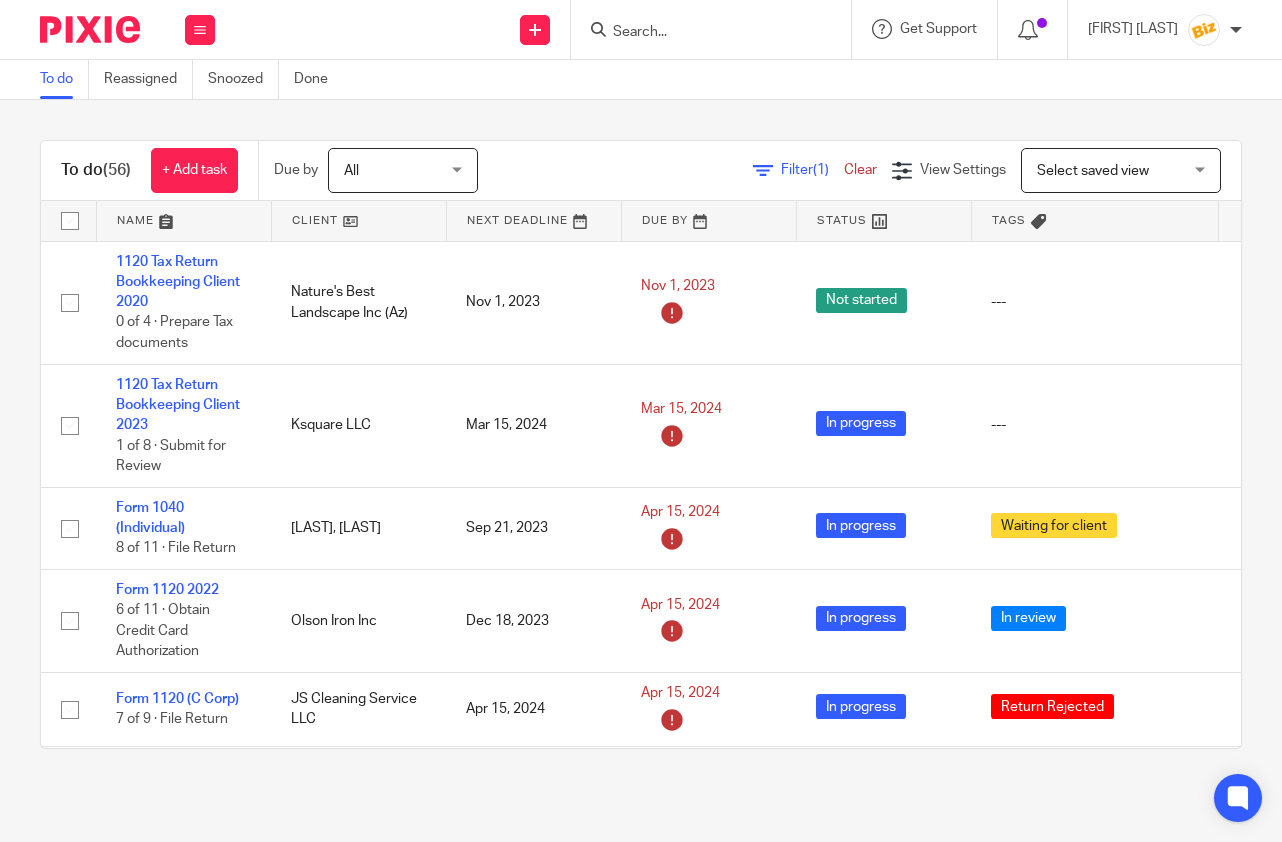 scroll, scrollTop: 0, scrollLeft: 0, axis: both 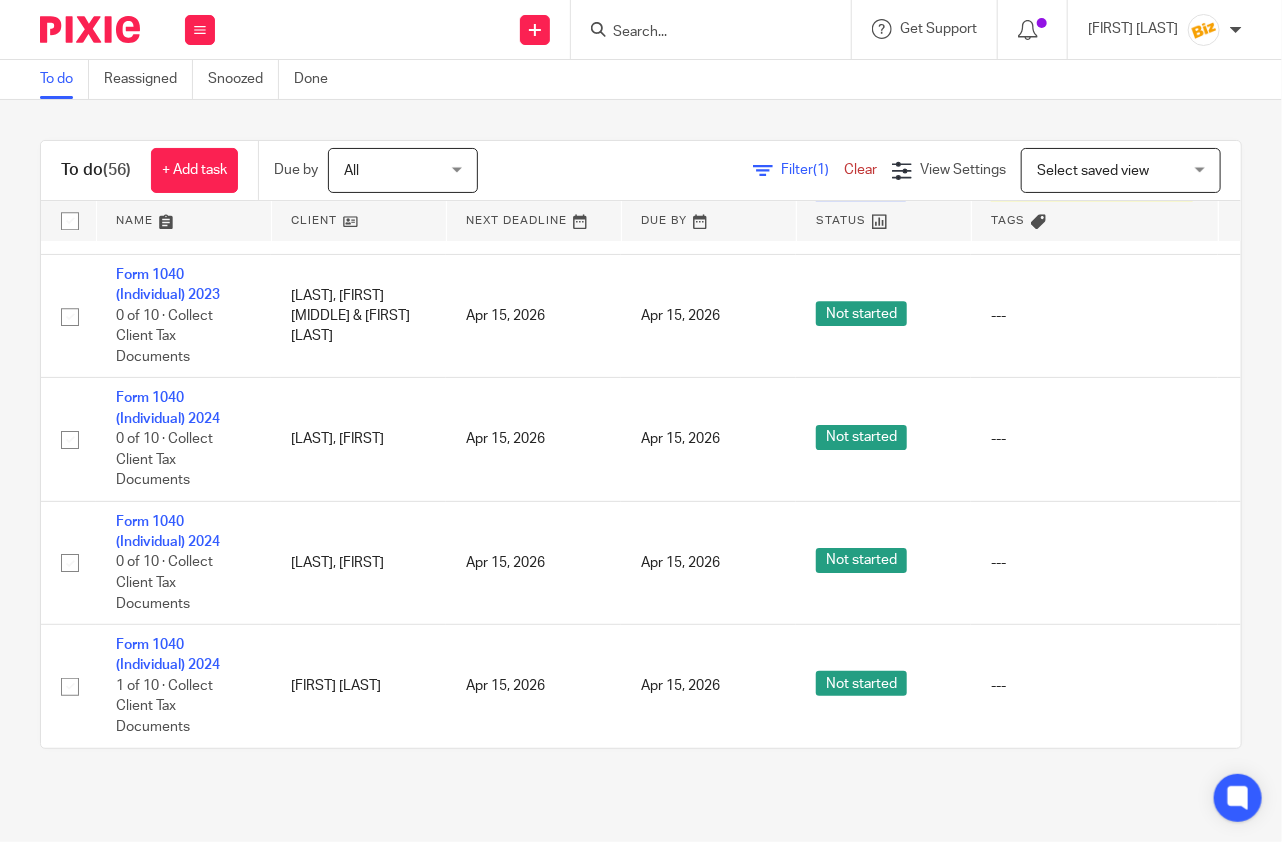 click at bounding box center (701, 33) 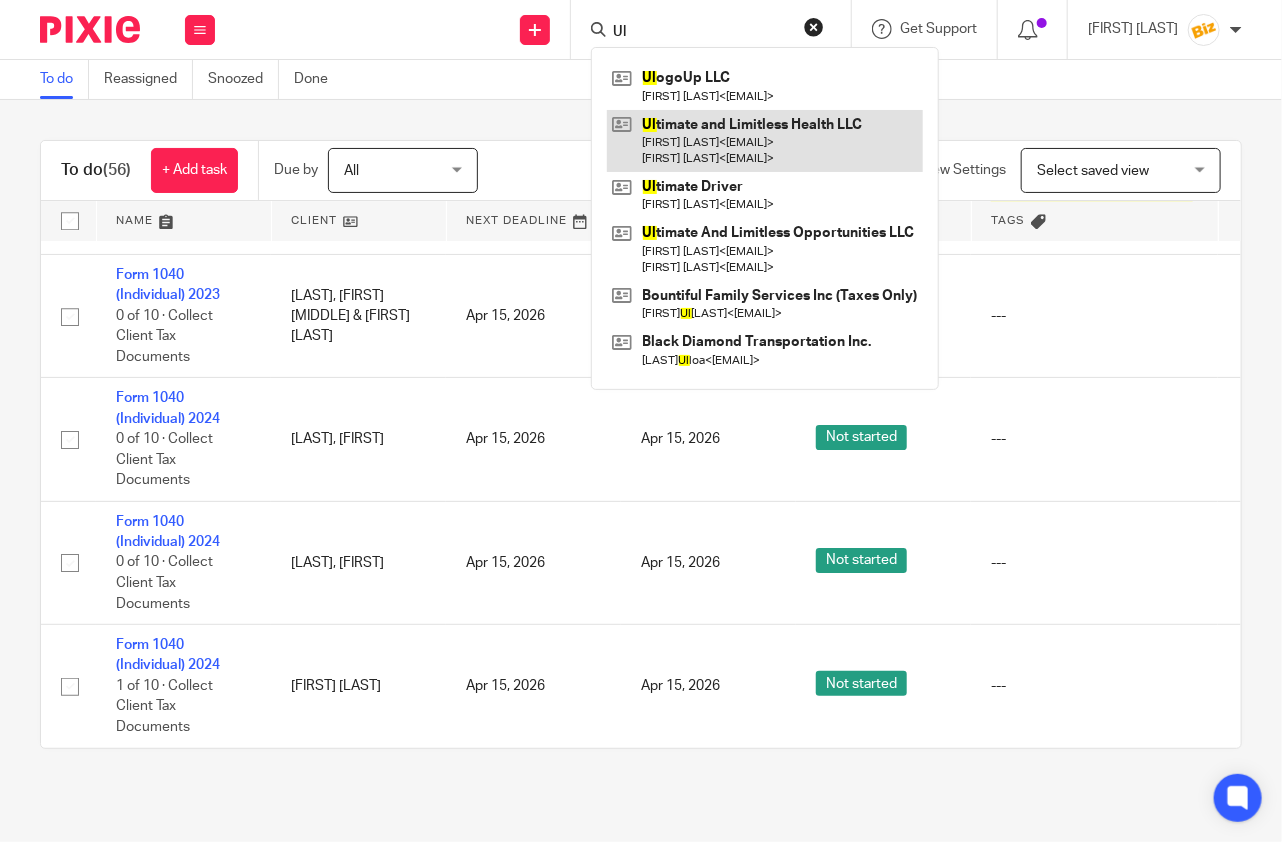 type on "Ul" 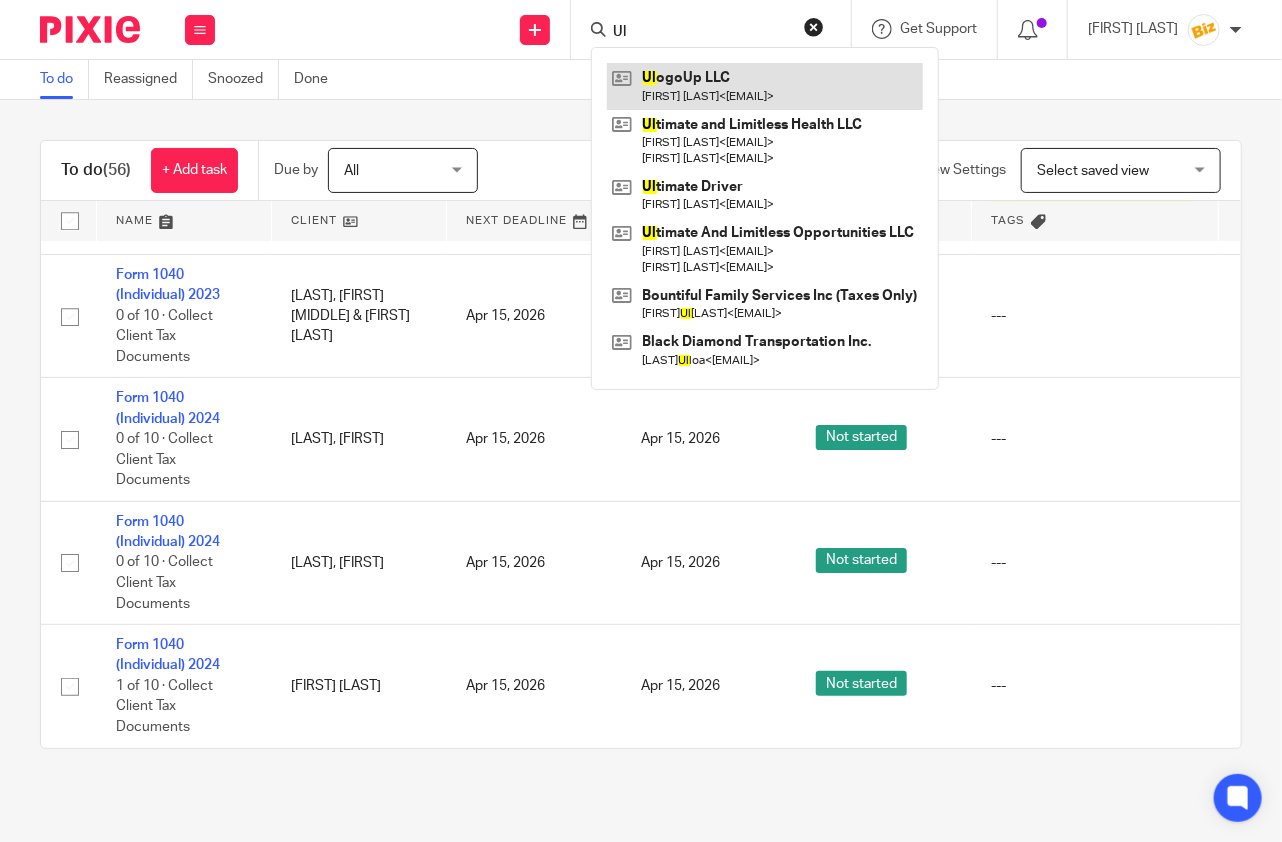 click at bounding box center (765, 86) 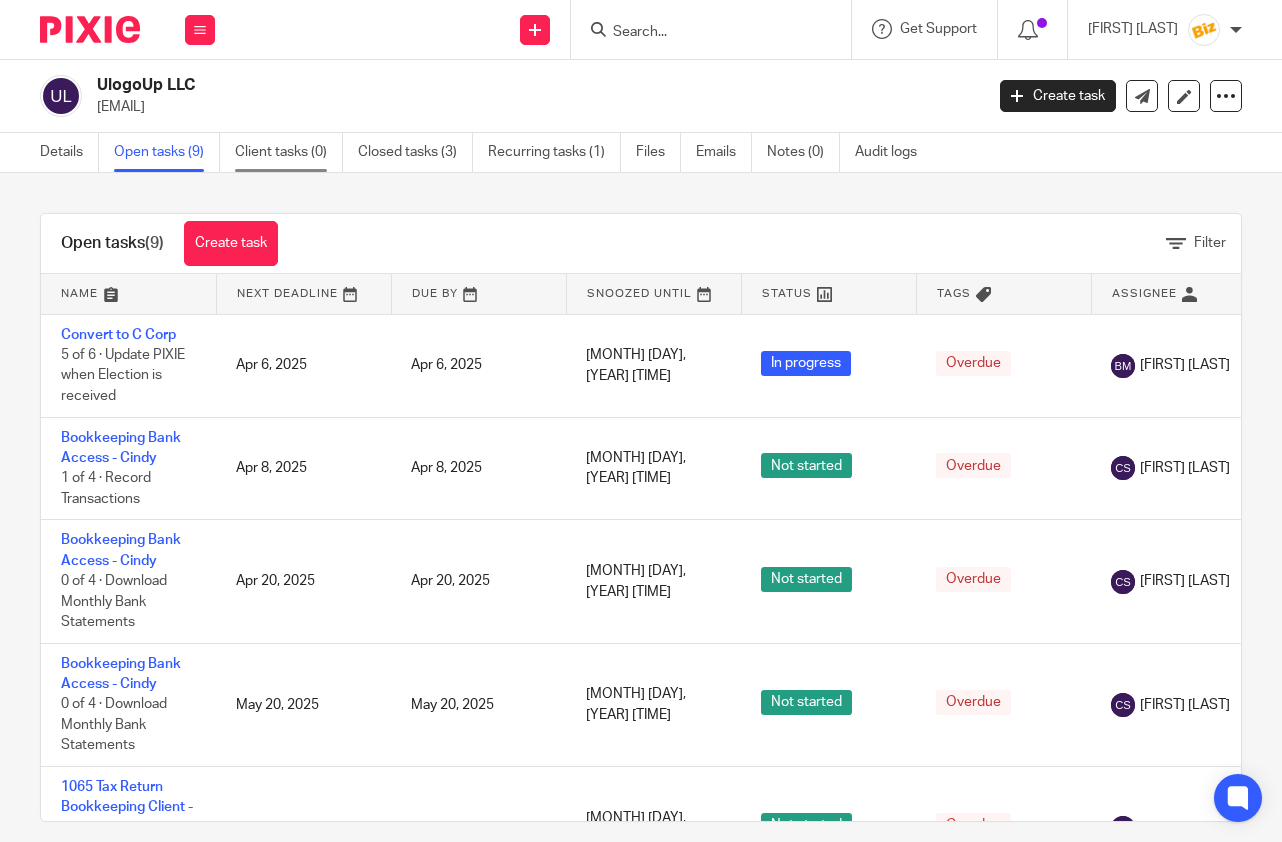 scroll, scrollTop: 0, scrollLeft: 0, axis: both 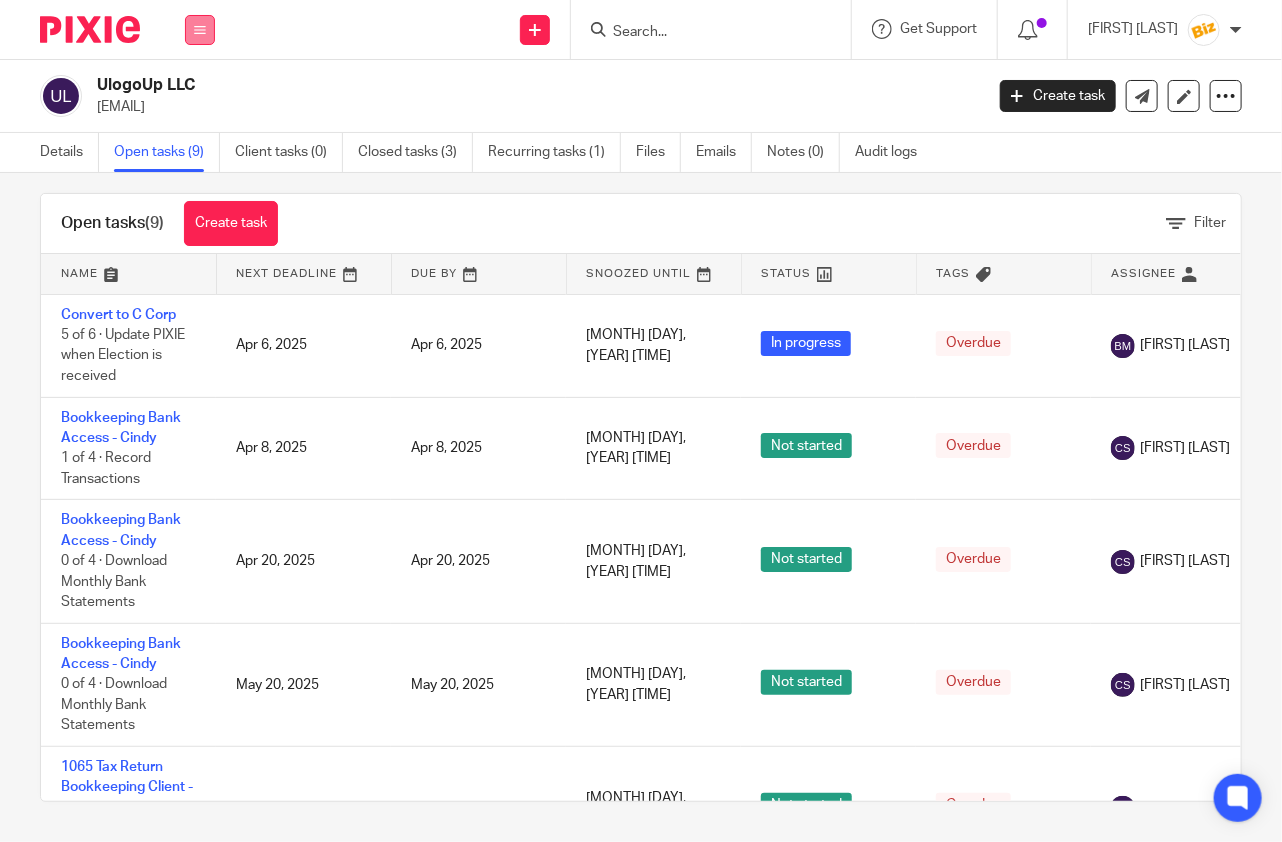 click at bounding box center (200, 30) 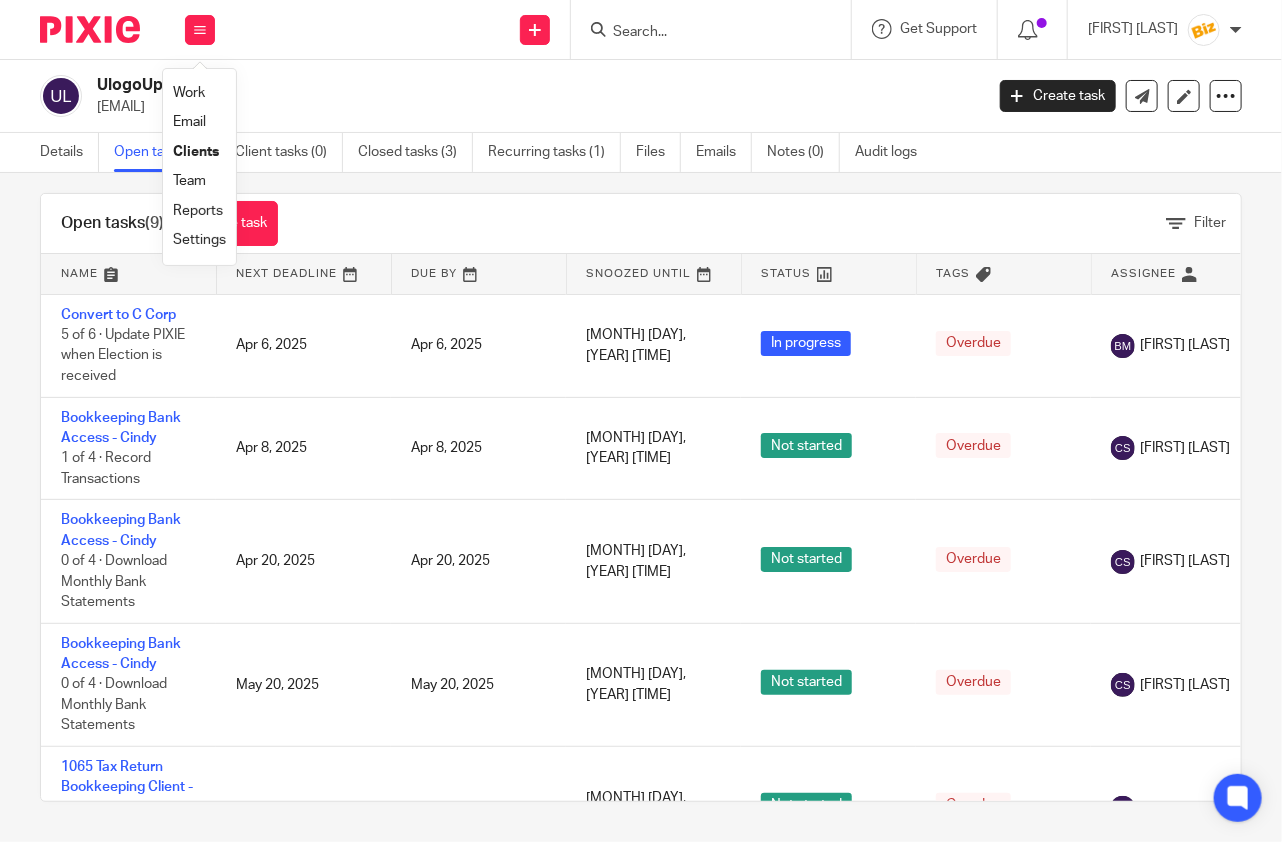 click on "Work
Email
Clients
Team
Reports
Settings" at bounding box center [199, 167] 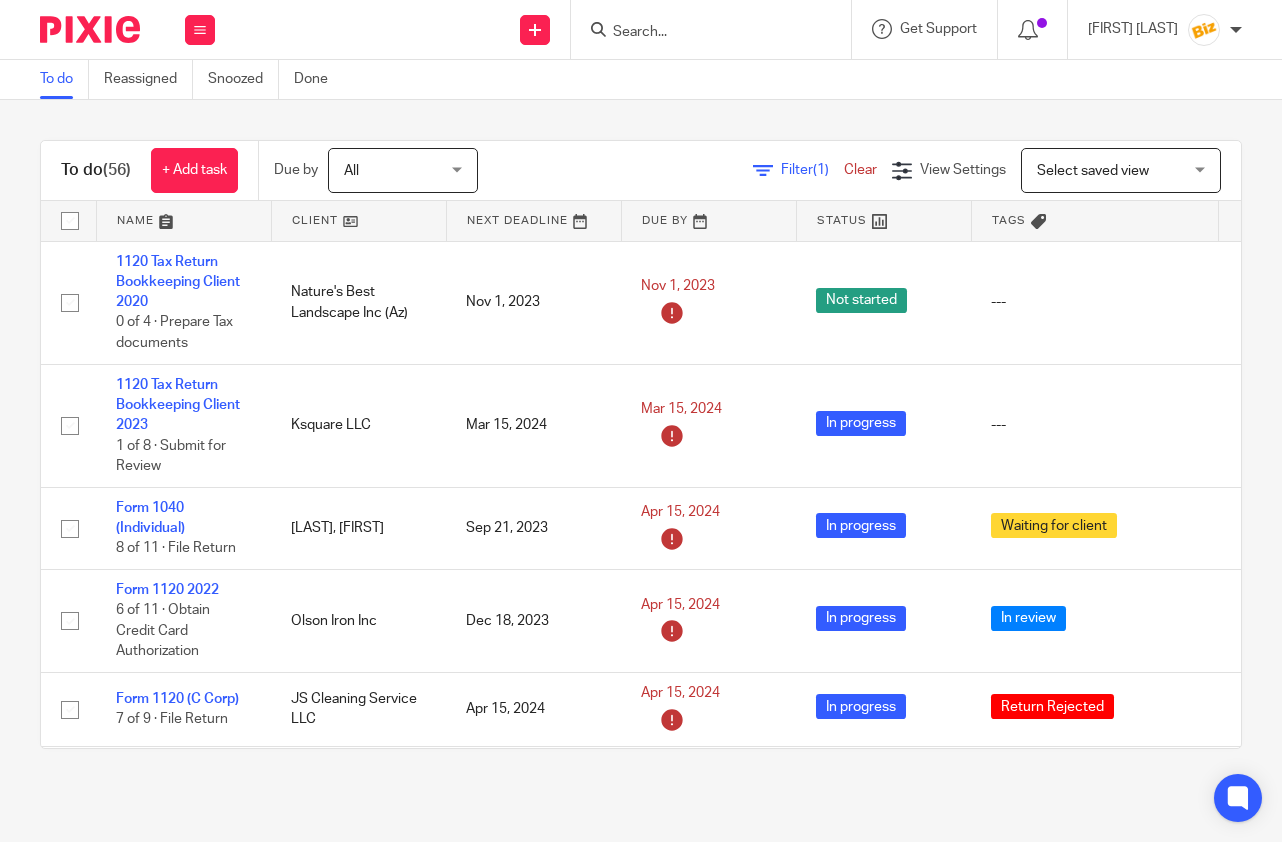 scroll, scrollTop: 0, scrollLeft: 0, axis: both 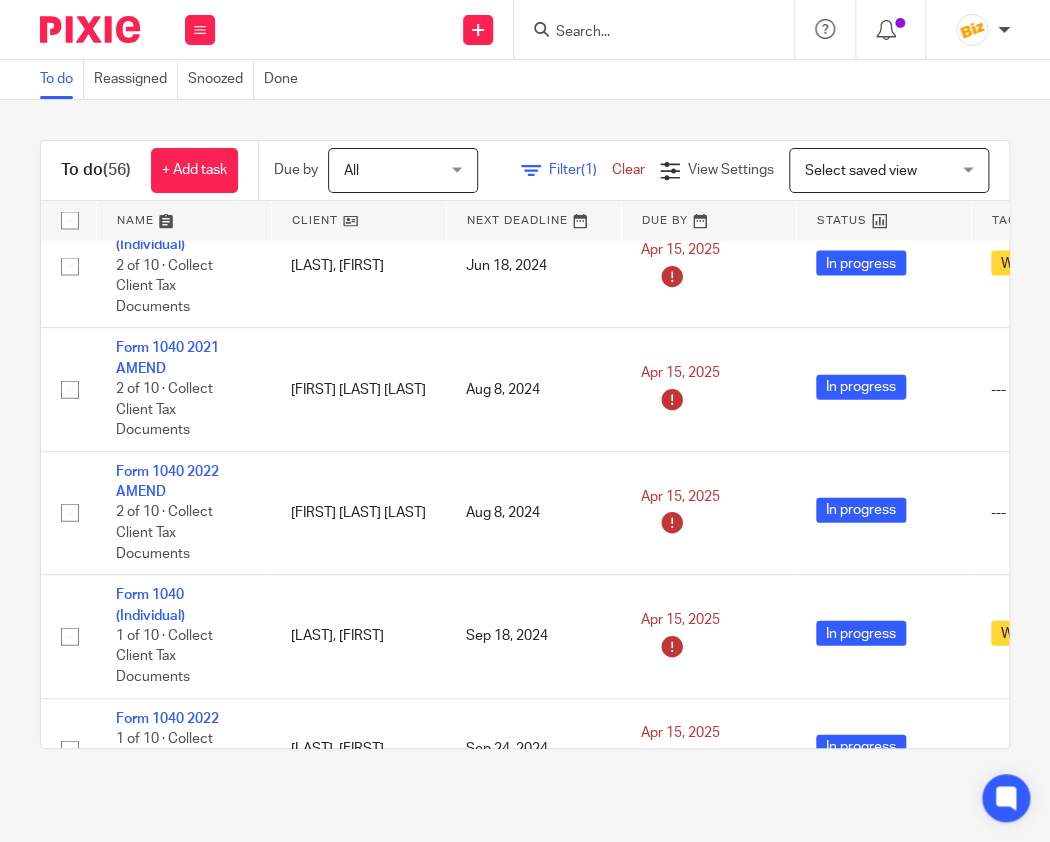 click at bounding box center (644, 33) 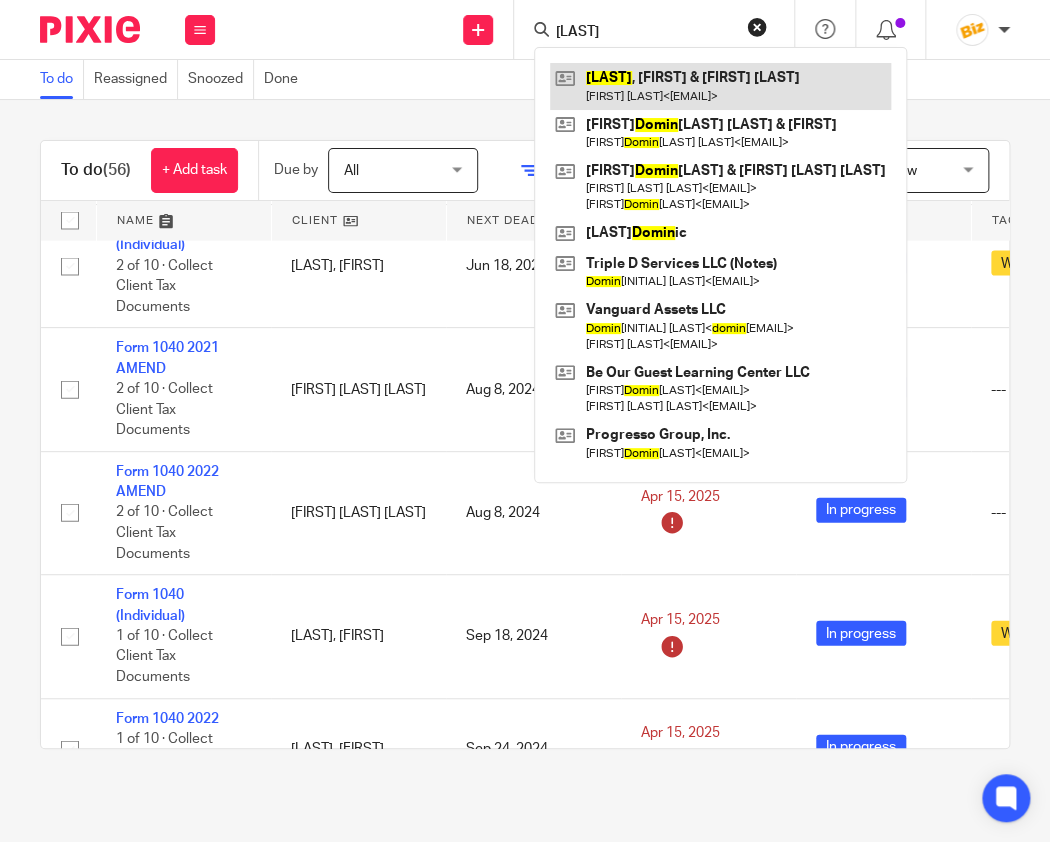 type on "Dumin" 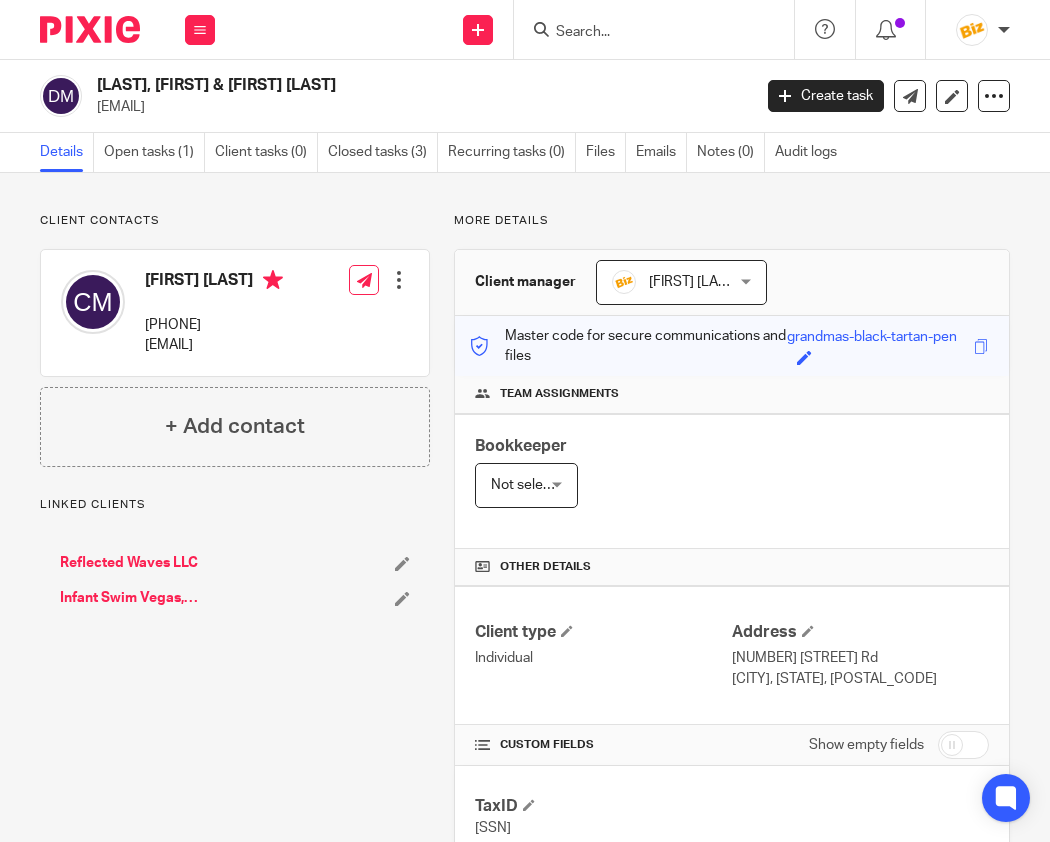 scroll, scrollTop: 0, scrollLeft: 0, axis: both 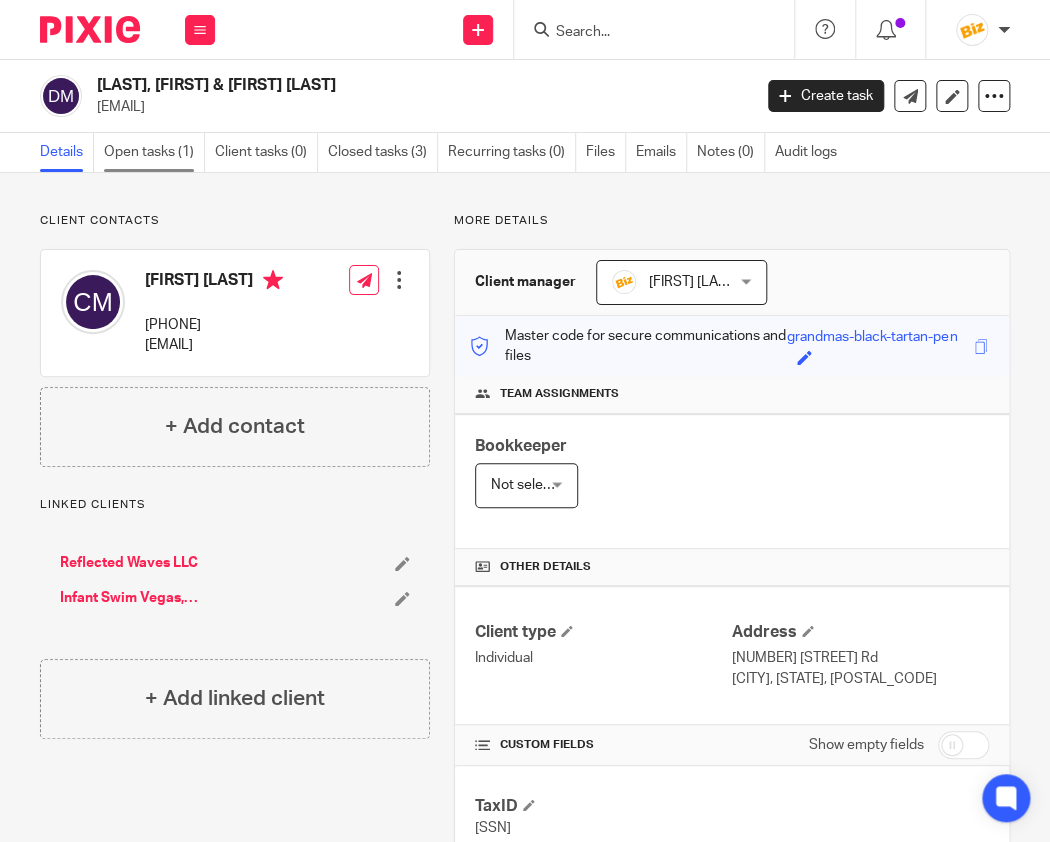 click on "Open tasks (1)" at bounding box center [154, 152] 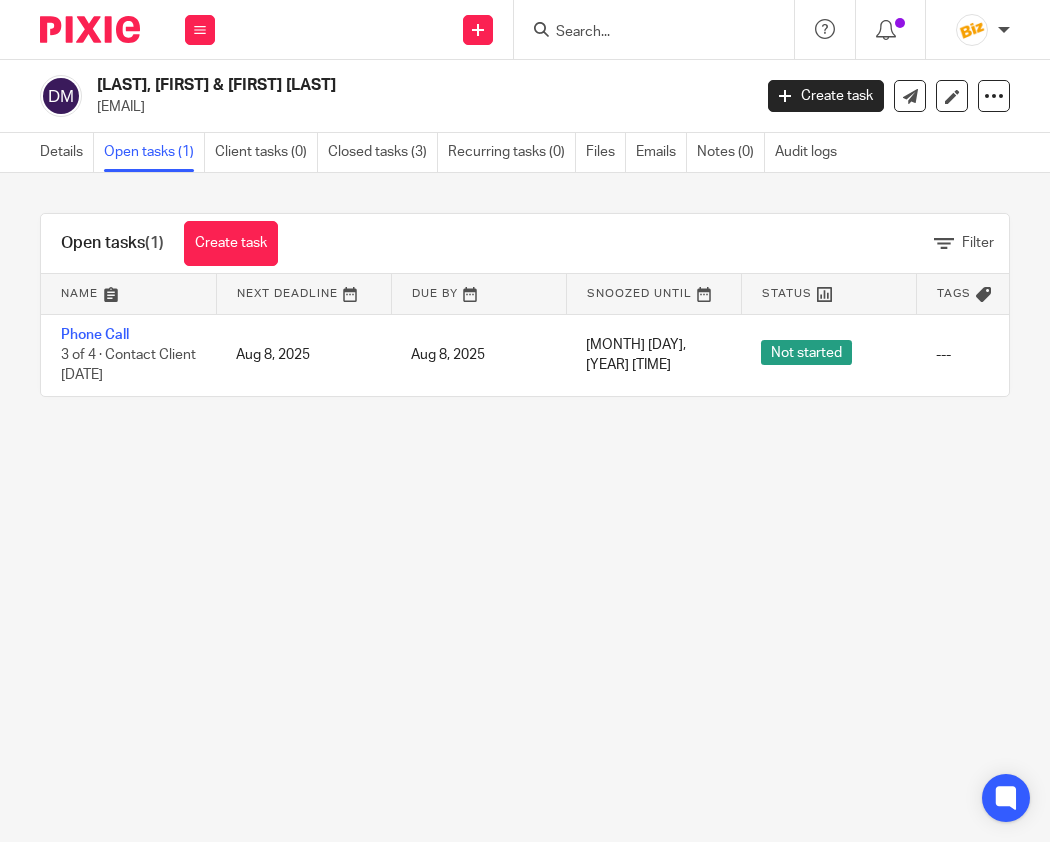 scroll, scrollTop: 0, scrollLeft: 0, axis: both 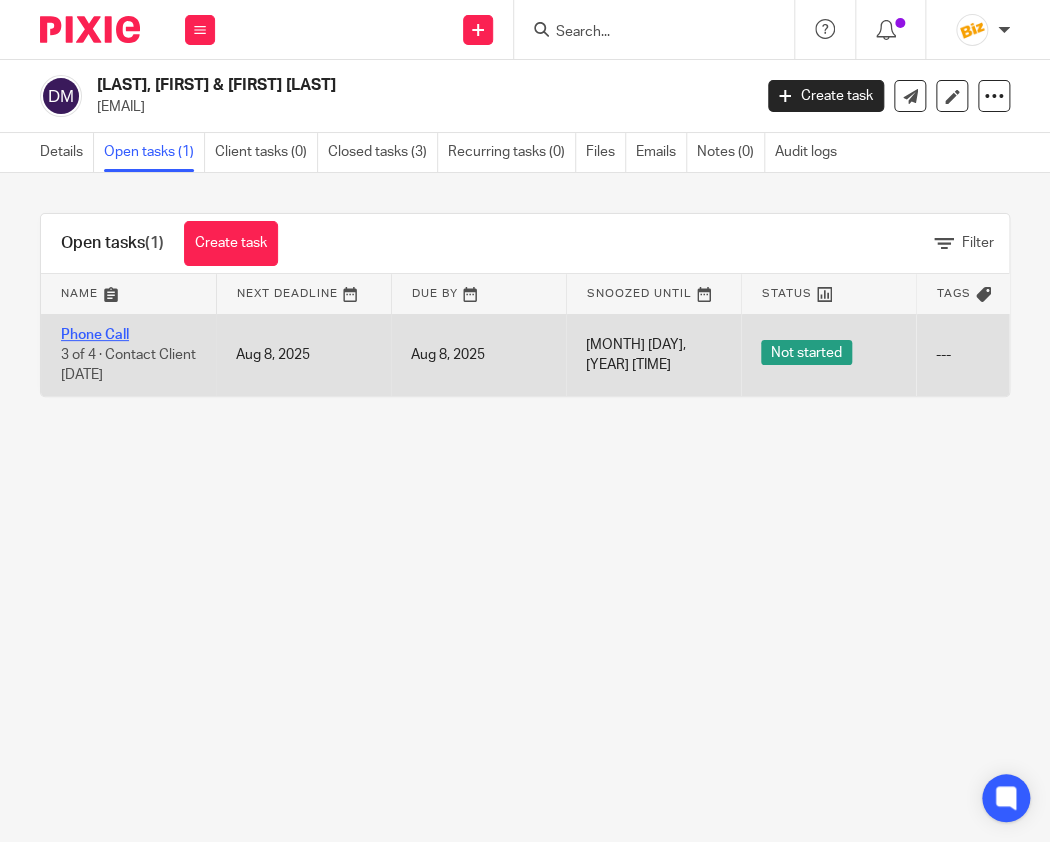 click on "Phone Call" at bounding box center (95, 335) 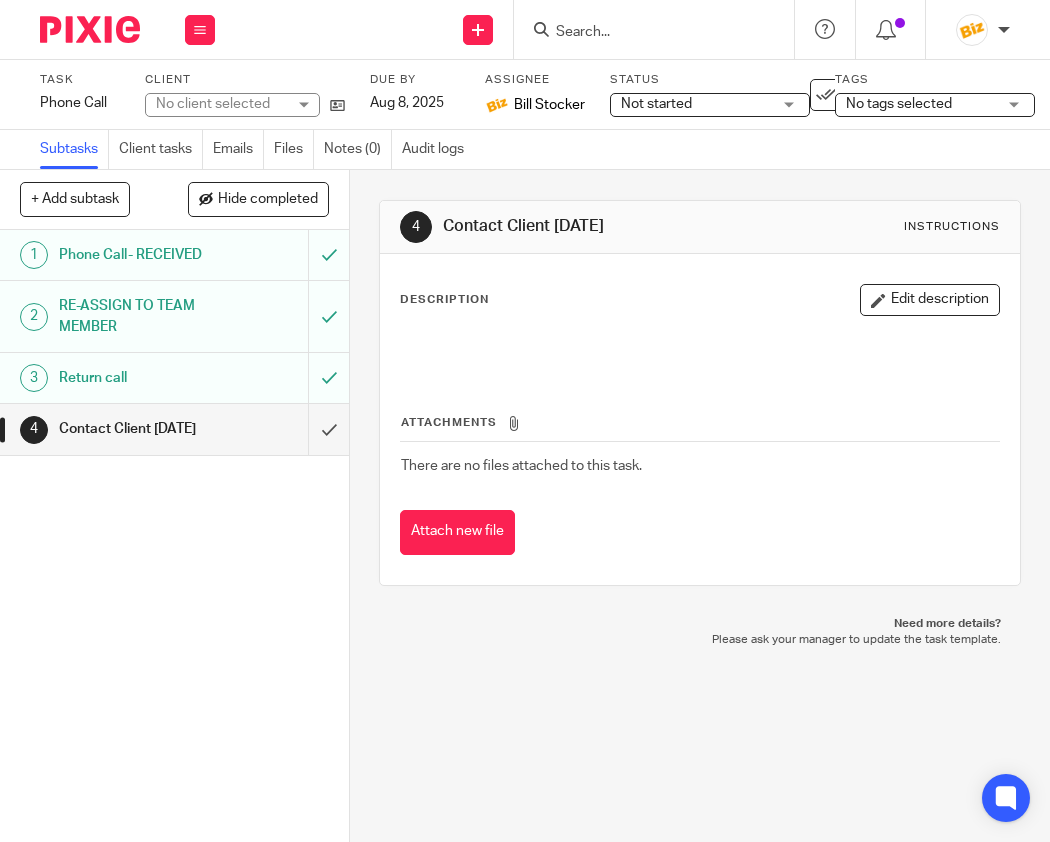 scroll, scrollTop: 0, scrollLeft: 0, axis: both 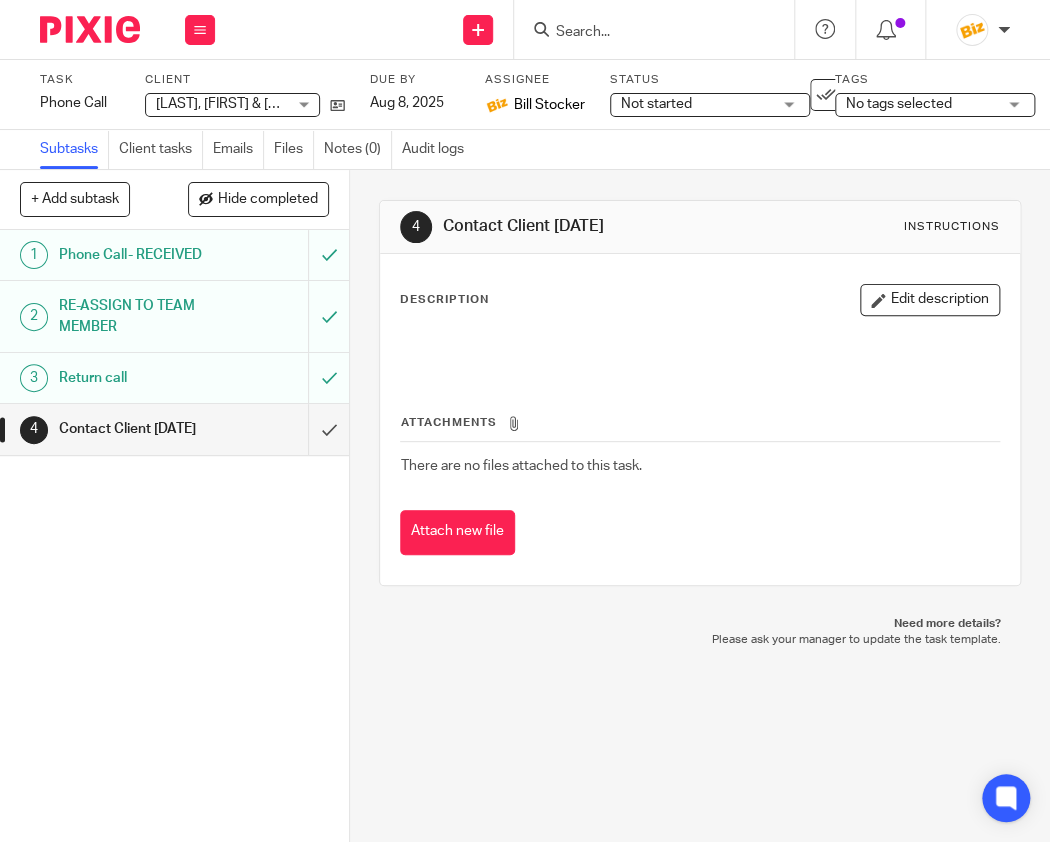click on "1
Phone Call- RECEIVED" at bounding box center (154, 255) 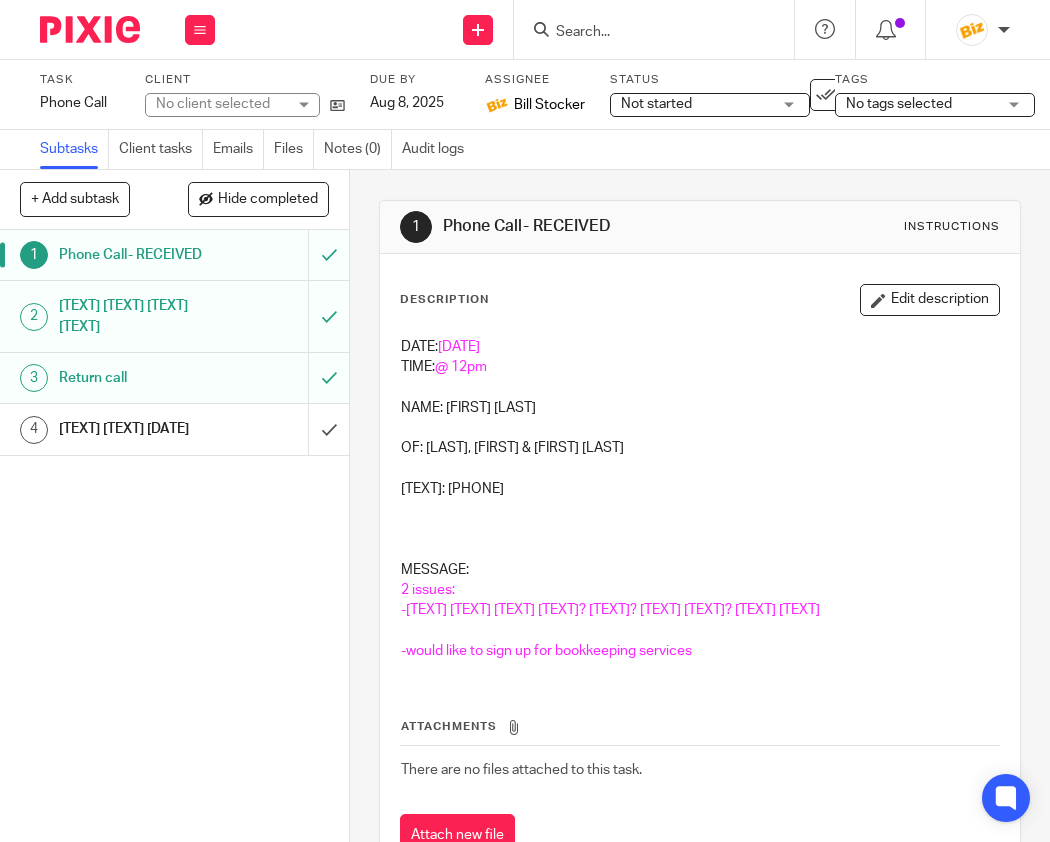 scroll, scrollTop: 0, scrollLeft: 0, axis: both 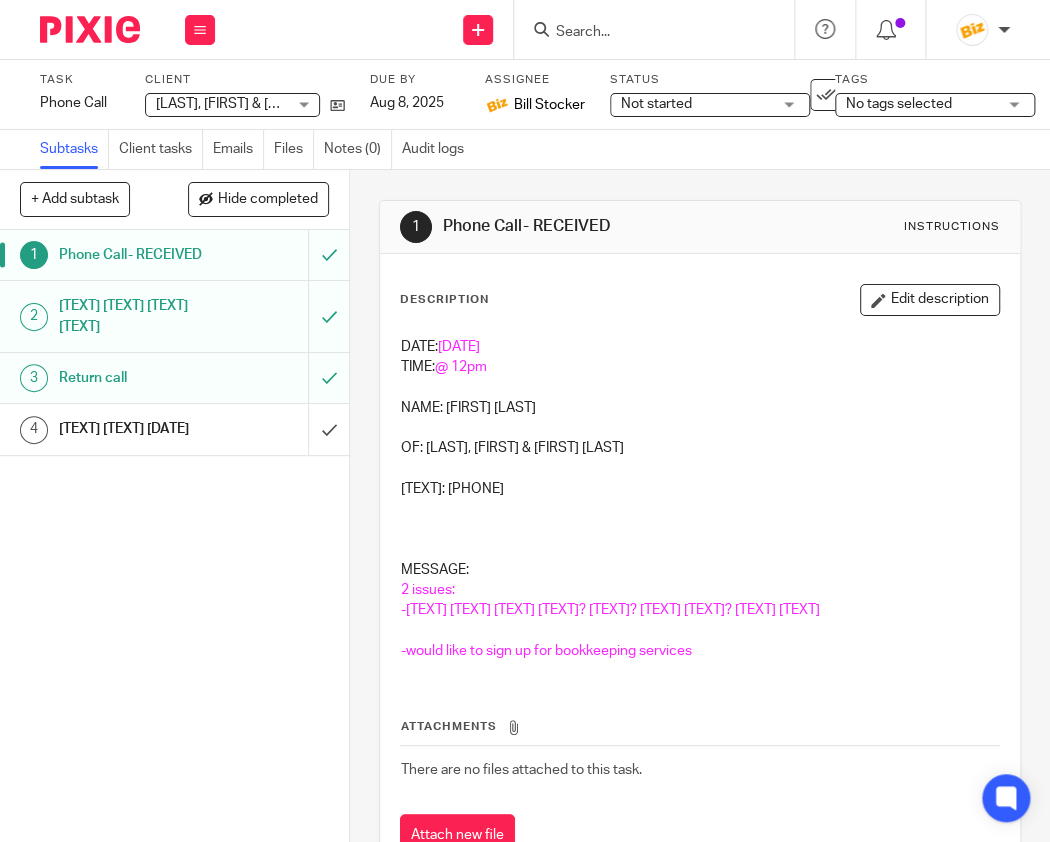 click on "Return call" at bounding box center [135, 378] 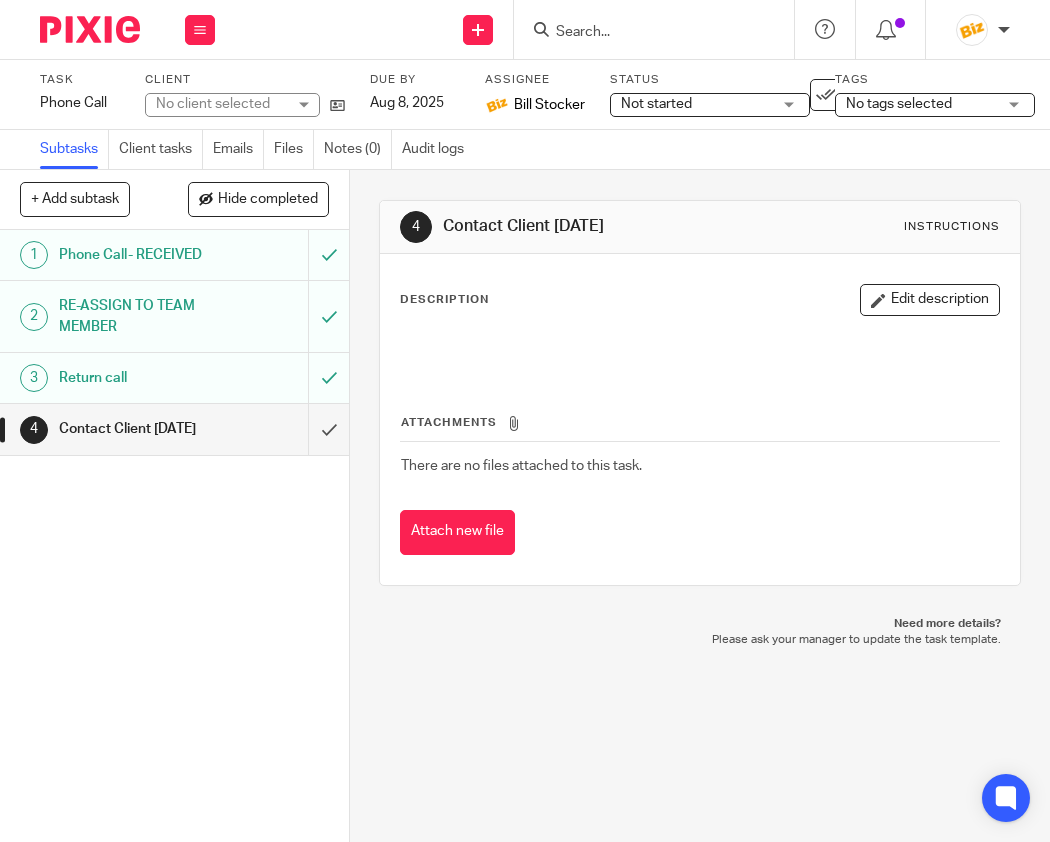scroll, scrollTop: 0, scrollLeft: 0, axis: both 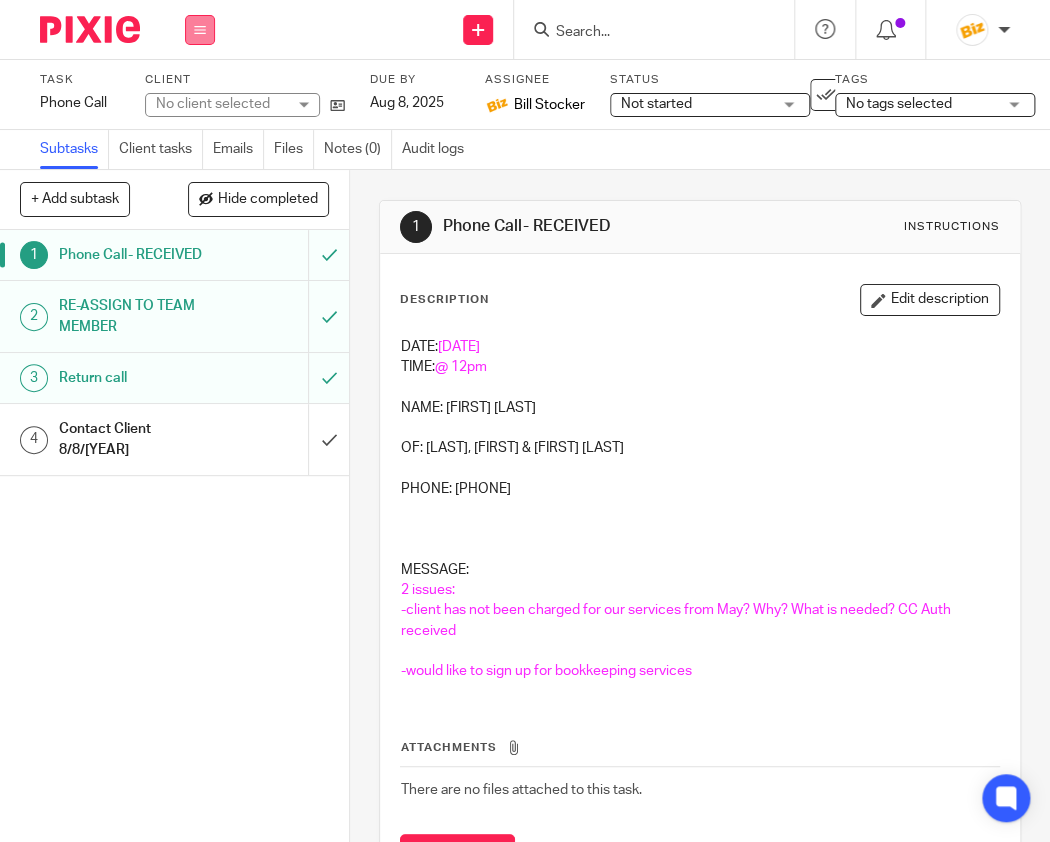 click at bounding box center [200, 30] 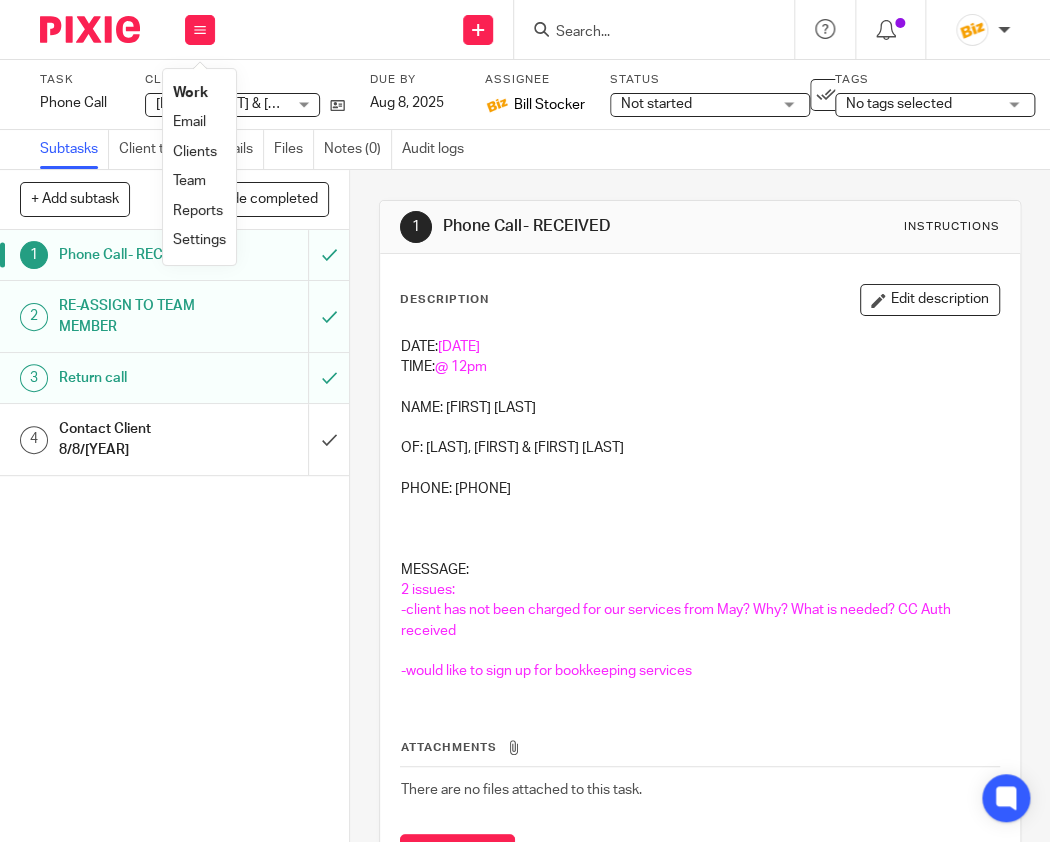 click on "Work" at bounding box center (190, 93) 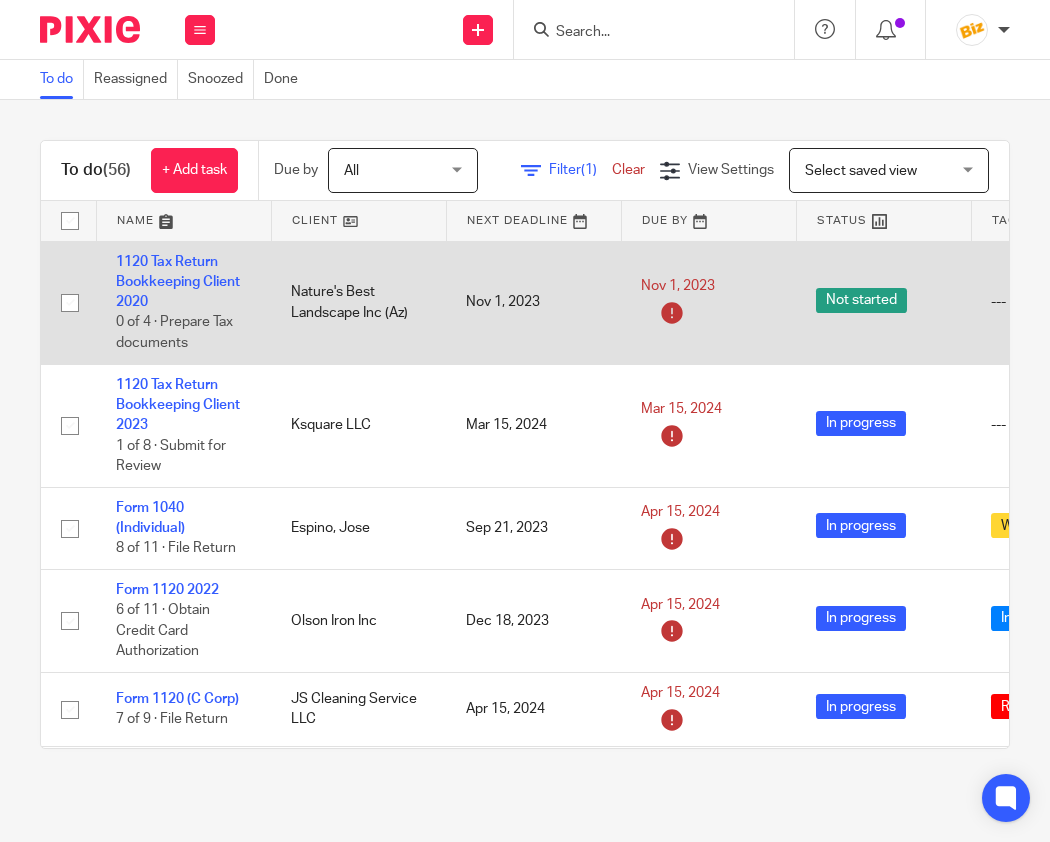 scroll, scrollTop: 0, scrollLeft: 0, axis: both 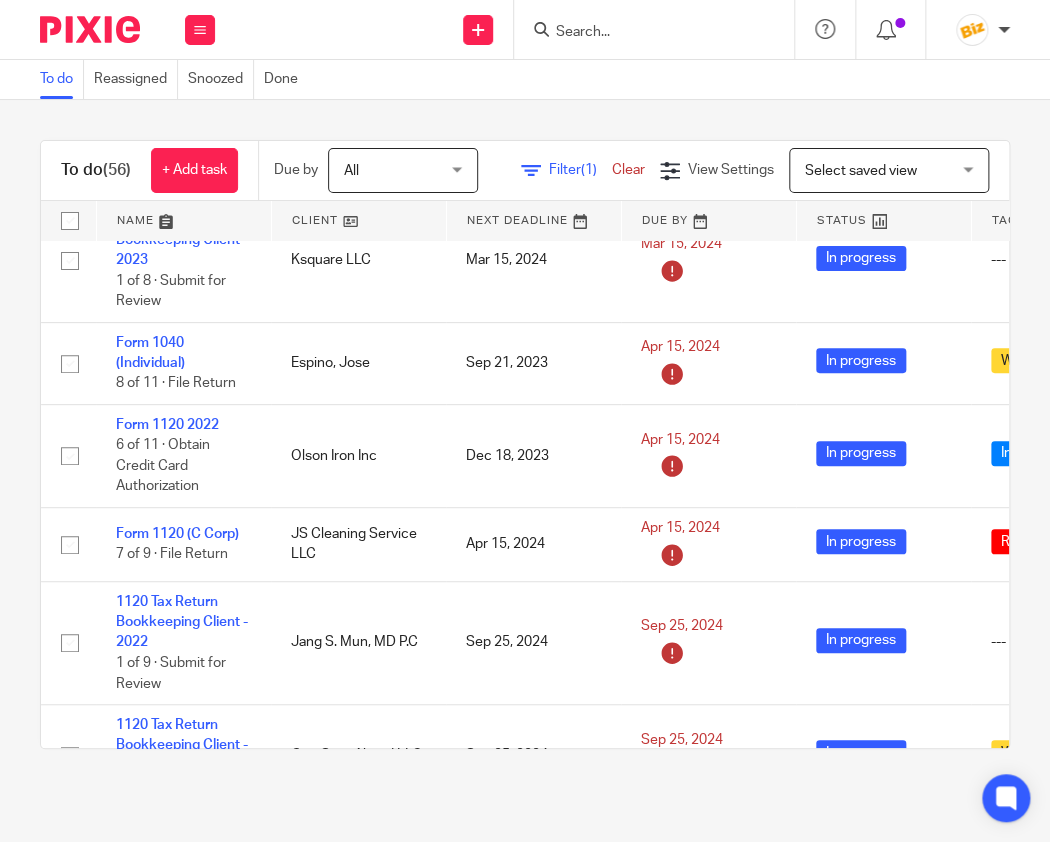 click at bounding box center [644, 33] 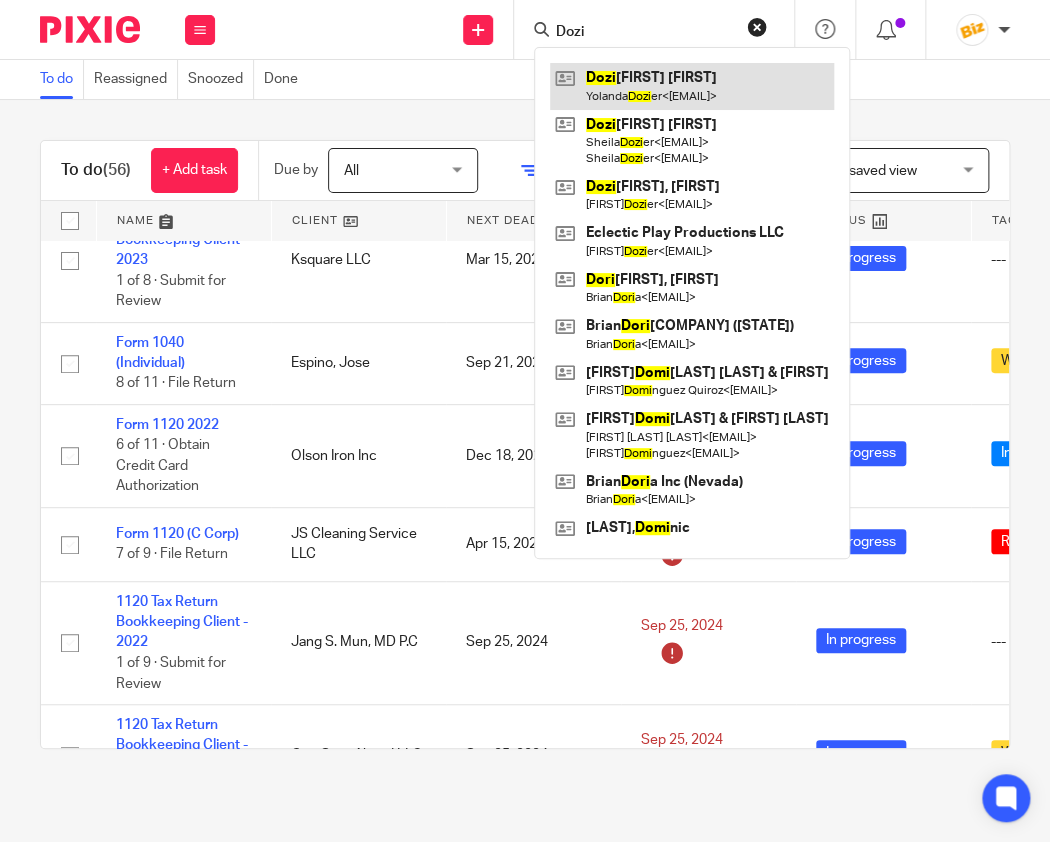 type on "Dozi" 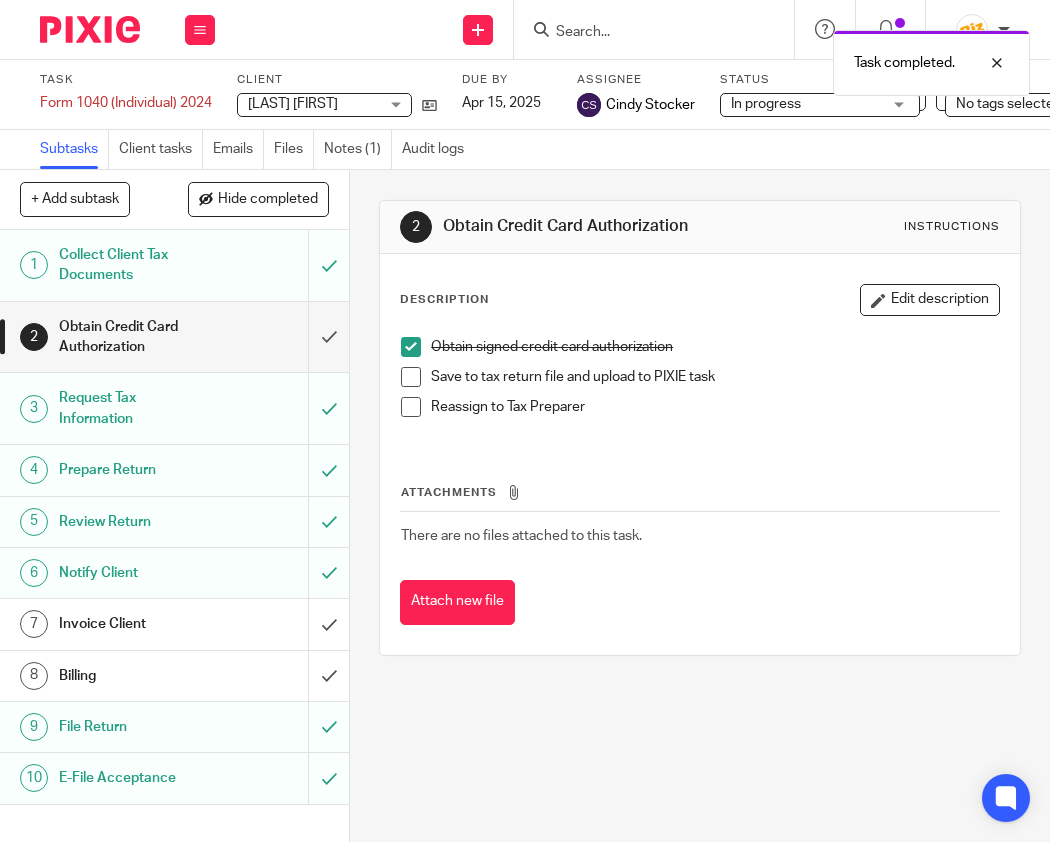 scroll, scrollTop: 0, scrollLeft: 0, axis: both 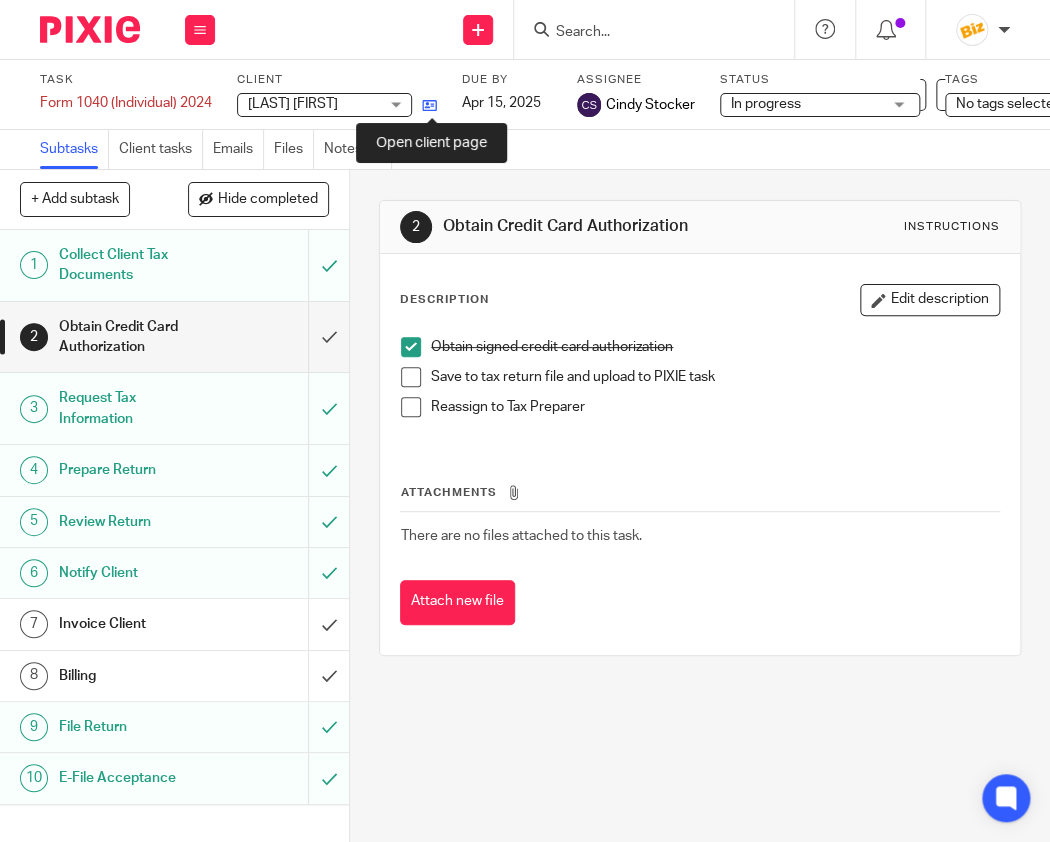 click at bounding box center [429, 105] 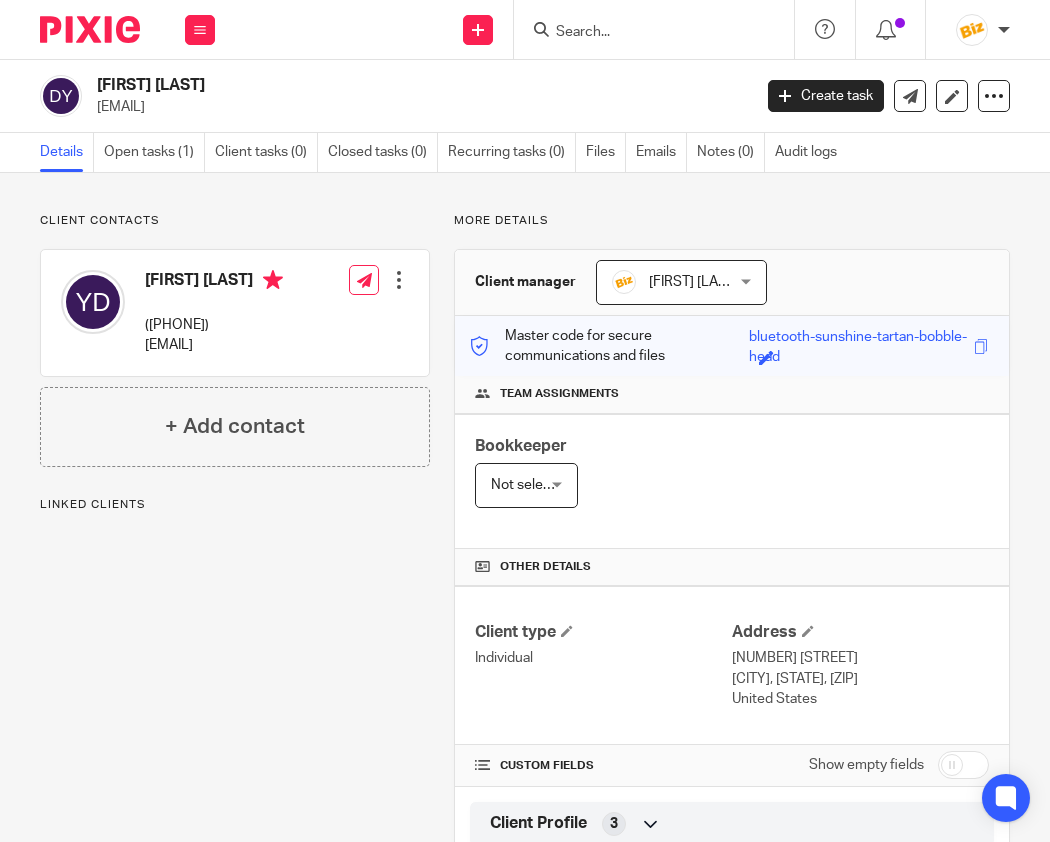 scroll, scrollTop: 0, scrollLeft: 0, axis: both 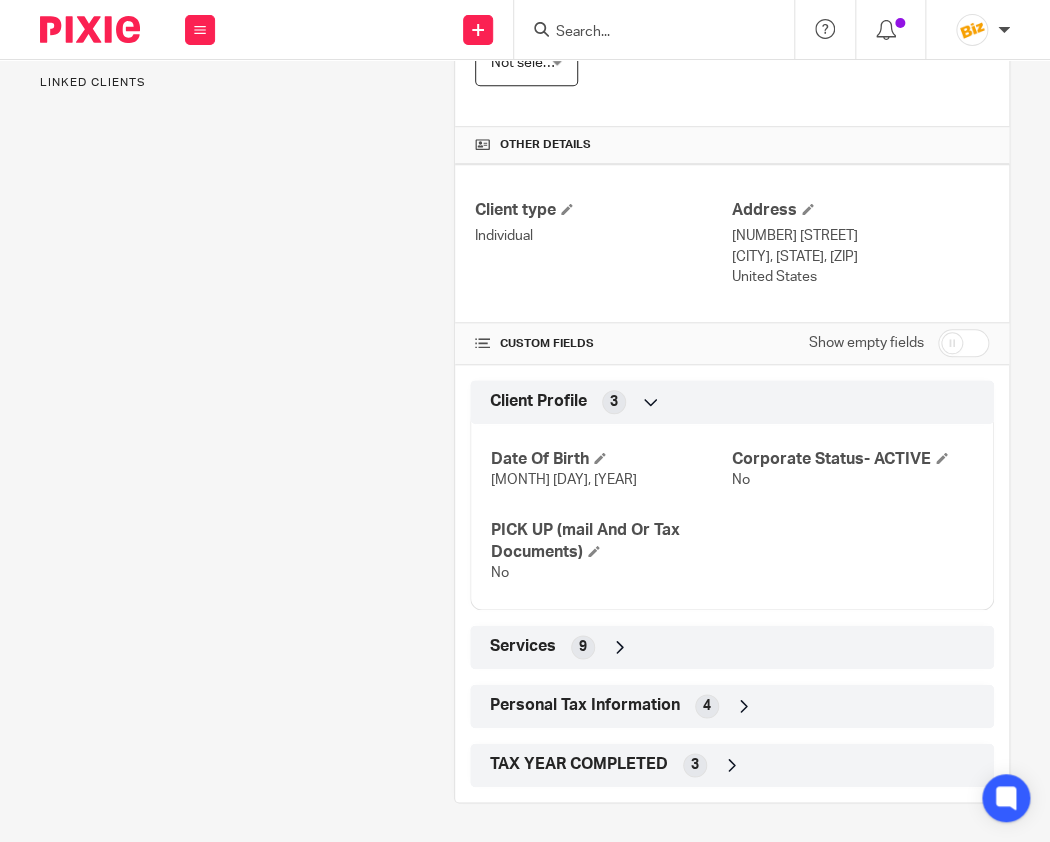 click at bounding box center (963, 343) 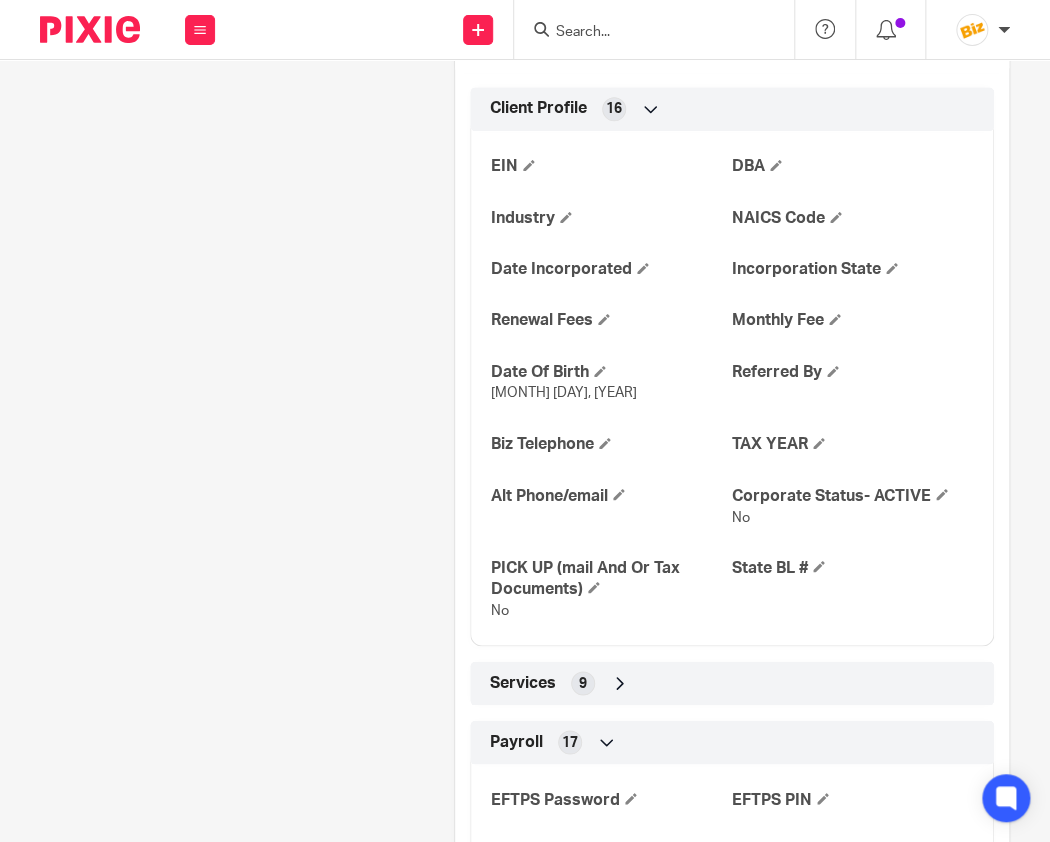 scroll, scrollTop: 1077, scrollLeft: 0, axis: vertical 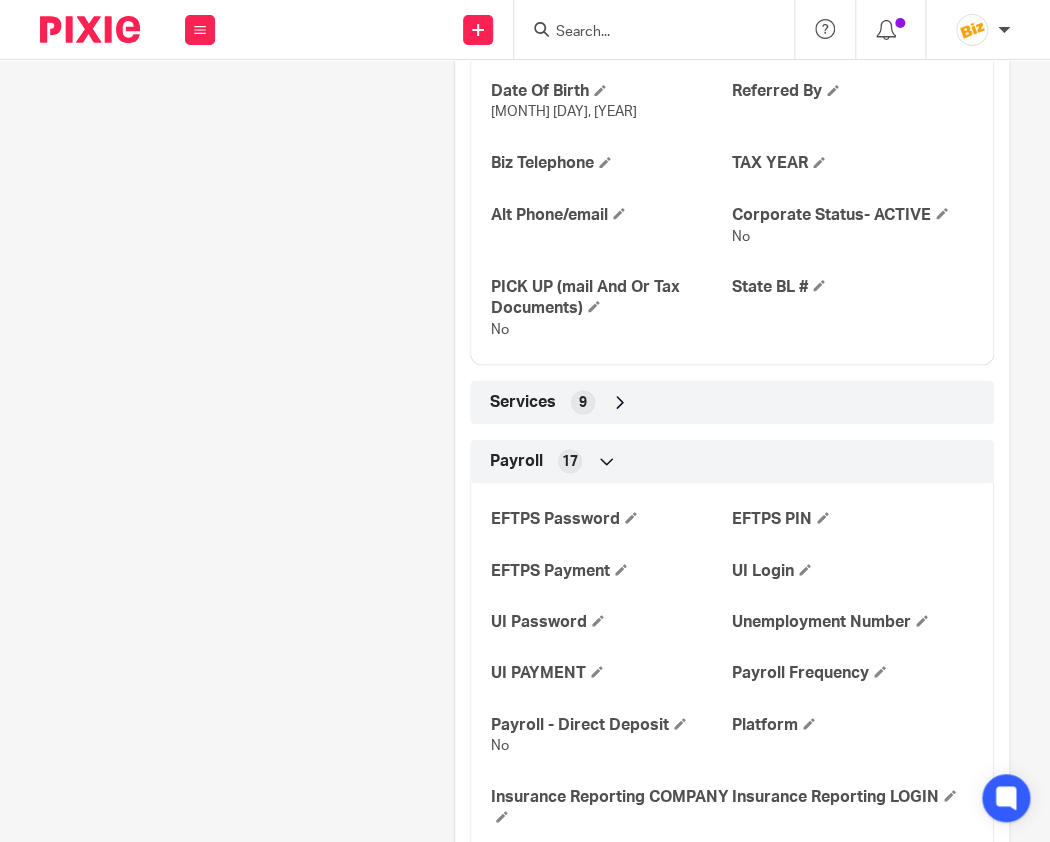 click on "EIN
DBA
Industry
NAICS Code
Date Incorporated
Incorporation State
Renewal Fees
Monthly Fee
Date Of Birth
Jul 6, 1970
Referred By
Biz Telephone
TAX YEAR
Alt Phone/email
Corporate Status- ACTIVE
No
PICK UP (mail And Or Tax Documents)
No
State BL #" at bounding box center (732, 100) 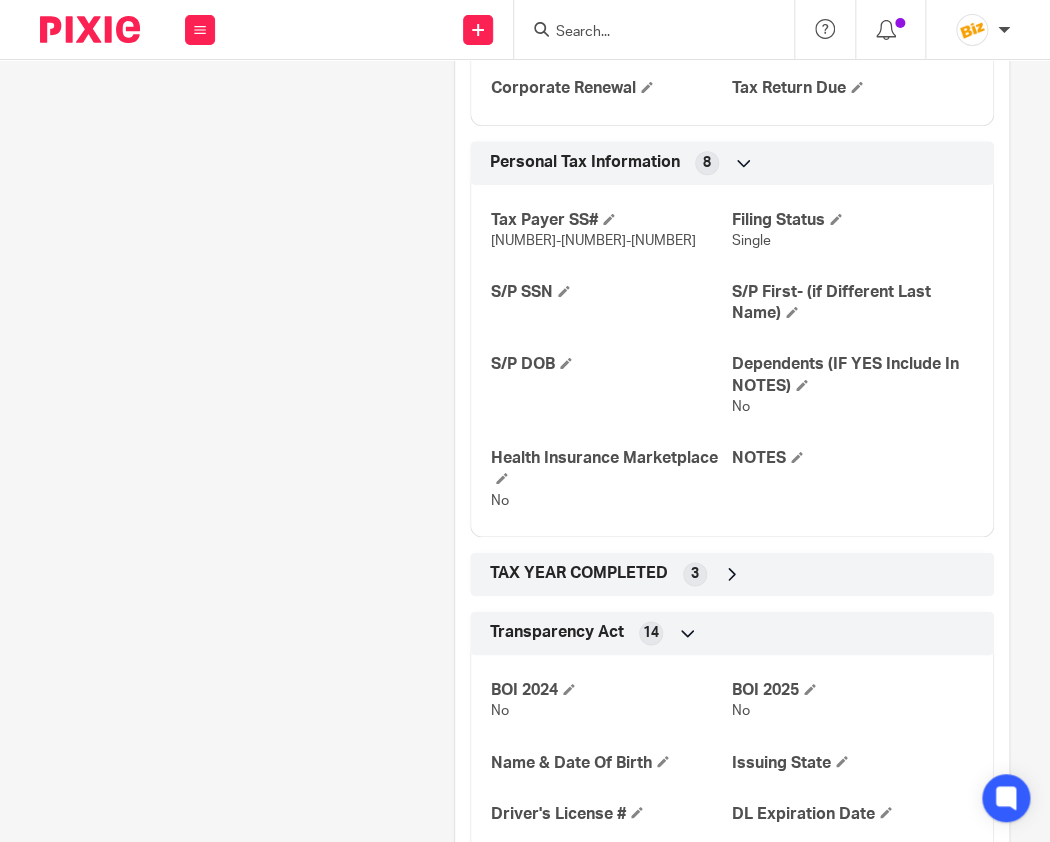scroll, scrollTop: 3040, scrollLeft: 0, axis: vertical 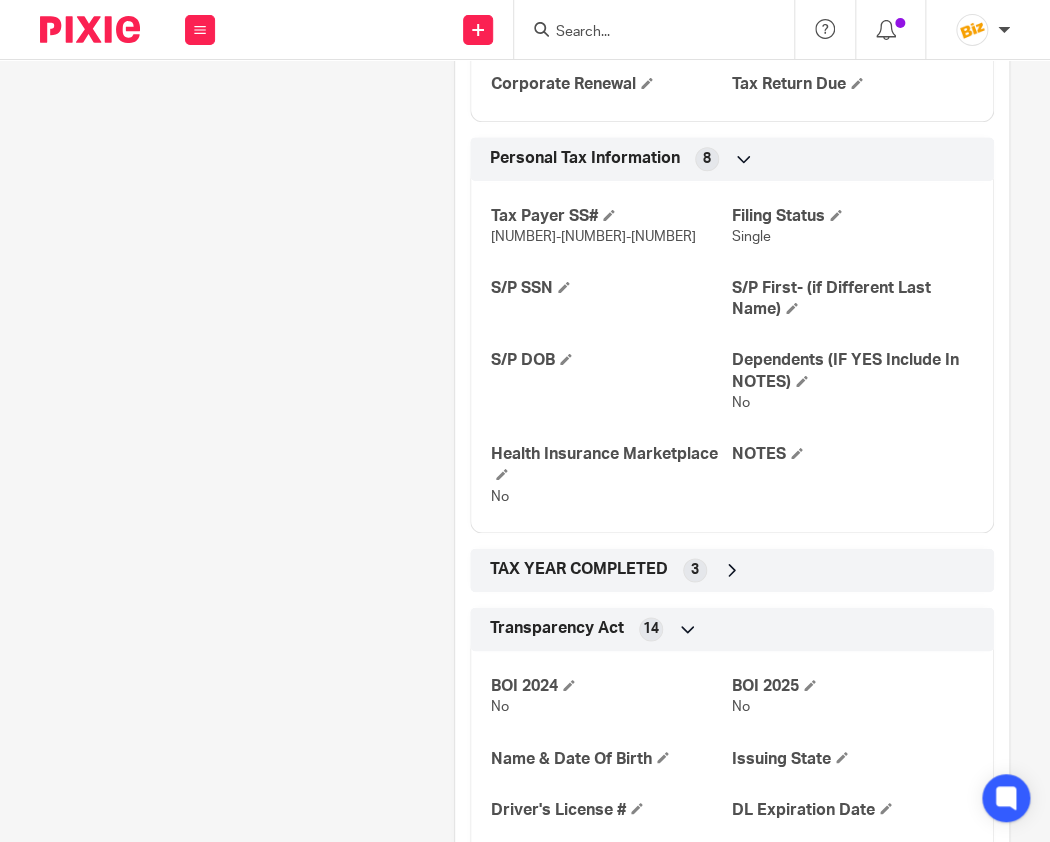 click on "TAX YEAR COMPLETED" at bounding box center [579, 569] 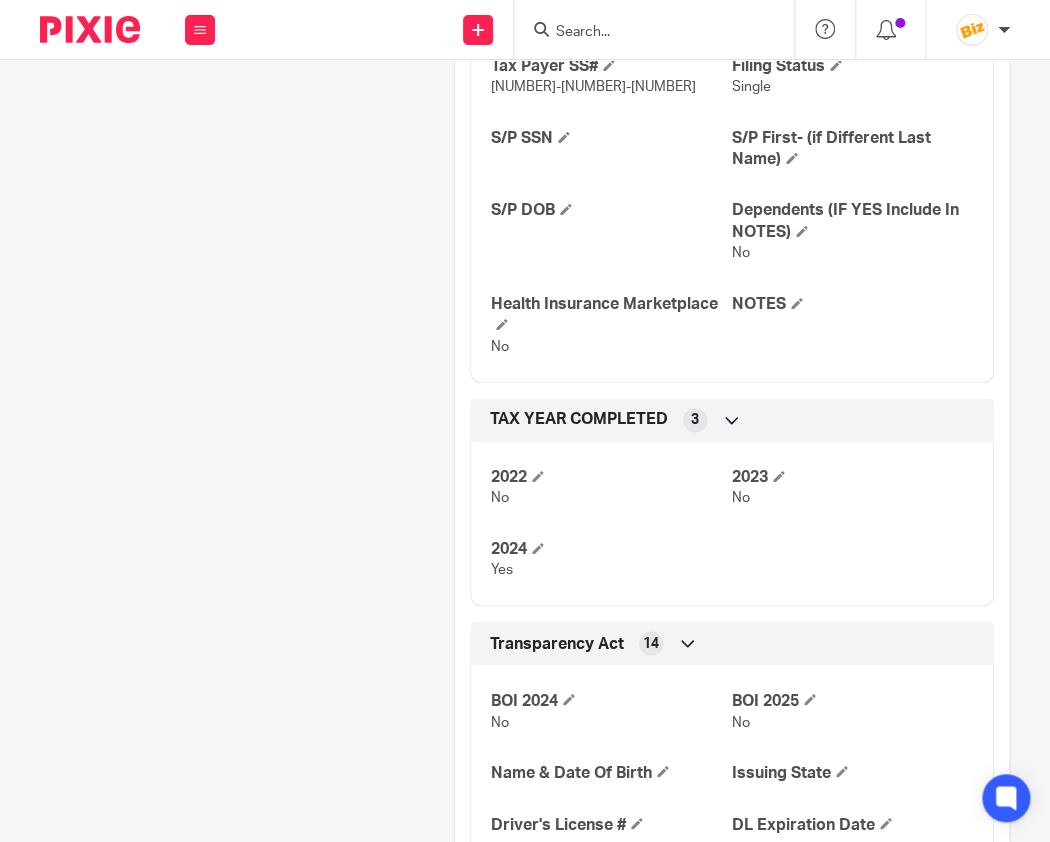 scroll, scrollTop: 3227, scrollLeft: 0, axis: vertical 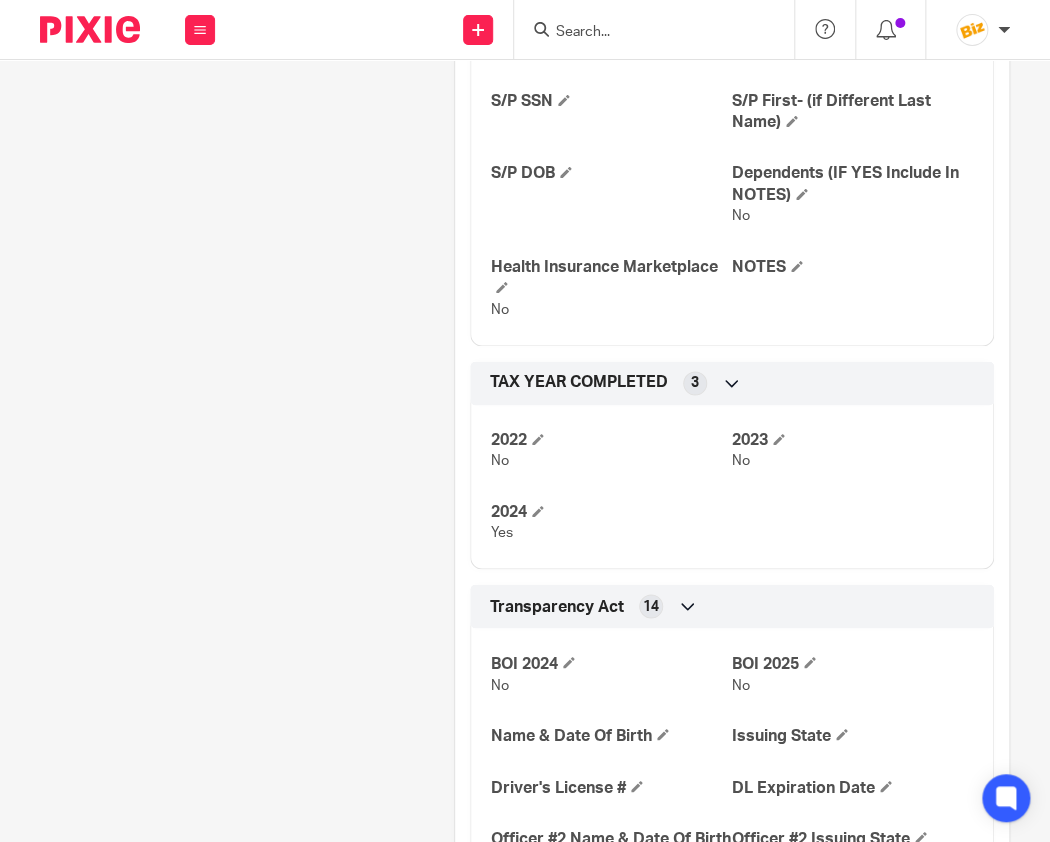 click at bounding box center (660, 29) 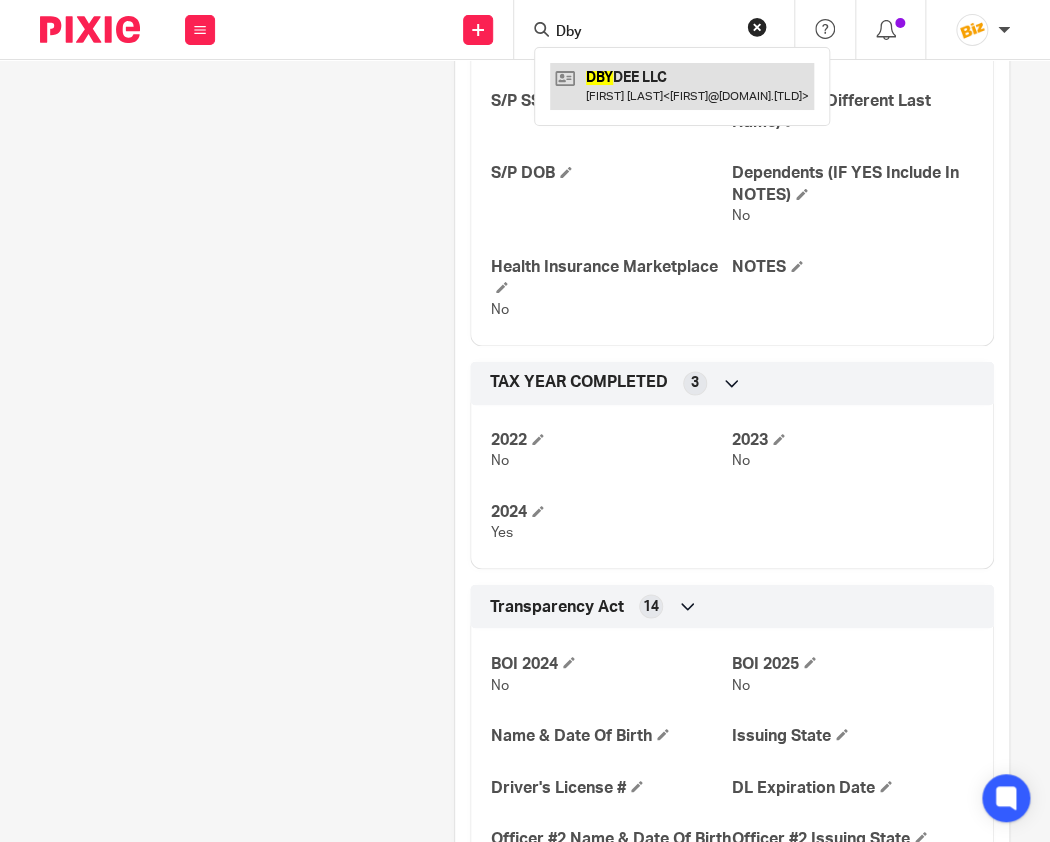 type on "Dby" 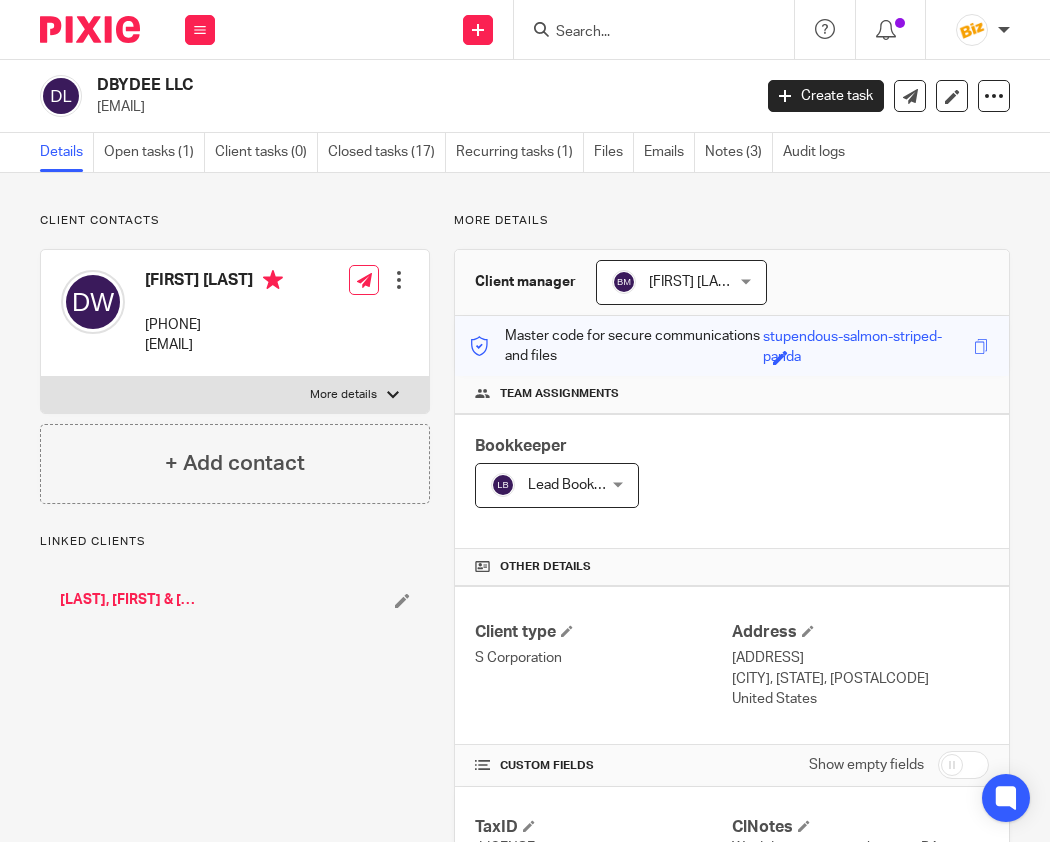 scroll, scrollTop: 0, scrollLeft: 0, axis: both 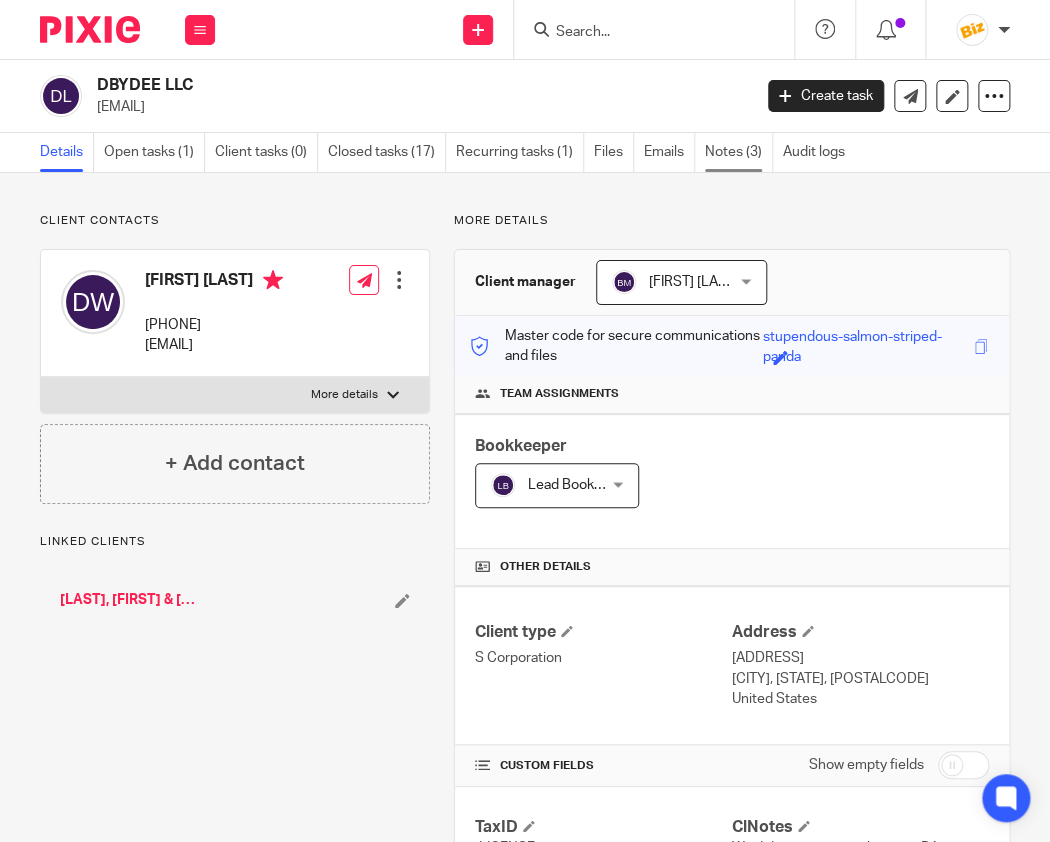 click on "Notes (3)" at bounding box center (739, 152) 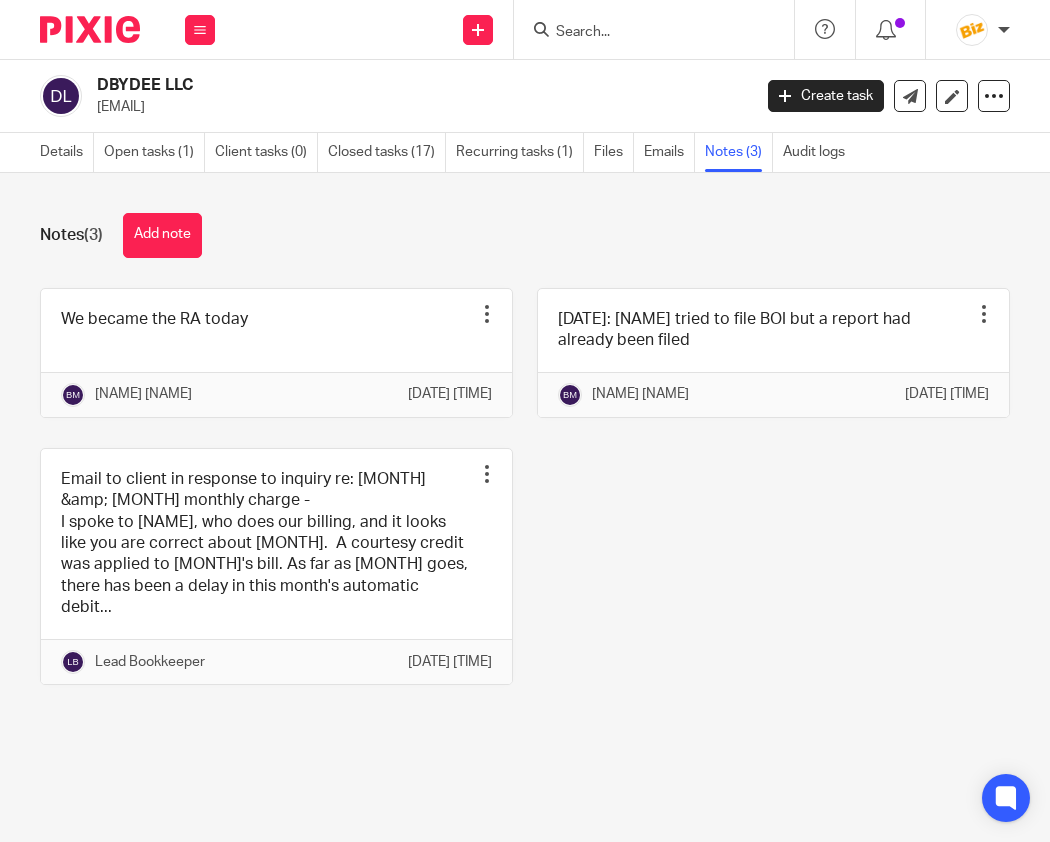 scroll, scrollTop: 0, scrollLeft: 0, axis: both 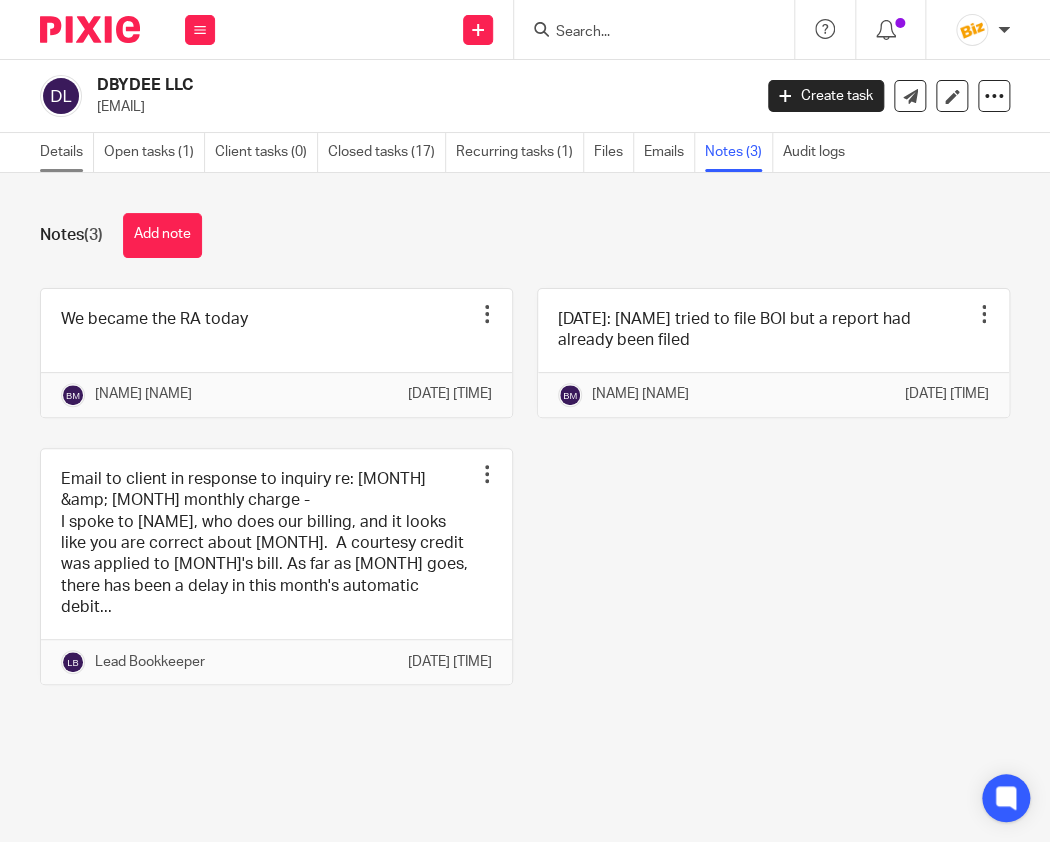 click on "Details" at bounding box center (67, 152) 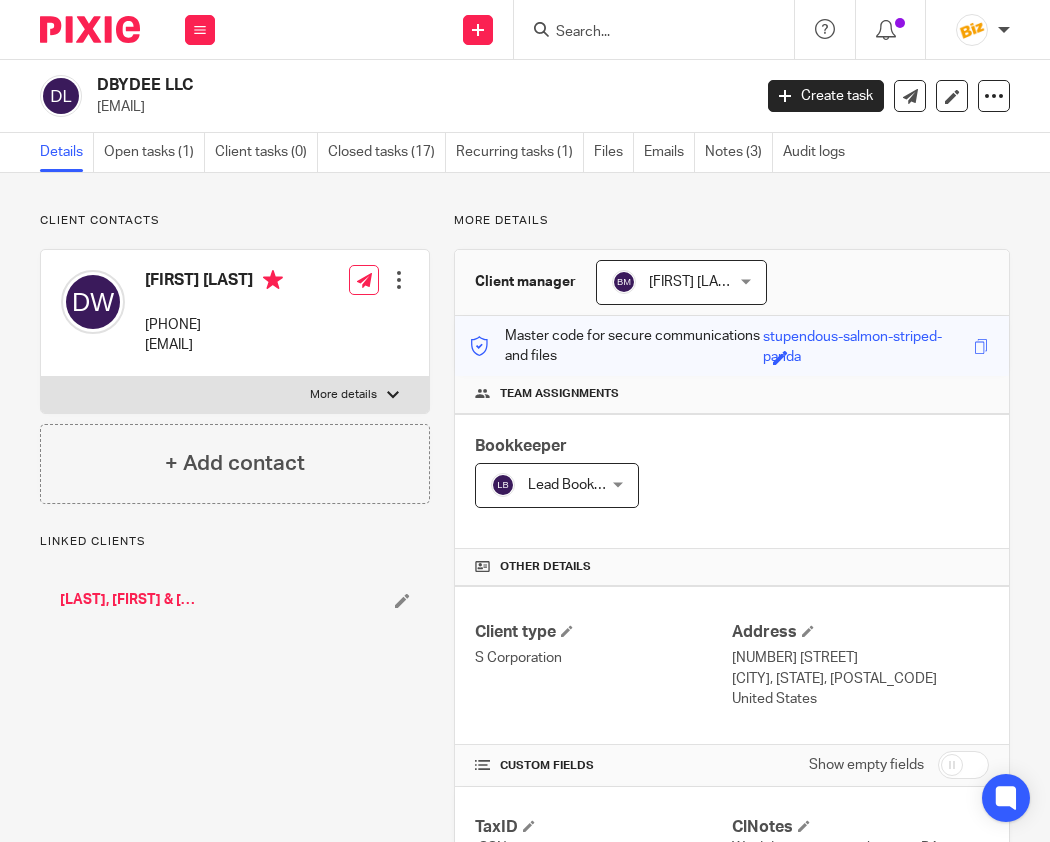 scroll, scrollTop: 0, scrollLeft: 0, axis: both 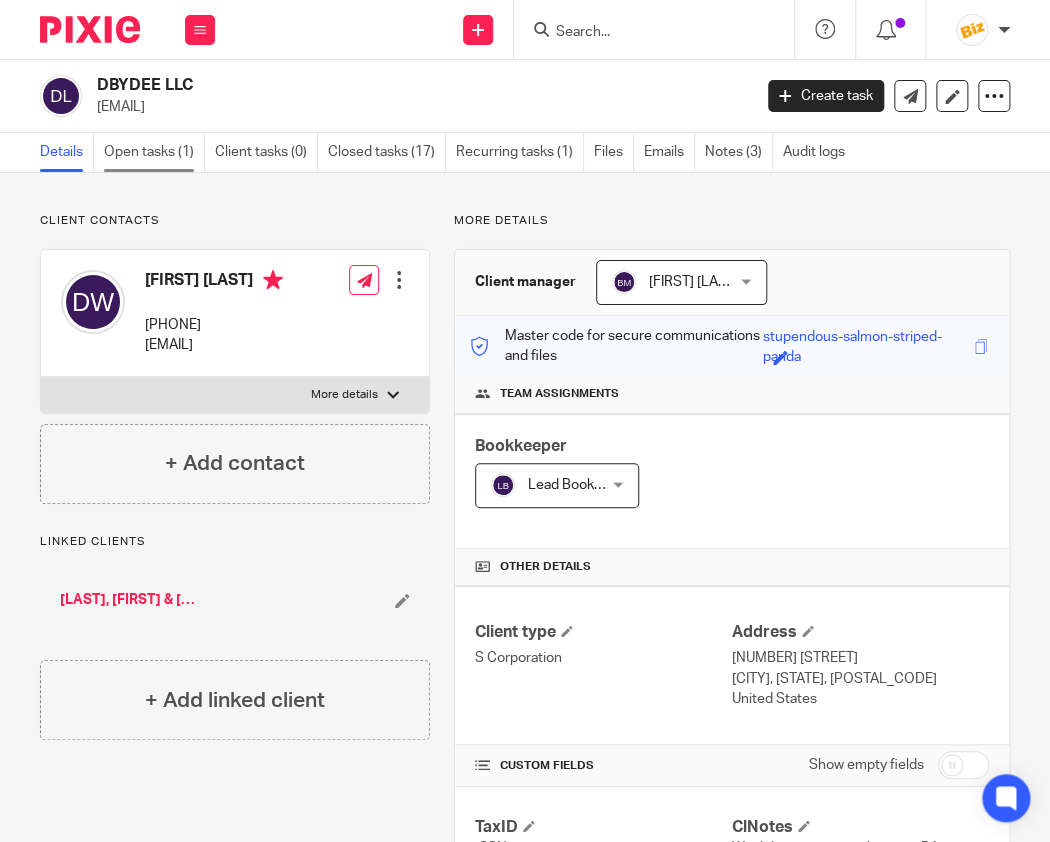 click on "Open tasks (1)" at bounding box center (154, 152) 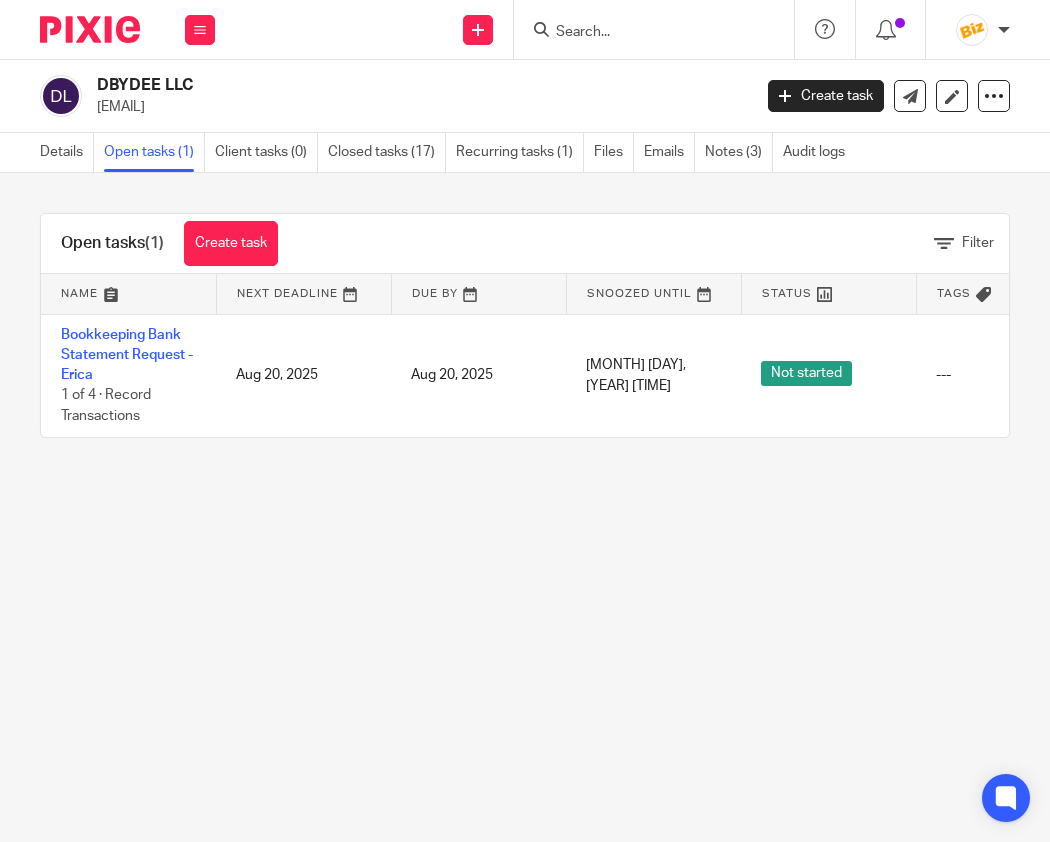 scroll, scrollTop: 0, scrollLeft: 0, axis: both 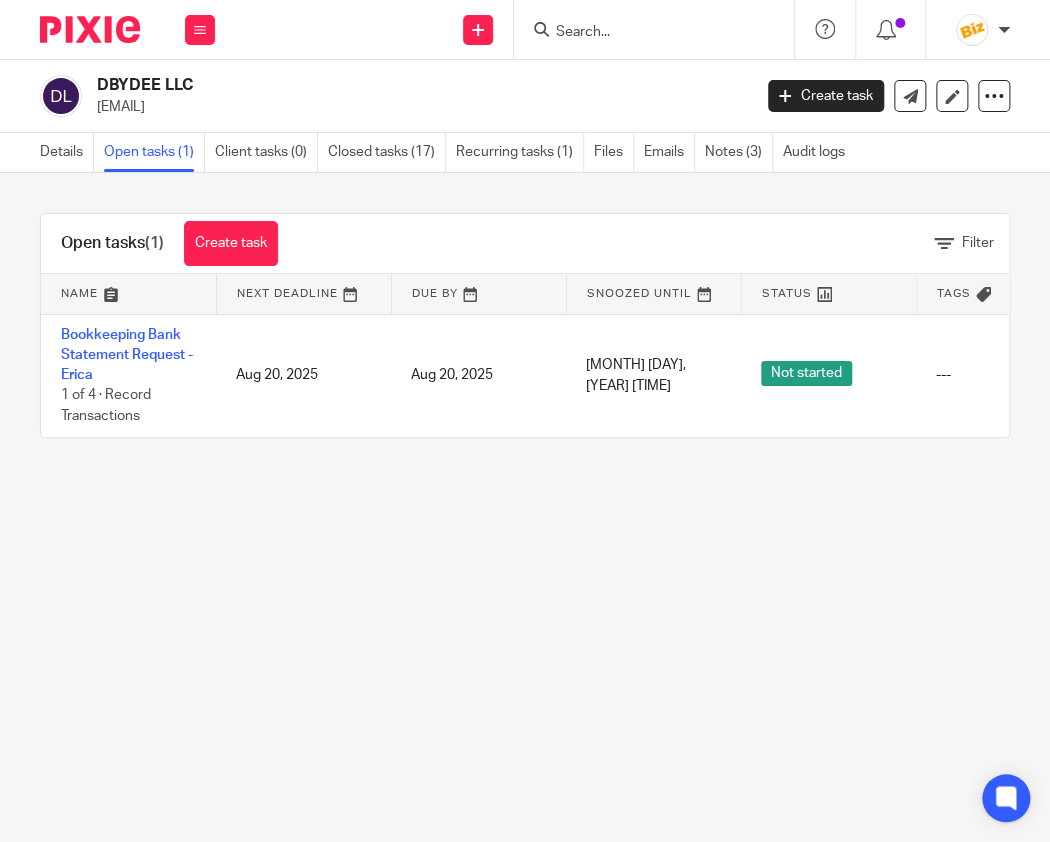 click on "Details" at bounding box center (67, 152) 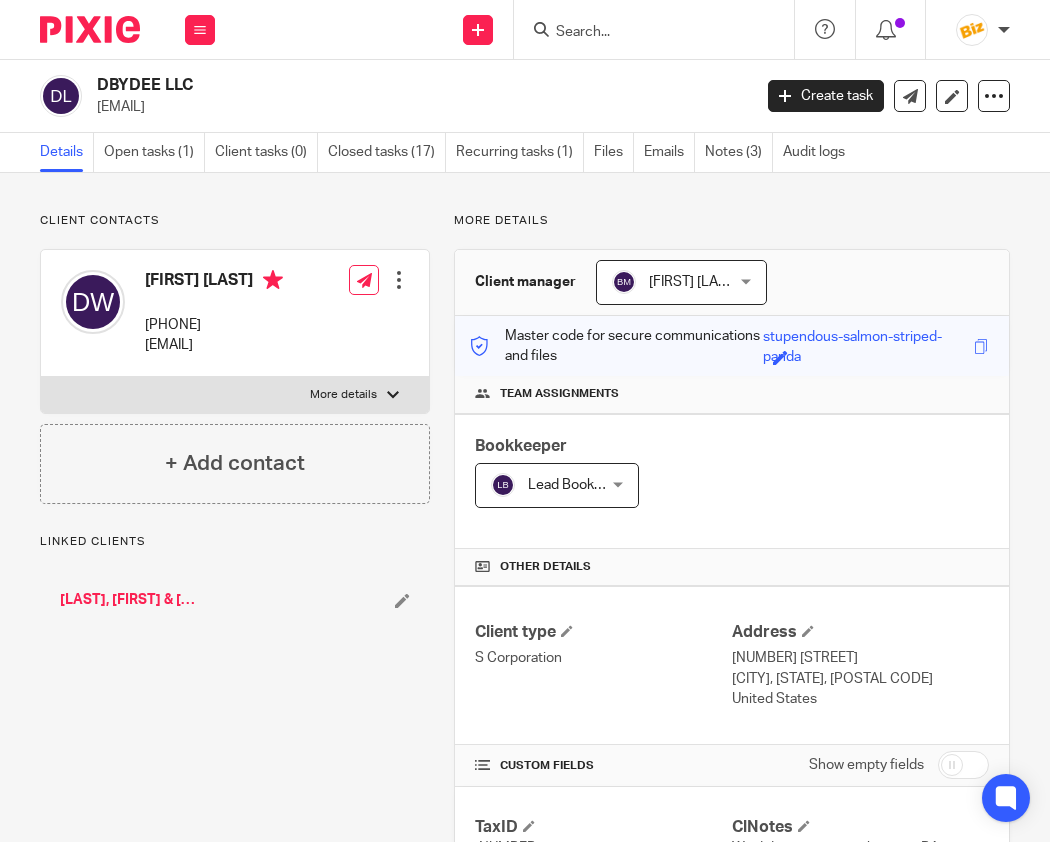 scroll, scrollTop: 0, scrollLeft: 0, axis: both 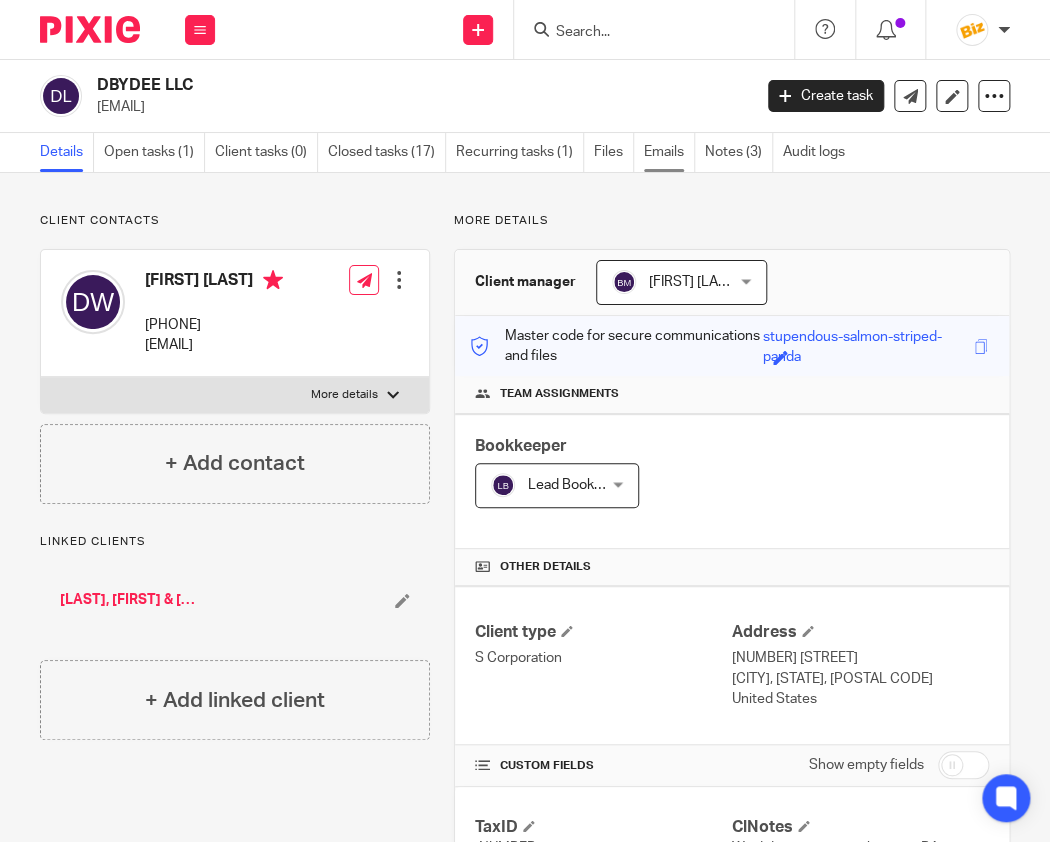 click on "Emails" at bounding box center [669, 152] 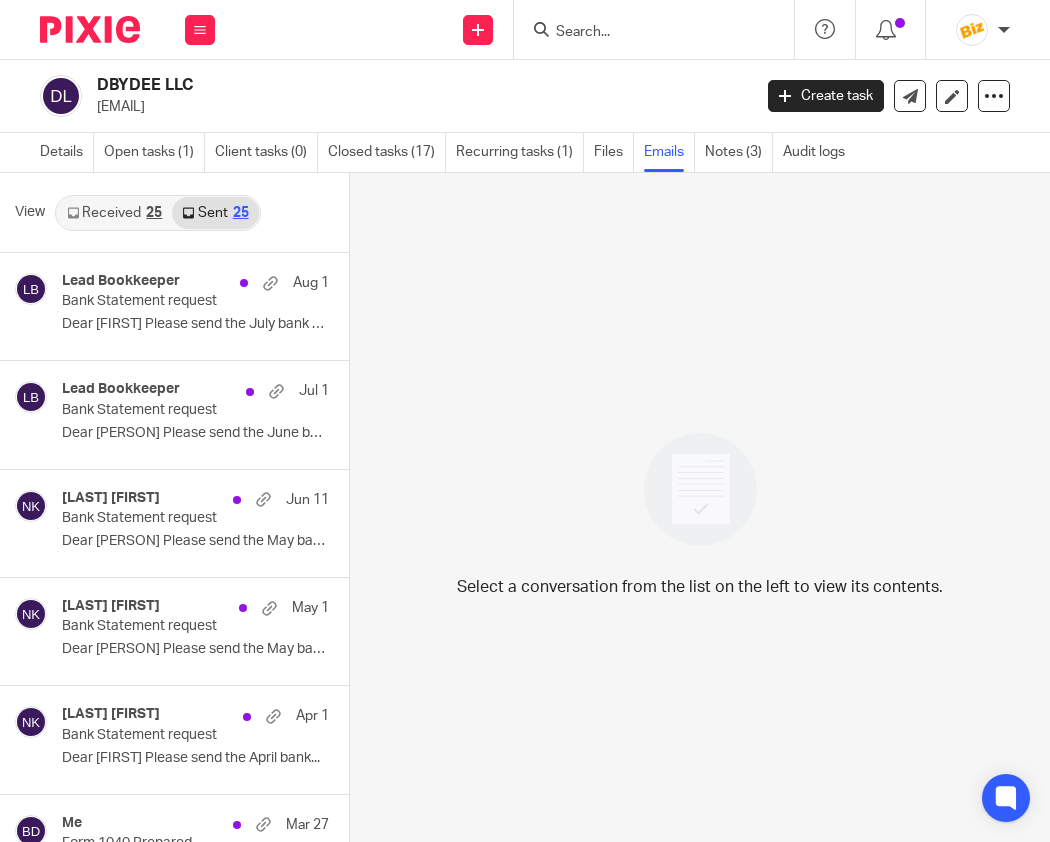 scroll, scrollTop: 0, scrollLeft: 0, axis: both 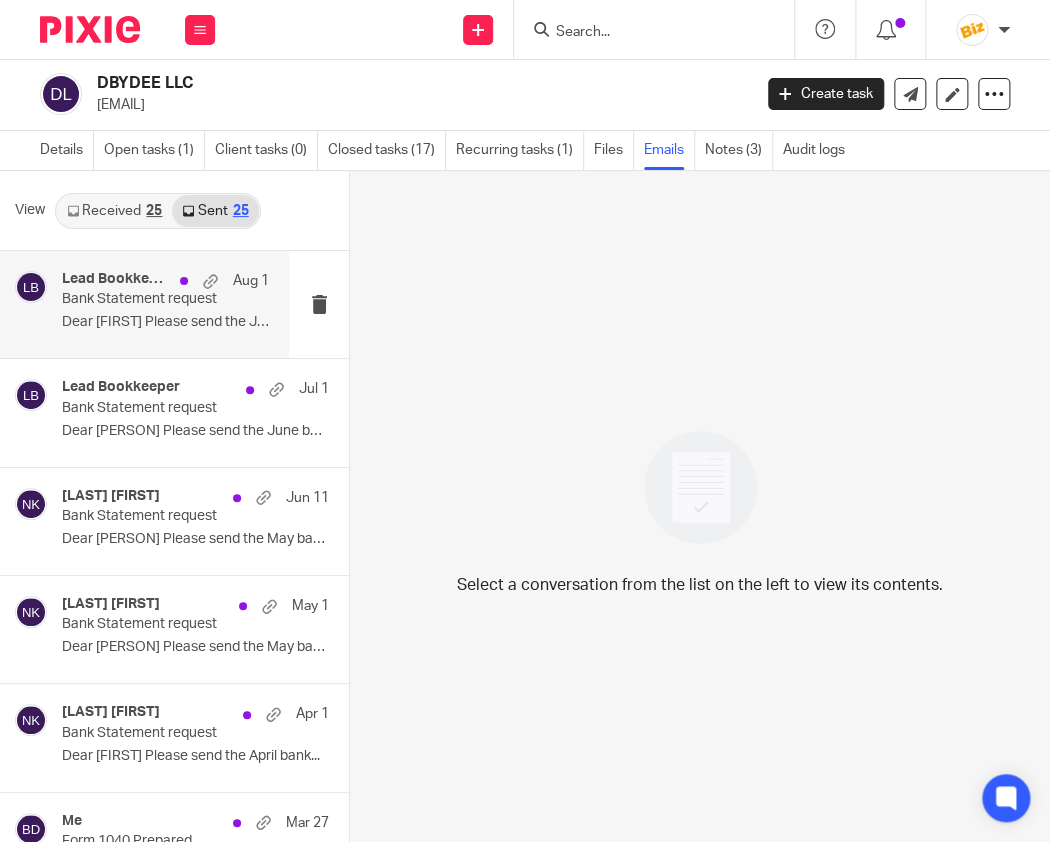 click on "Dear [FIRST] Please send the July bank statement..." at bounding box center (165, 322) 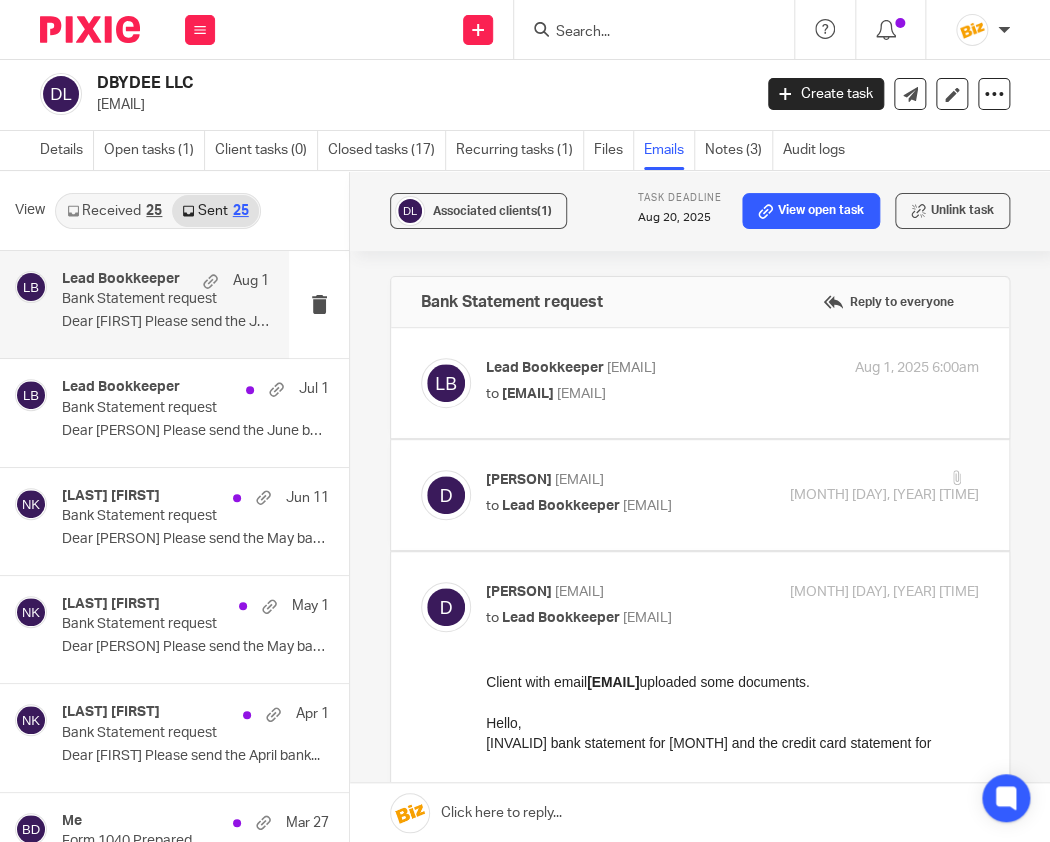 scroll, scrollTop: 0, scrollLeft: 0, axis: both 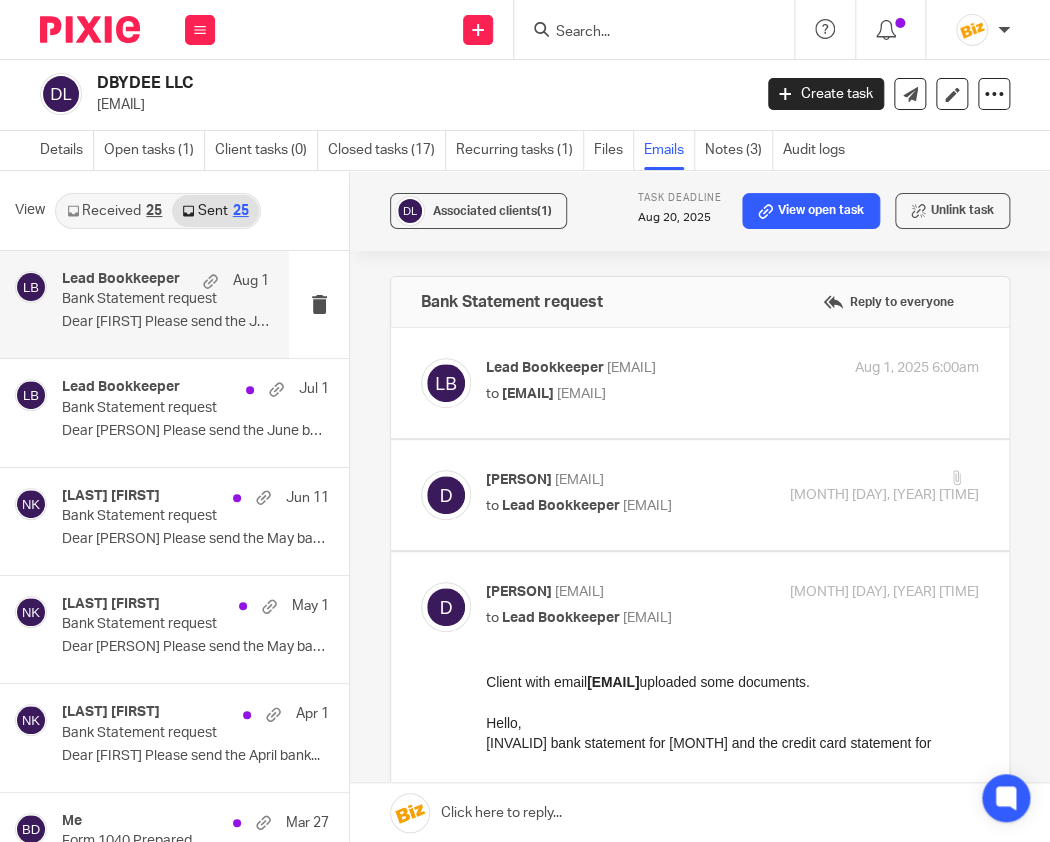 click on "<diana@createdbydee.com>" at bounding box center [581, 394] 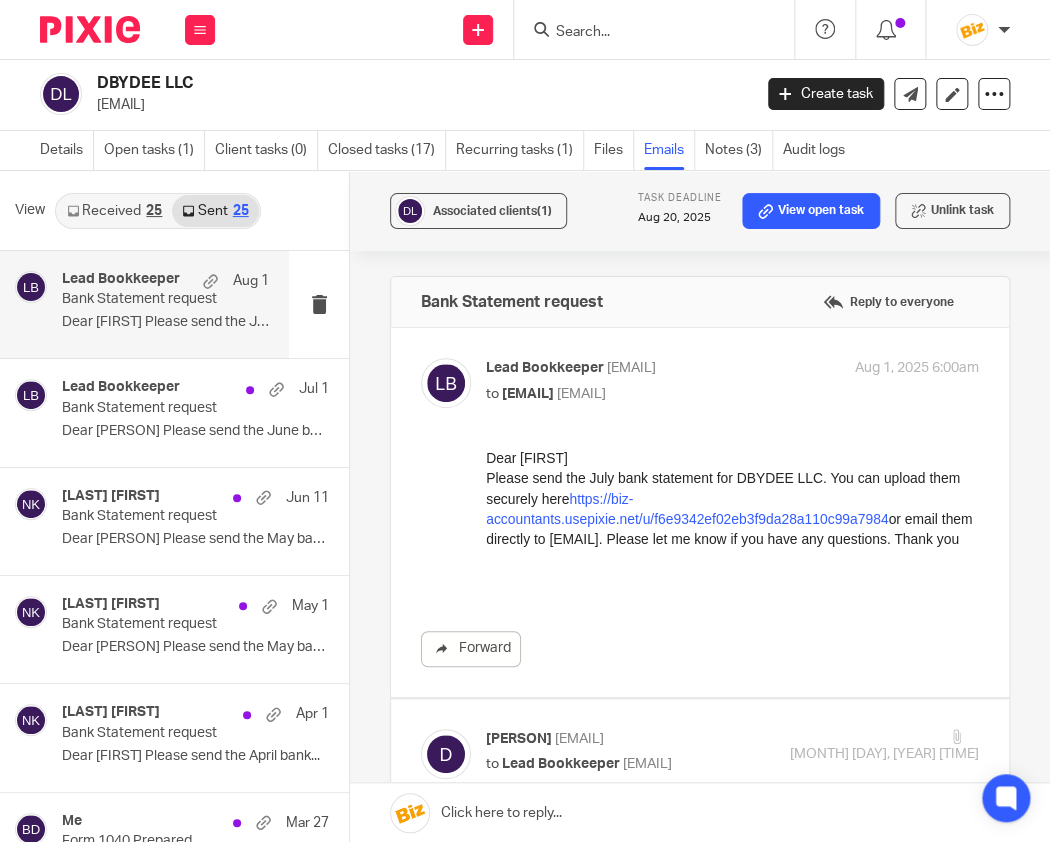 scroll, scrollTop: 0, scrollLeft: 0, axis: both 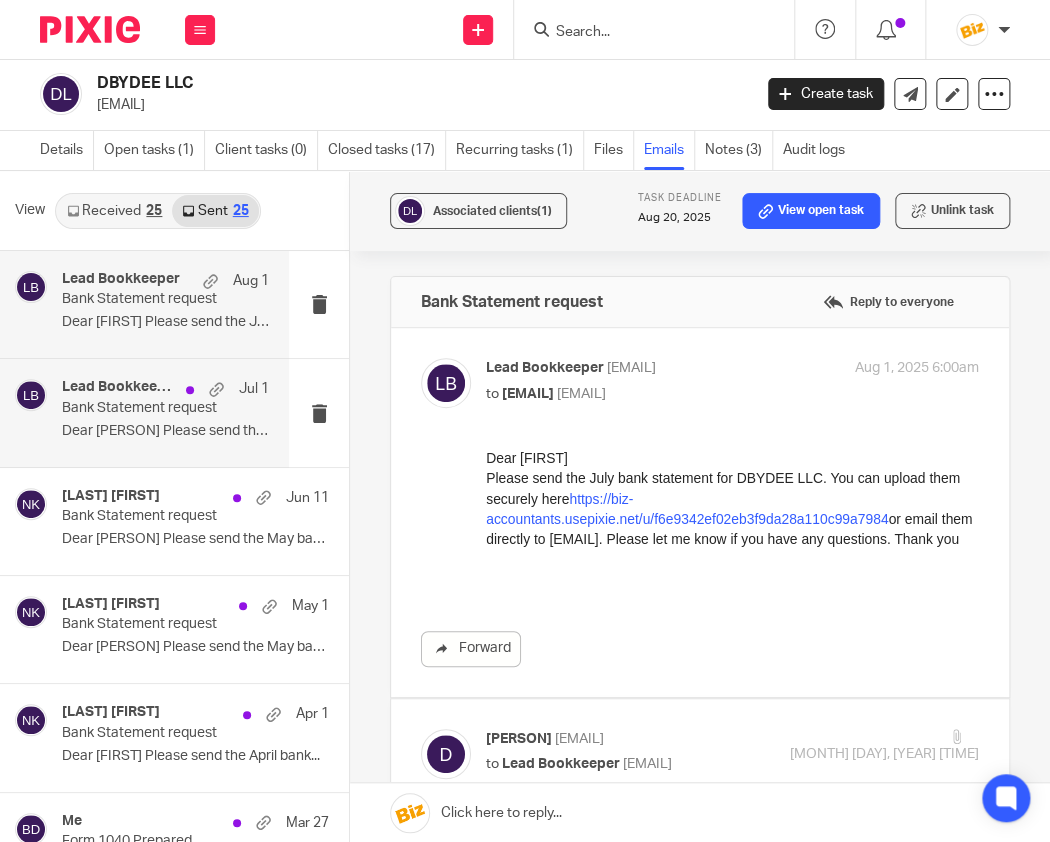 drag, startPoint x: 235, startPoint y: 405, endPoint x: 220, endPoint y: 406, distance: 15.033297 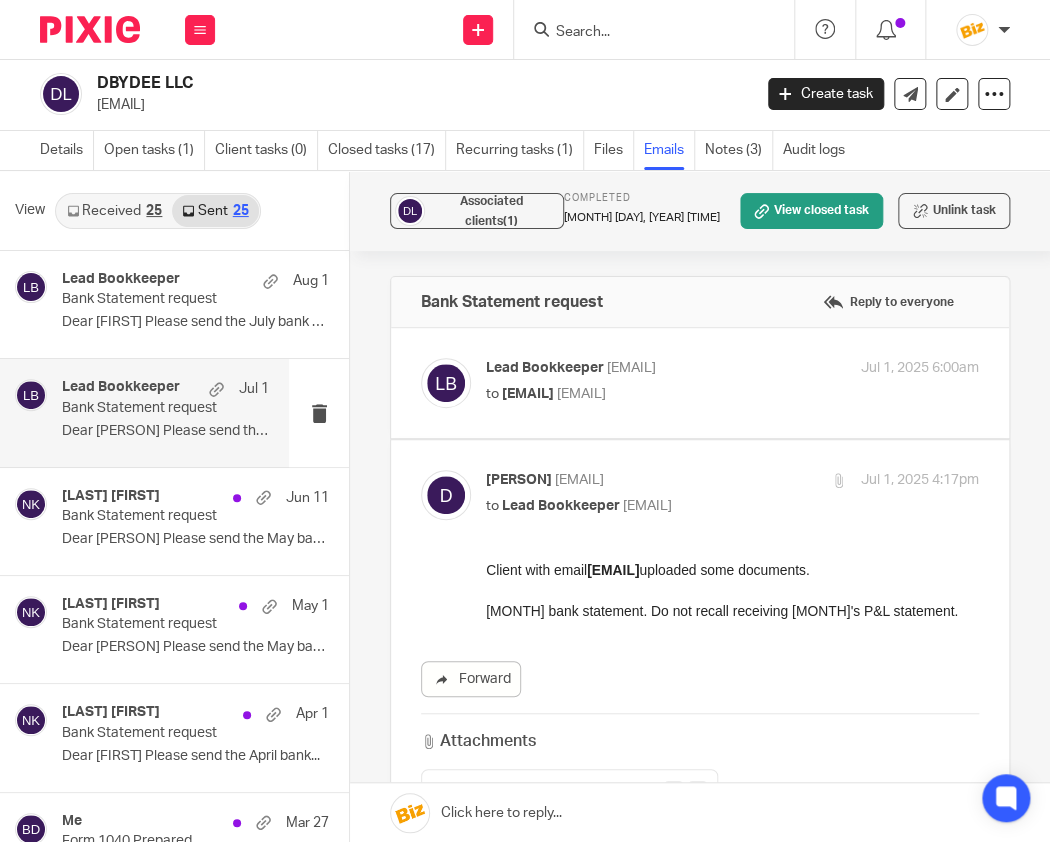 scroll, scrollTop: 0, scrollLeft: 0, axis: both 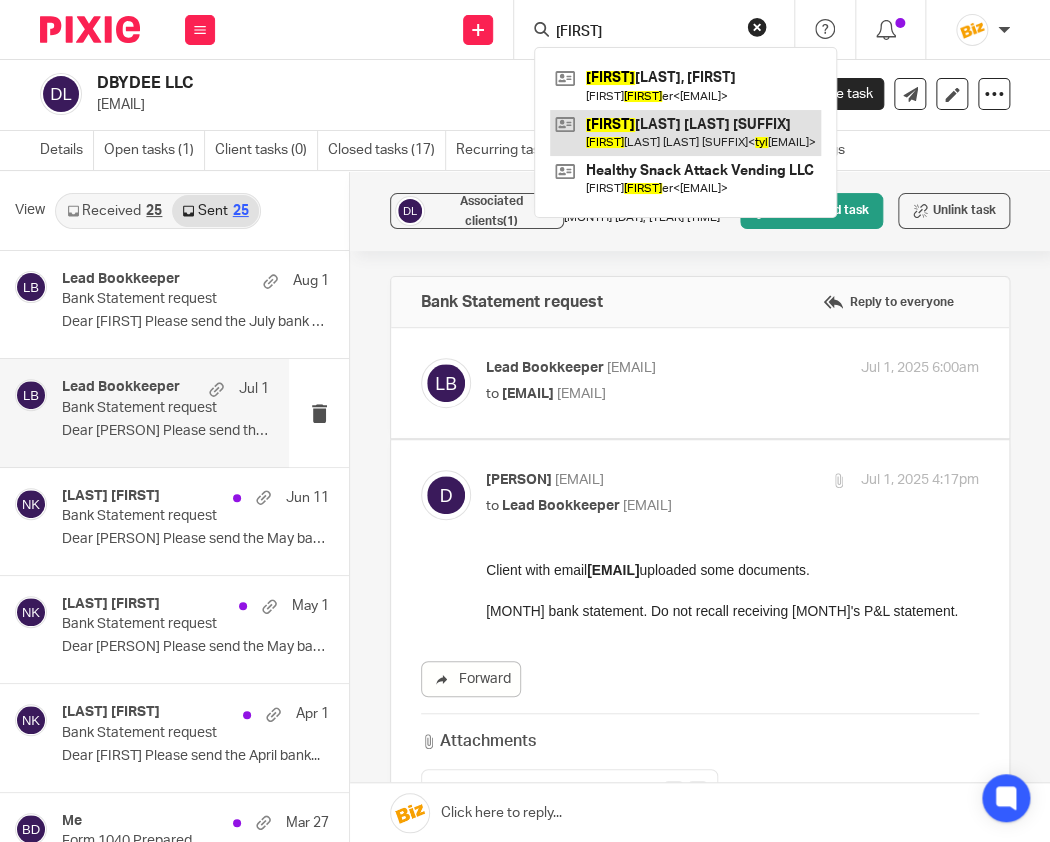 type on "Tyl" 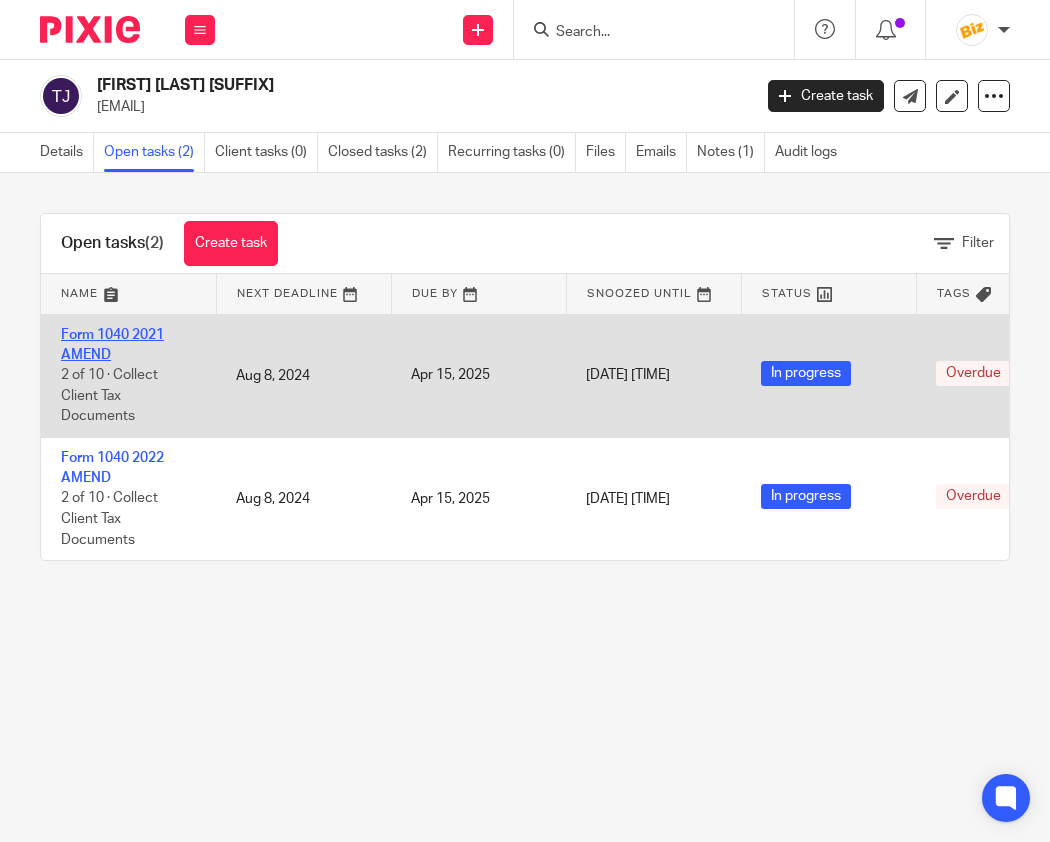 scroll, scrollTop: 0, scrollLeft: 0, axis: both 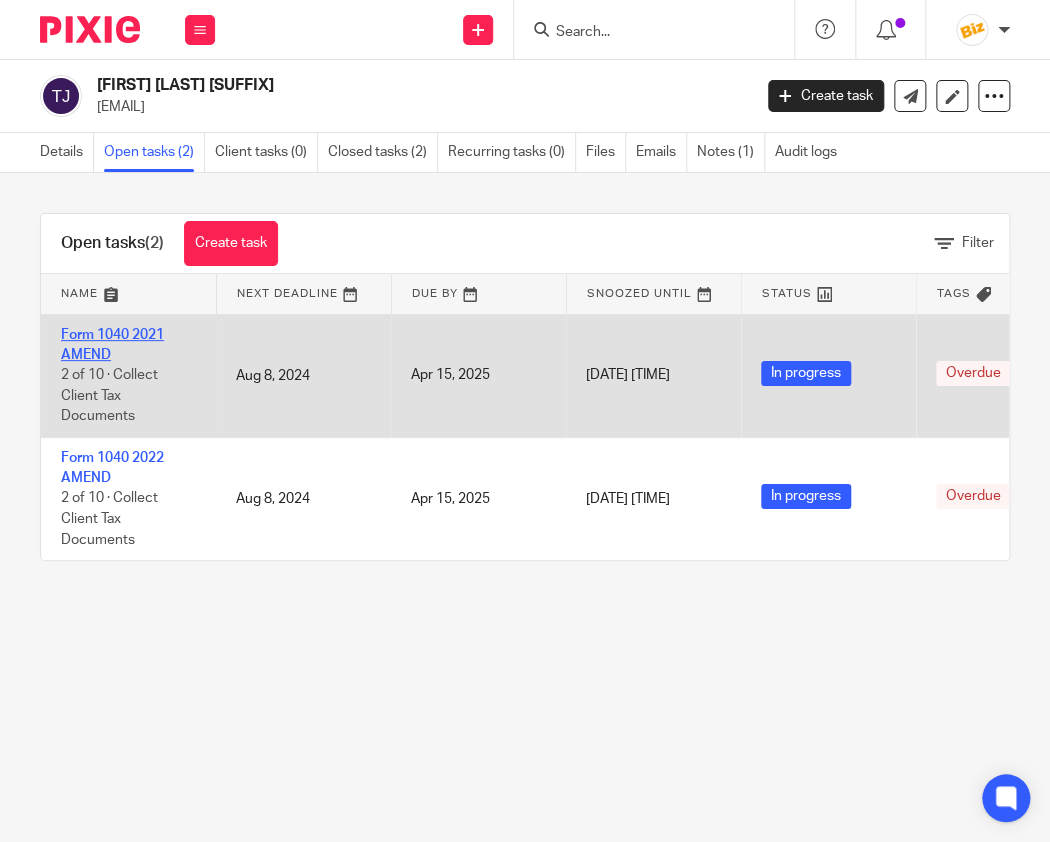 click on "Form 1040 2021 AMEND" at bounding box center (112, 345) 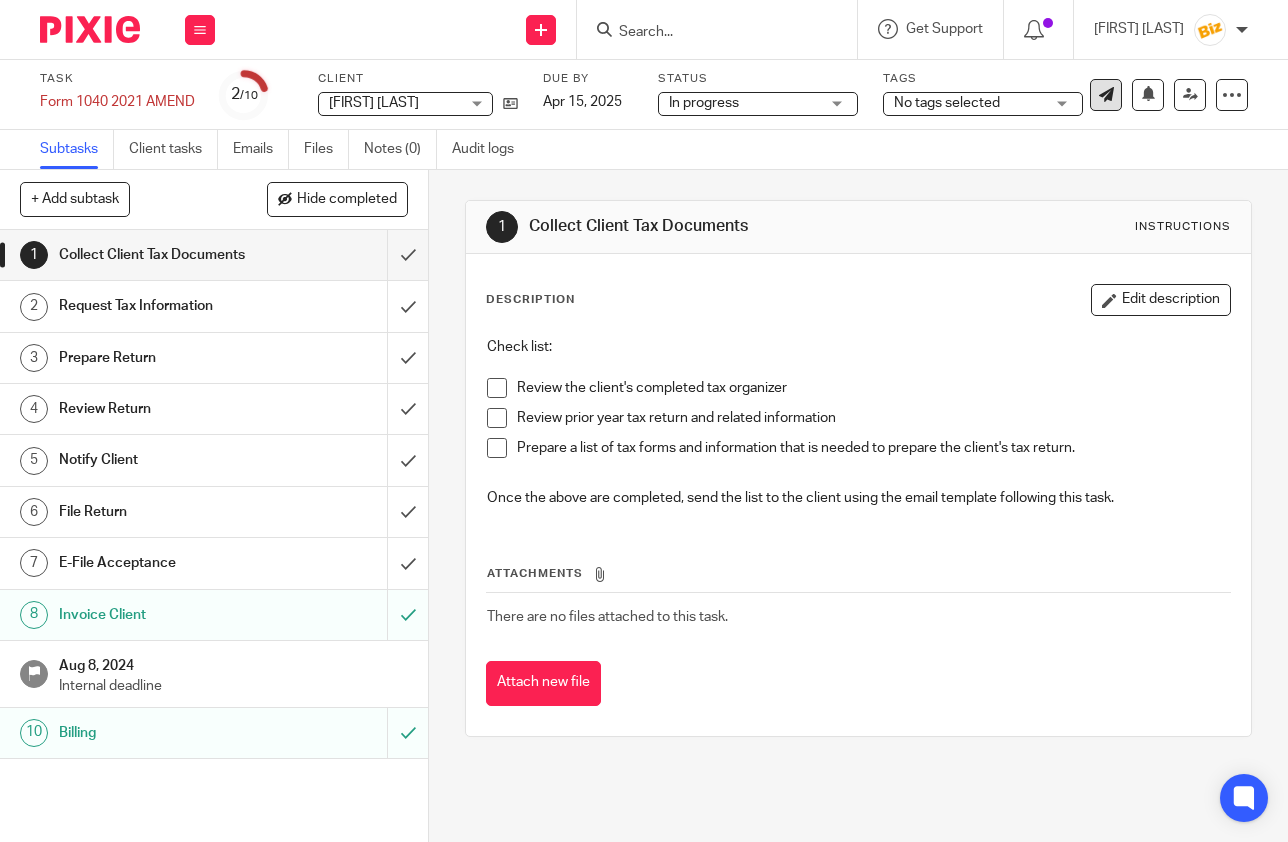 scroll, scrollTop: 0, scrollLeft: 0, axis: both 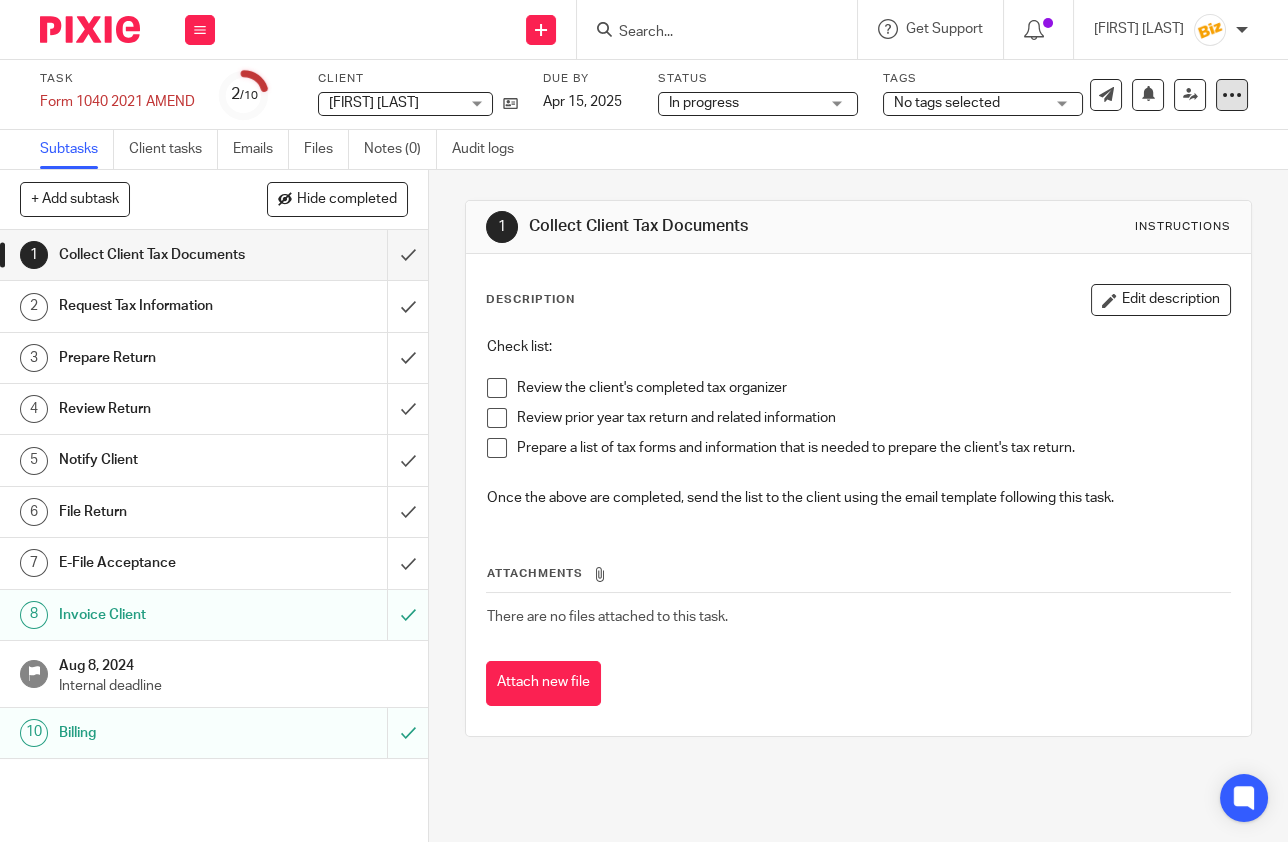 click at bounding box center [1232, 95] 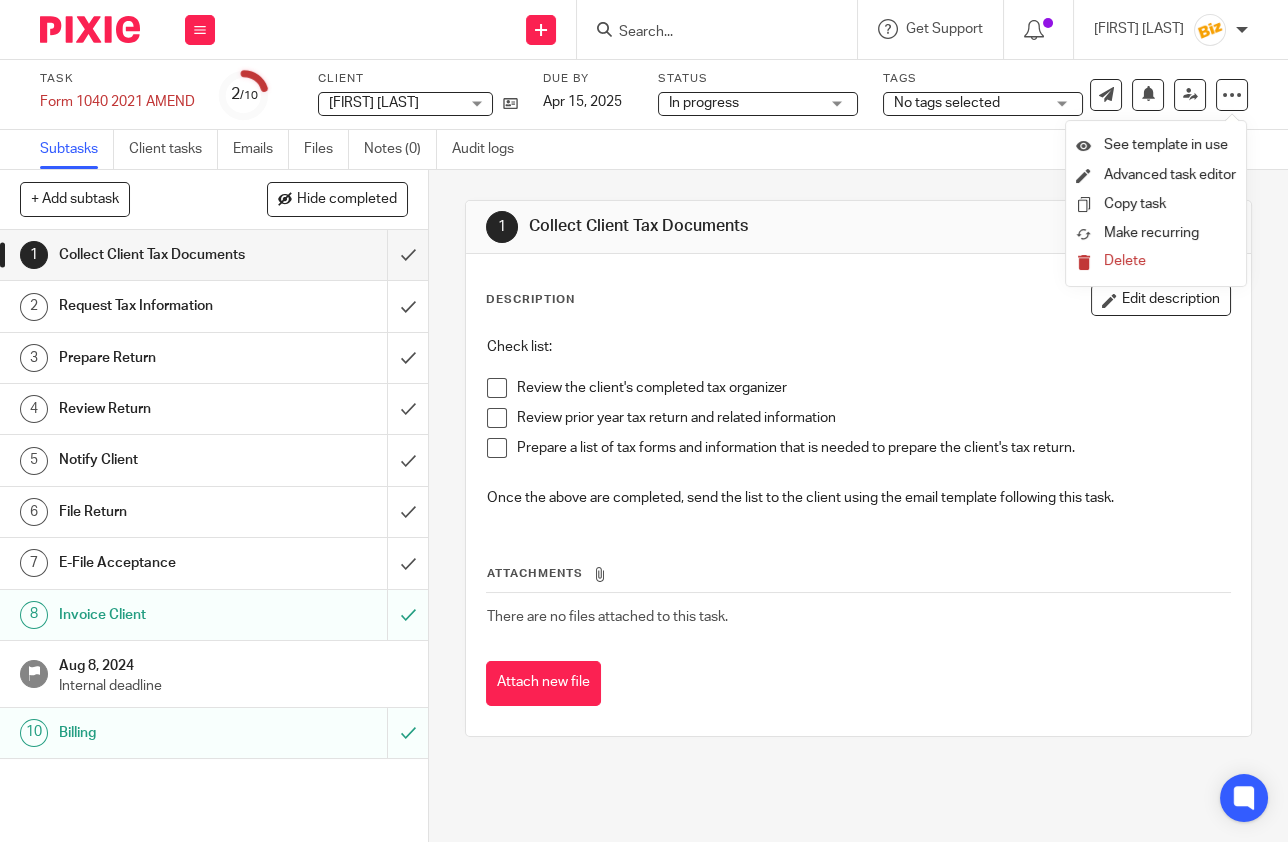 click on "2 /10
Client
[FIRST] [LAST] Jr
[FIRST] [LAST] Jr
No client selected
100 Black Therapists LLC
101X Official Inc ([STATE])
1136 Blitzen LLC
1830 Miller Lane Project LLC
1844 Investments LLC (Not Ra)
1844 Properties LLC (Not Ra)
1844 Wipe Down
1 Act Of Kindness
1 Stop Solutions LLC ([STATE])
2-15 Landscaping LLC ([NAME])
22 Castle Oaks Lot 4, LLC.
2425 Media LLC
2475 Viking Project LLC
2637 West Horizon Ridge Parkway LLC" at bounding box center [644, 95] 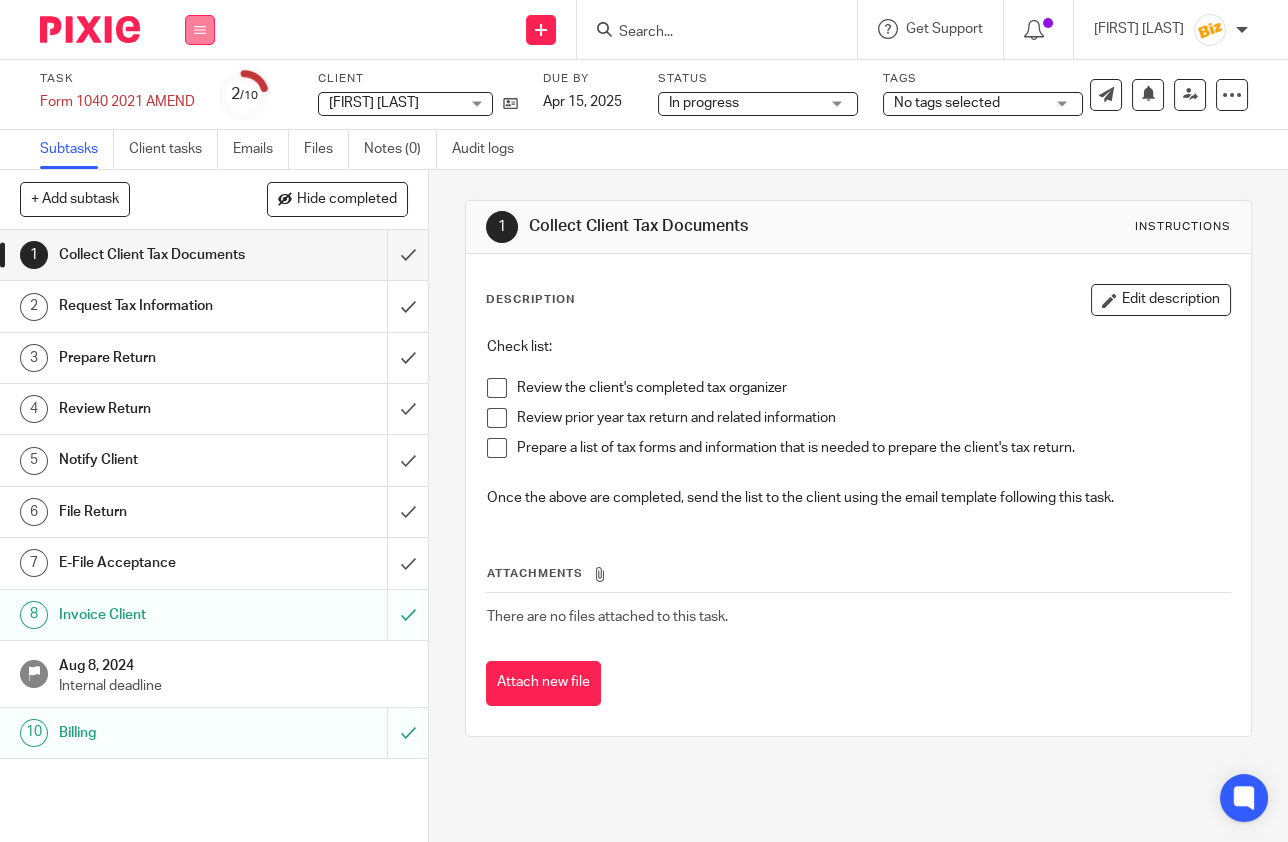 click at bounding box center [200, 30] 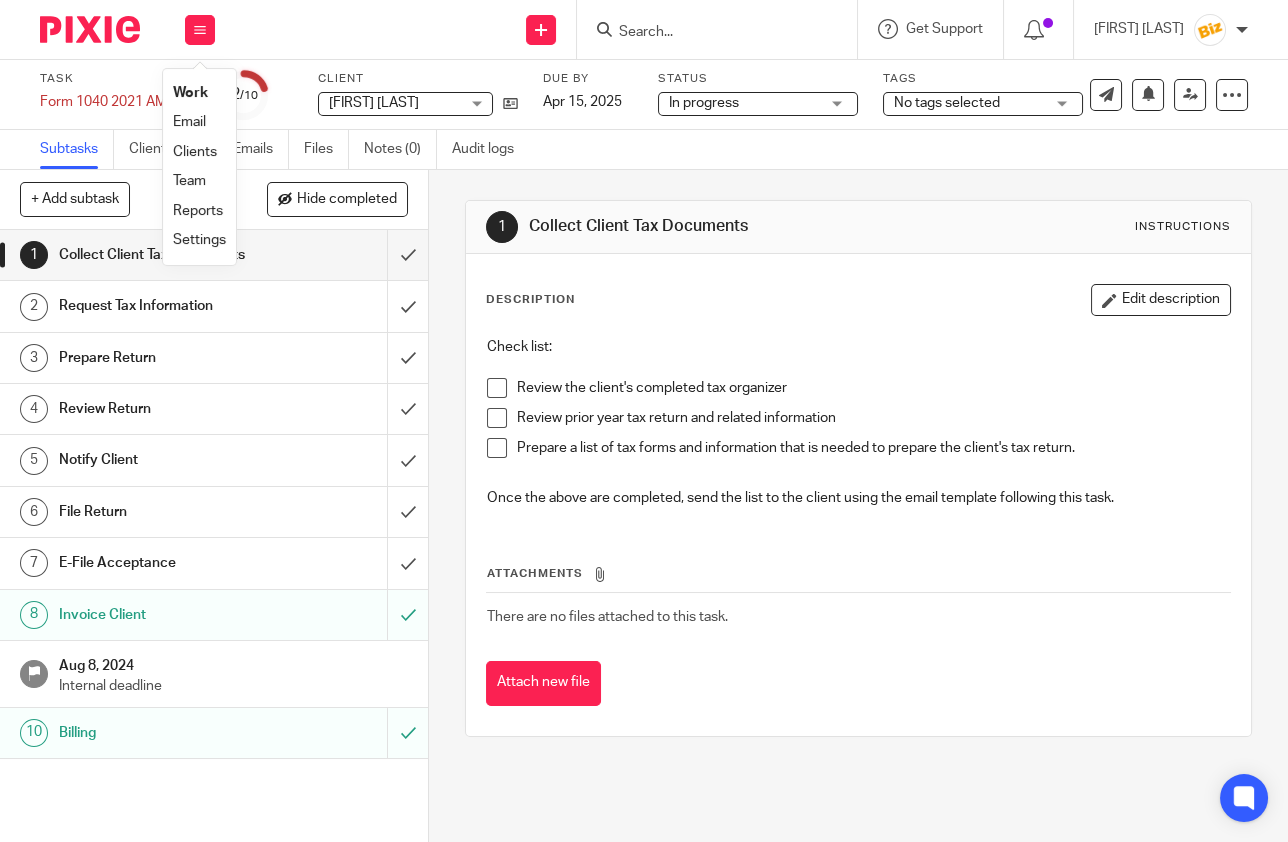 click on "Work" at bounding box center (199, 93) 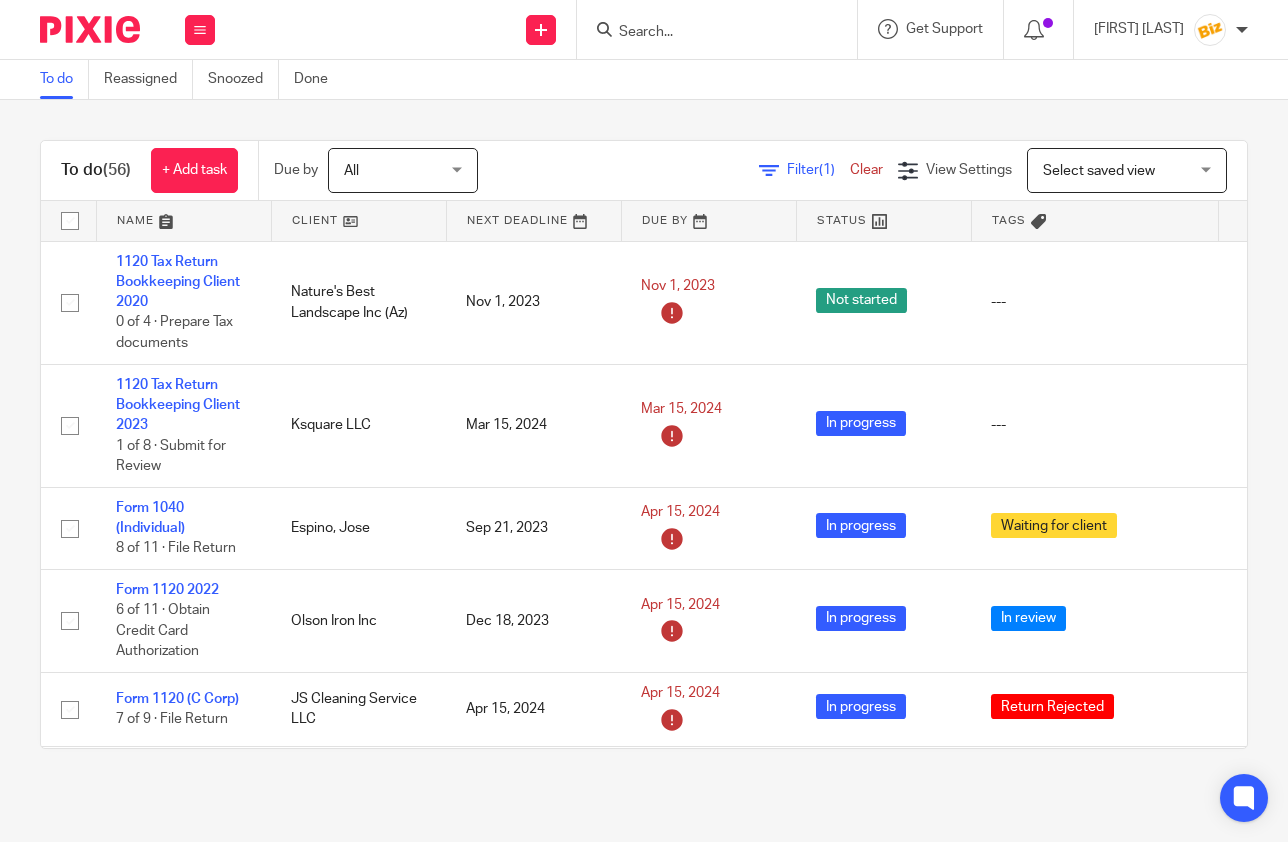 scroll, scrollTop: 0, scrollLeft: 0, axis: both 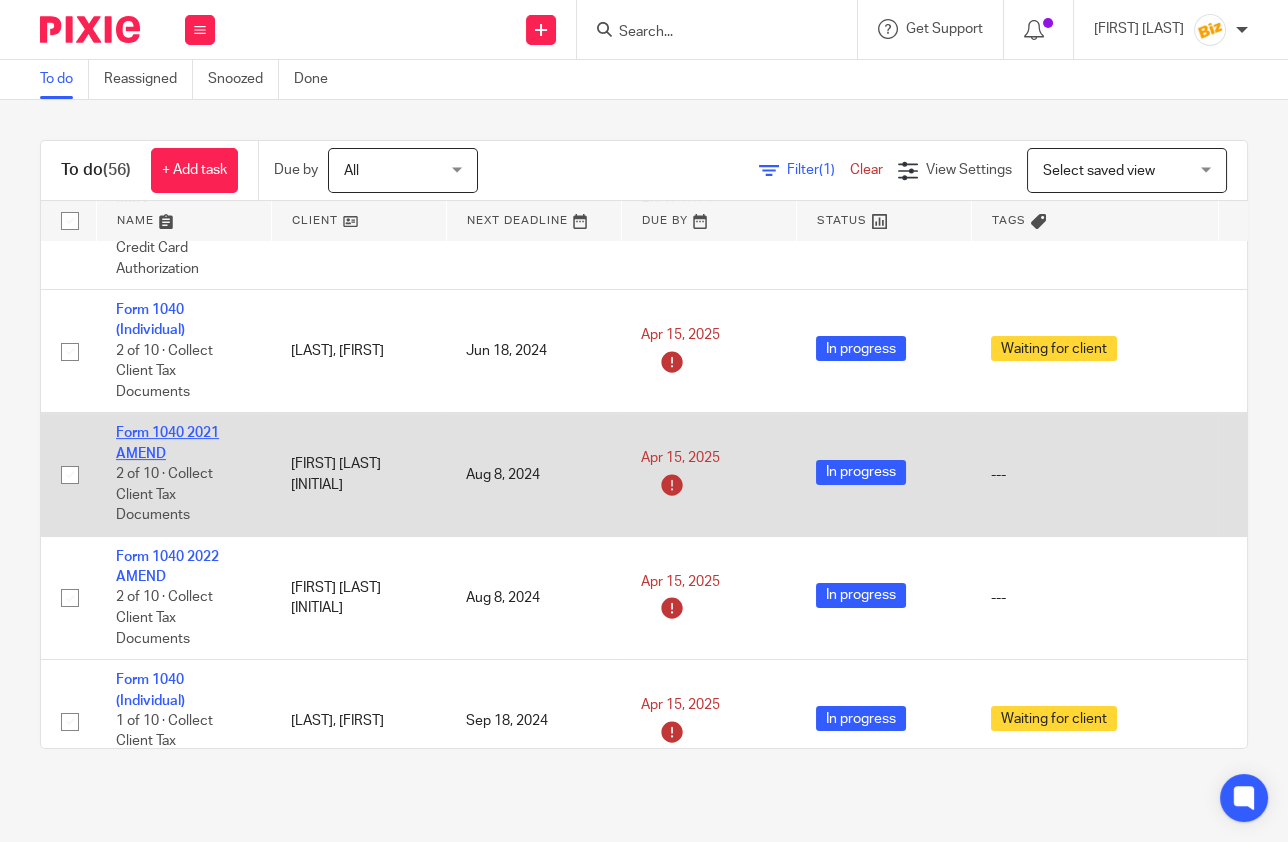 click on "Form 1040 2021 AMEND" at bounding box center [167, 443] 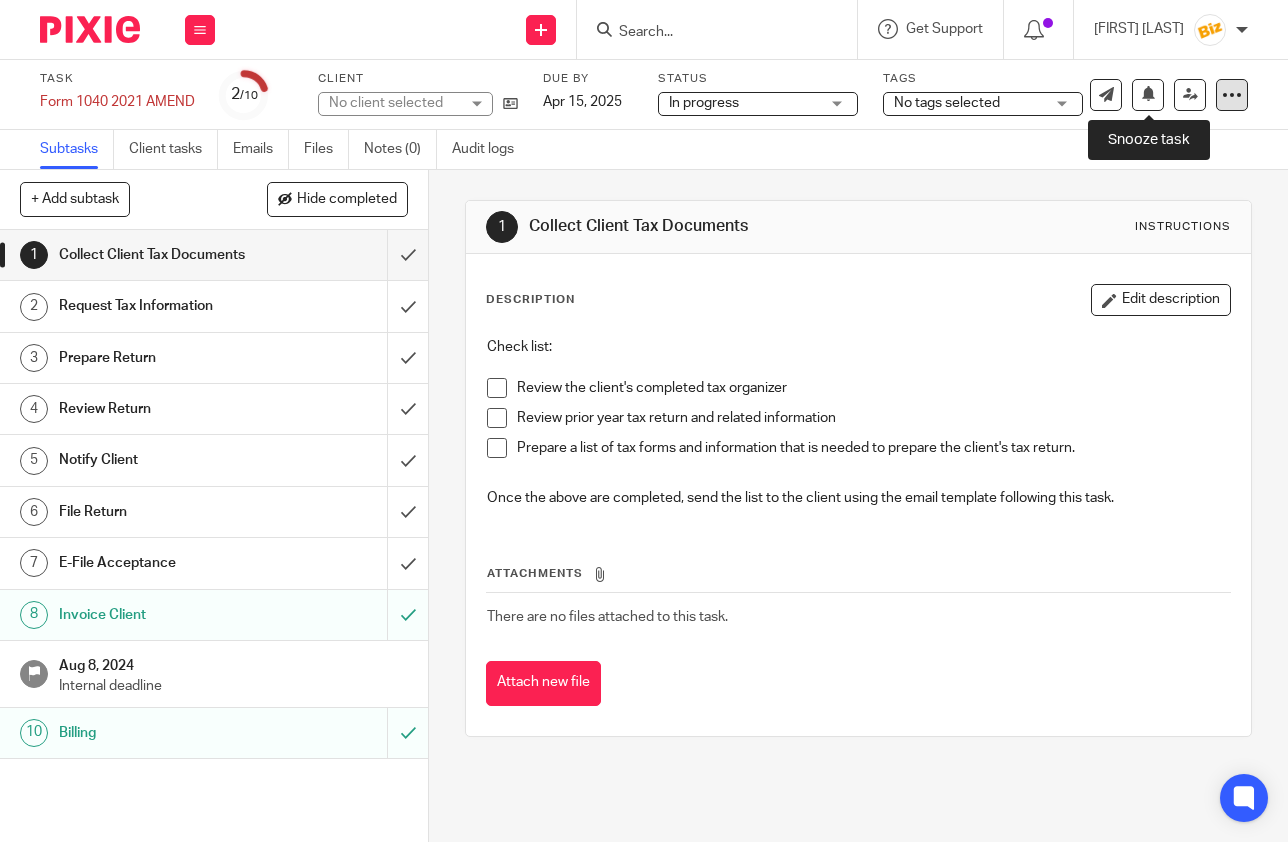 scroll, scrollTop: 0, scrollLeft: 0, axis: both 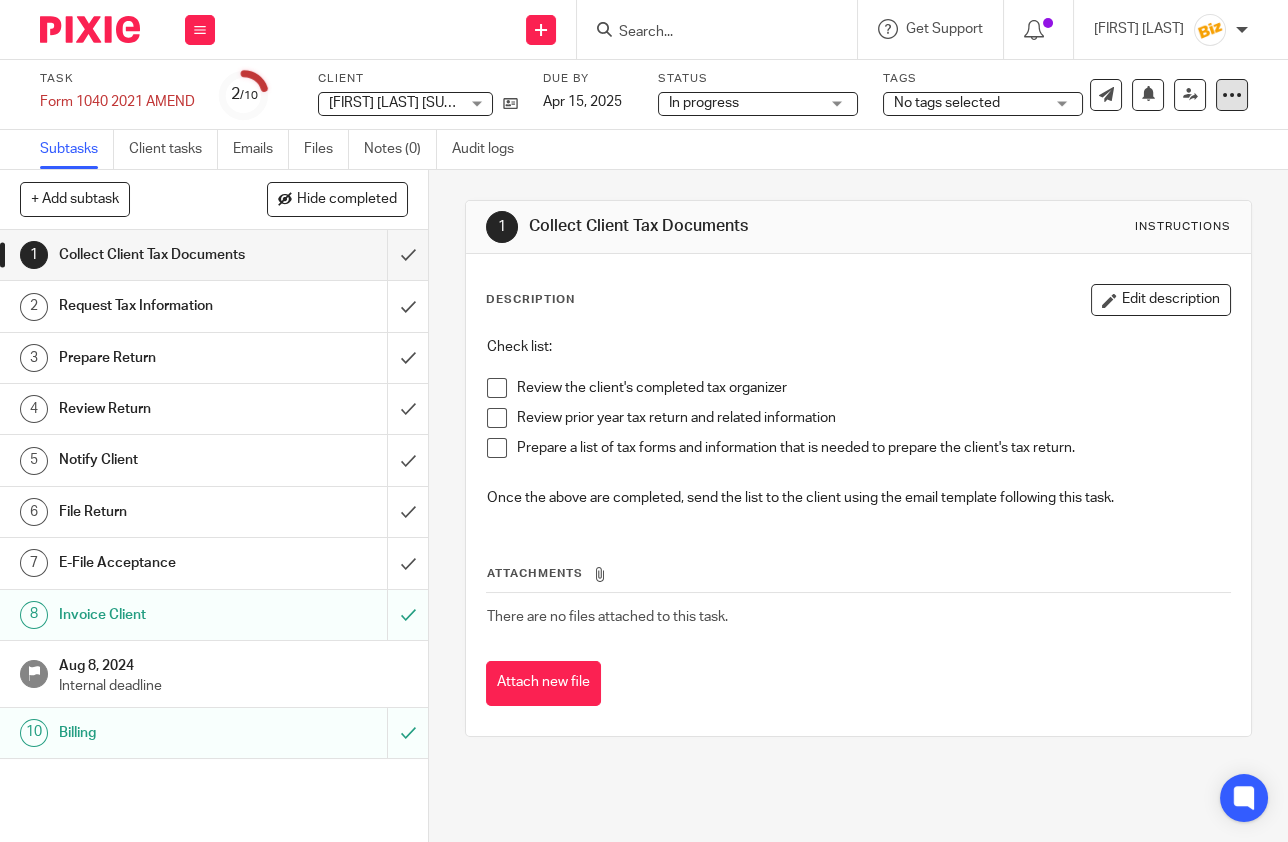 click at bounding box center [1232, 95] 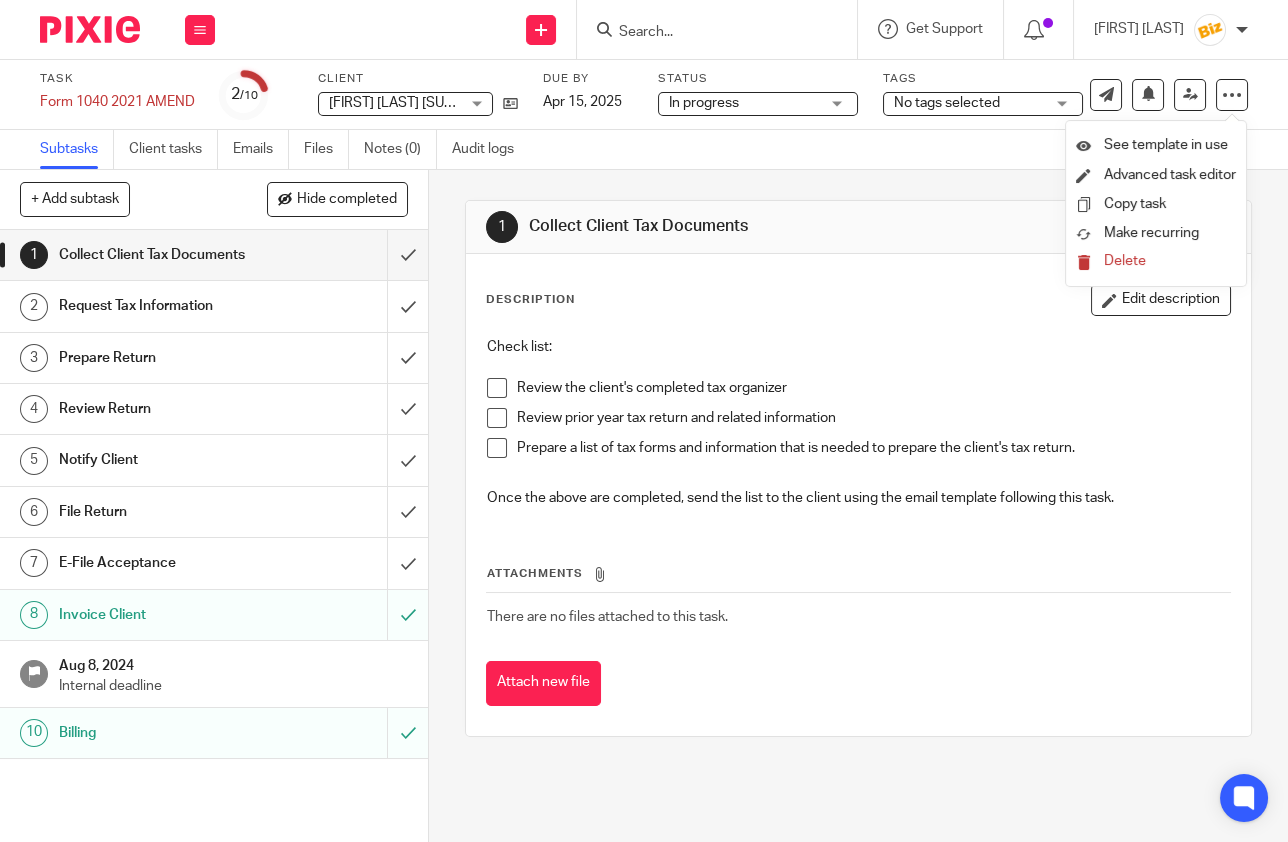 click on "Subtasks
Client tasks
Emails
Files
Notes (0)
Audit logs" at bounding box center (644, 150) 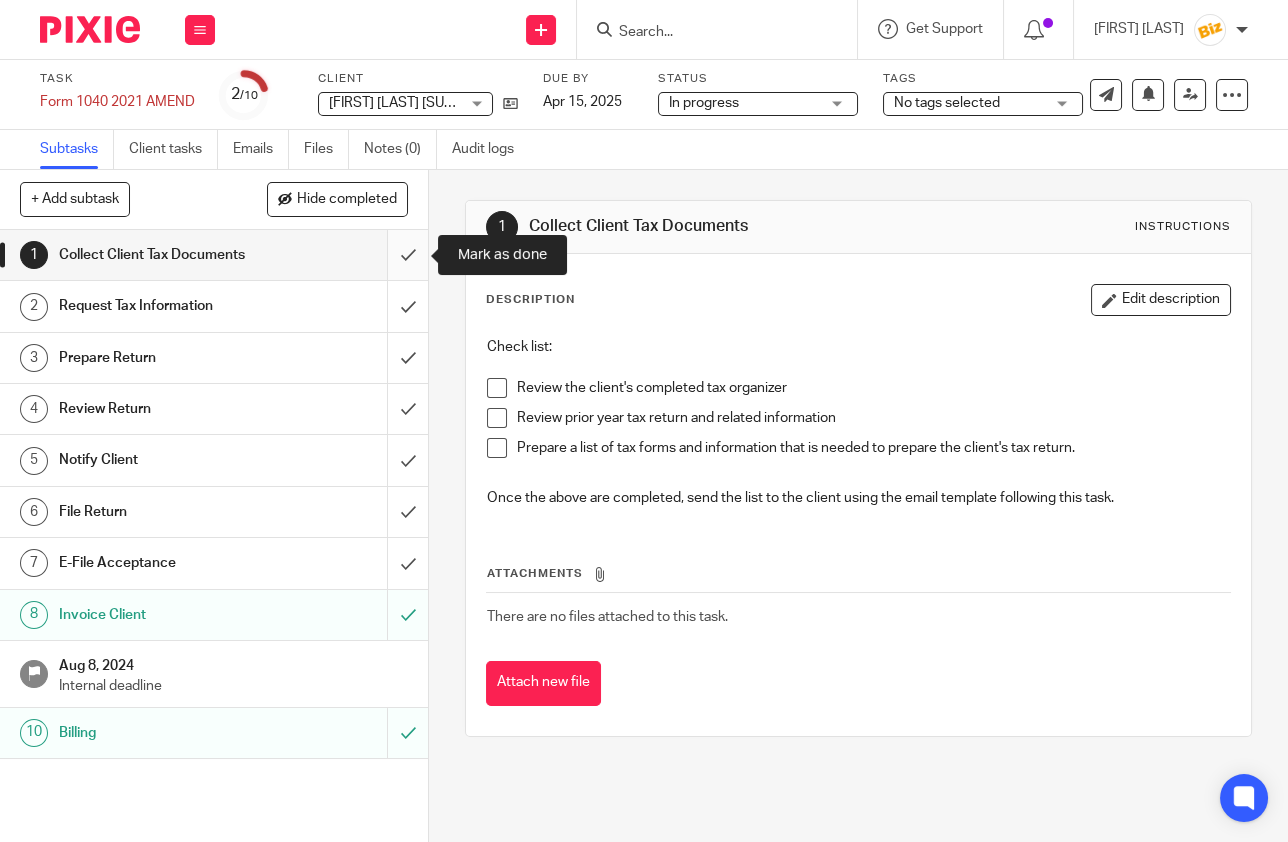 click at bounding box center (214, 255) 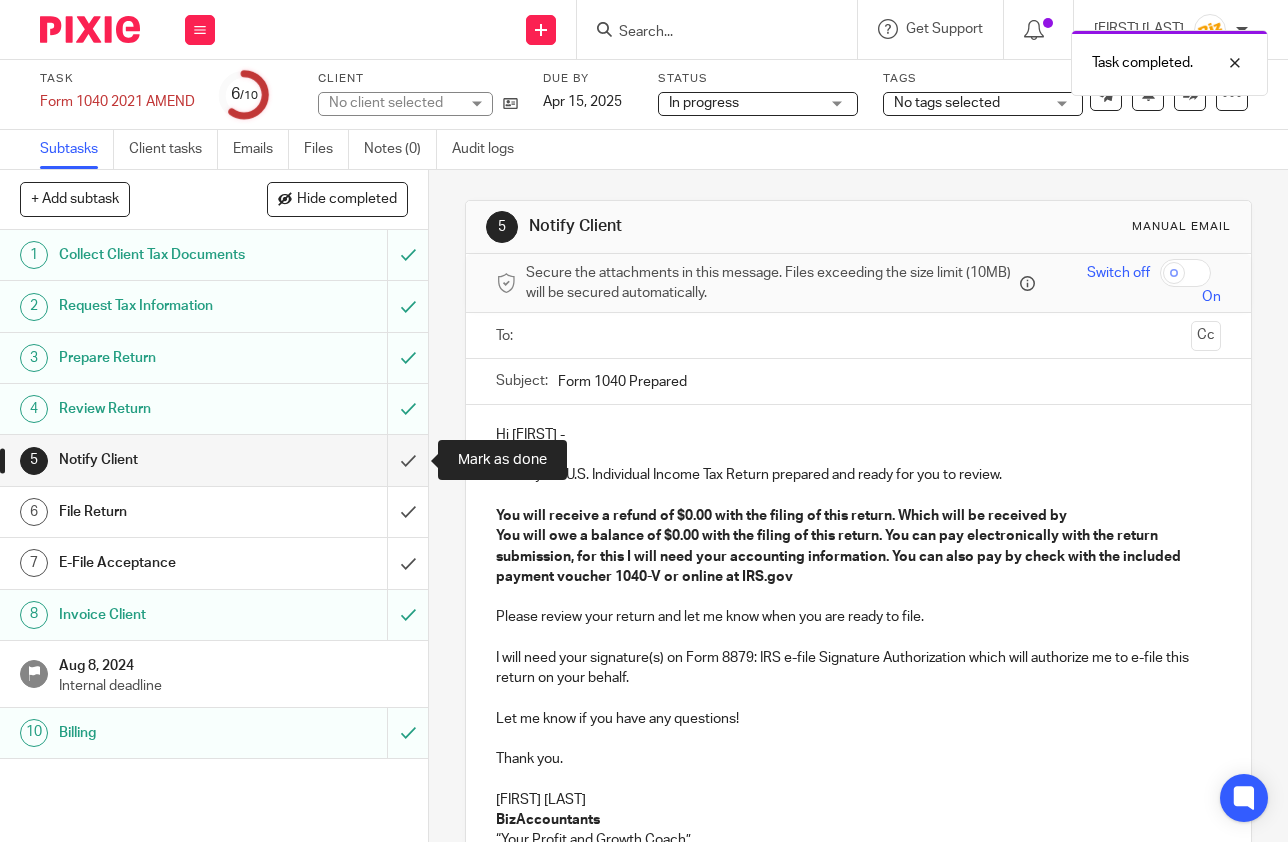 scroll, scrollTop: 0, scrollLeft: 0, axis: both 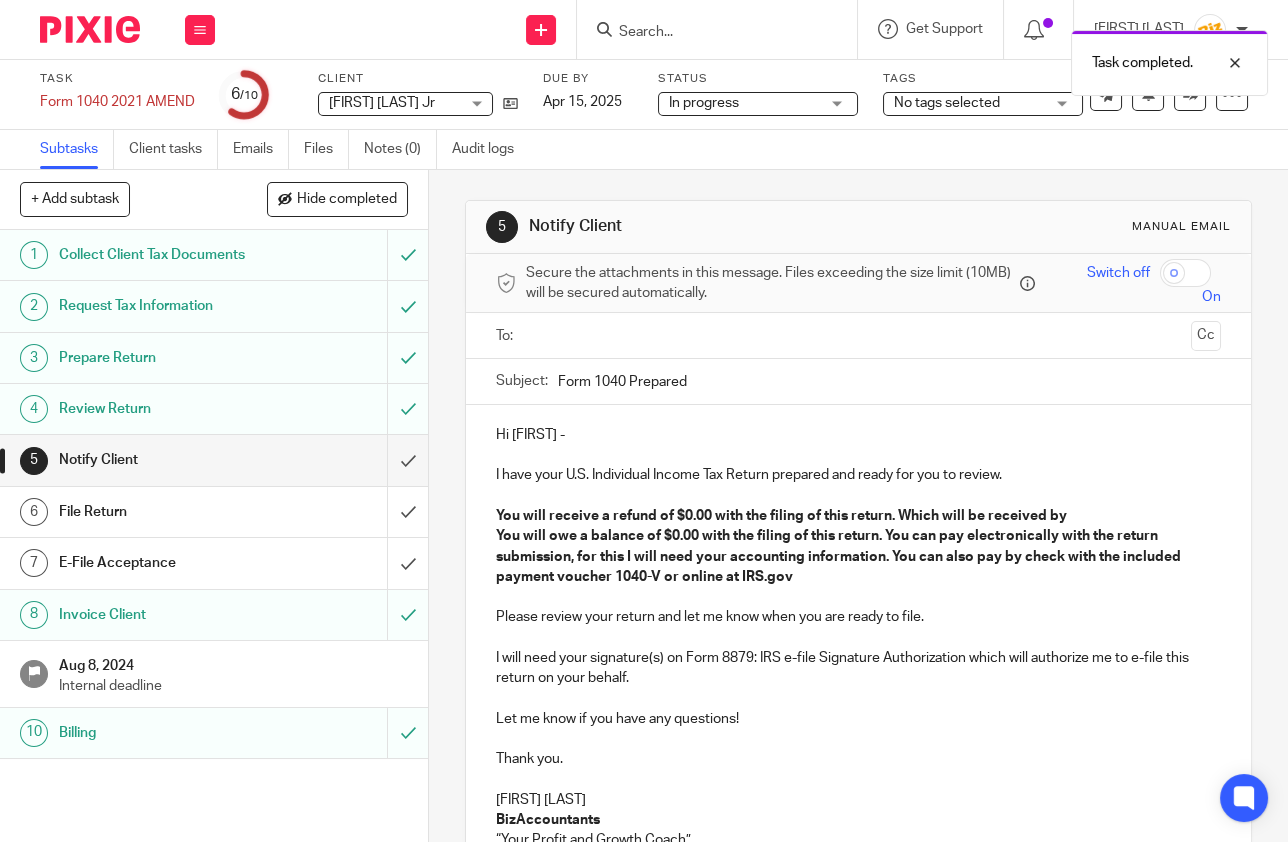 click on "Prepare Return" at bounding box center [213, 358] 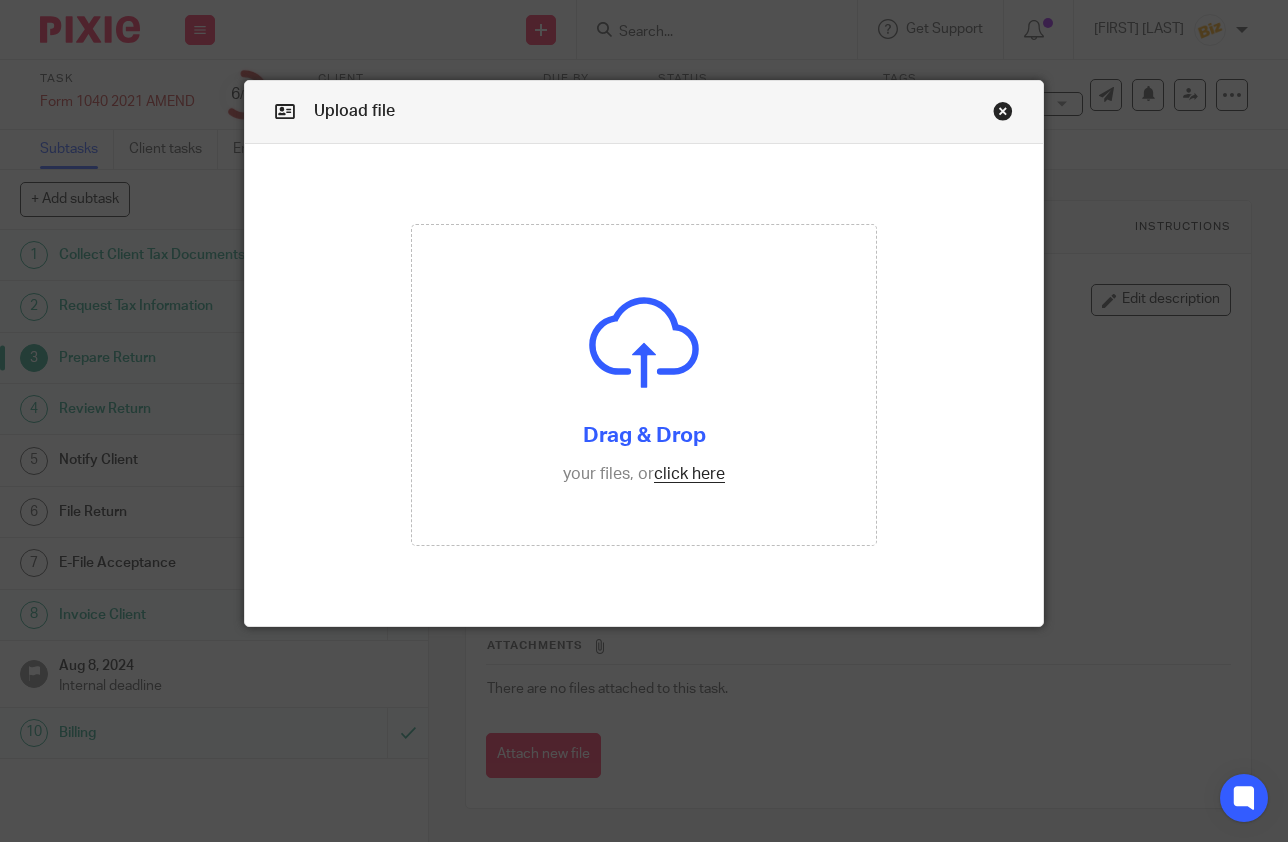 scroll, scrollTop: 0, scrollLeft: 0, axis: both 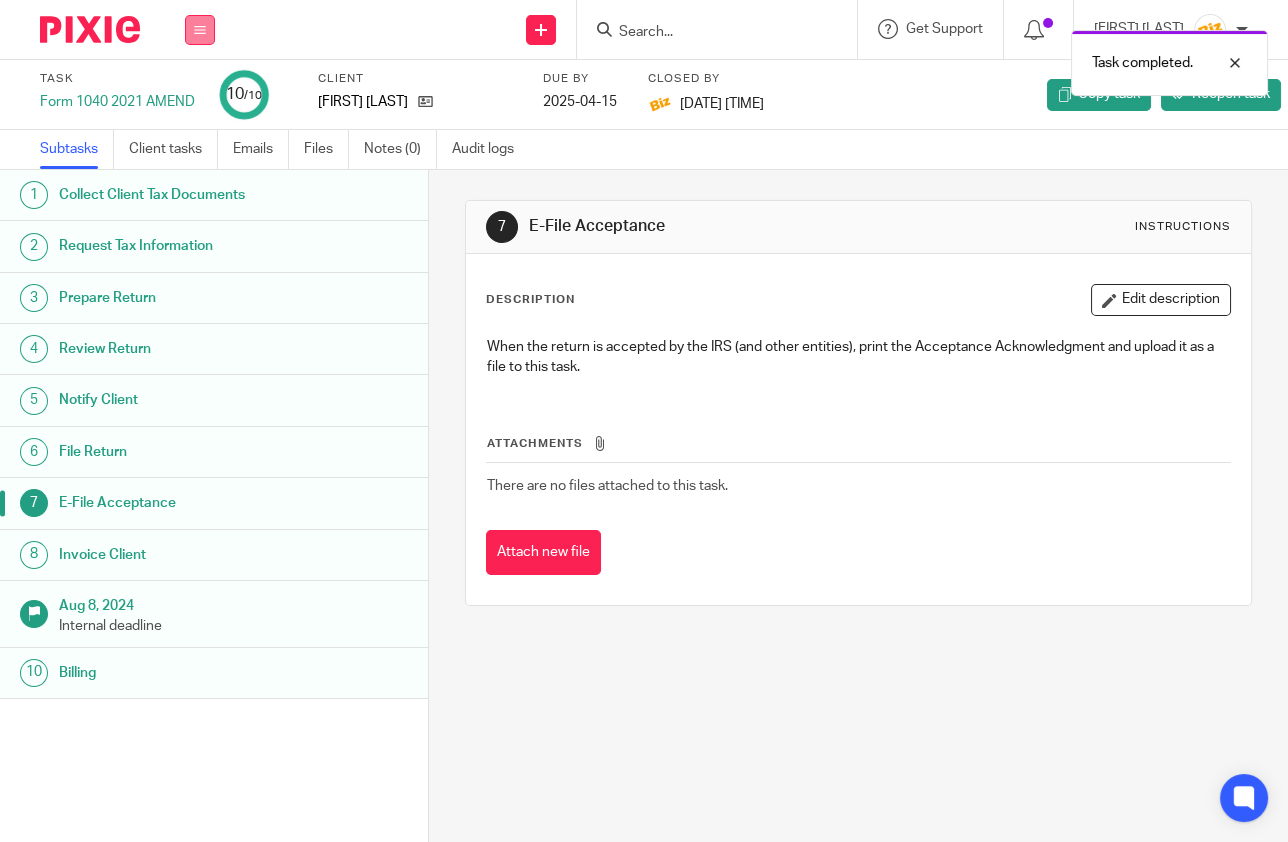 click at bounding box center [200, 30] 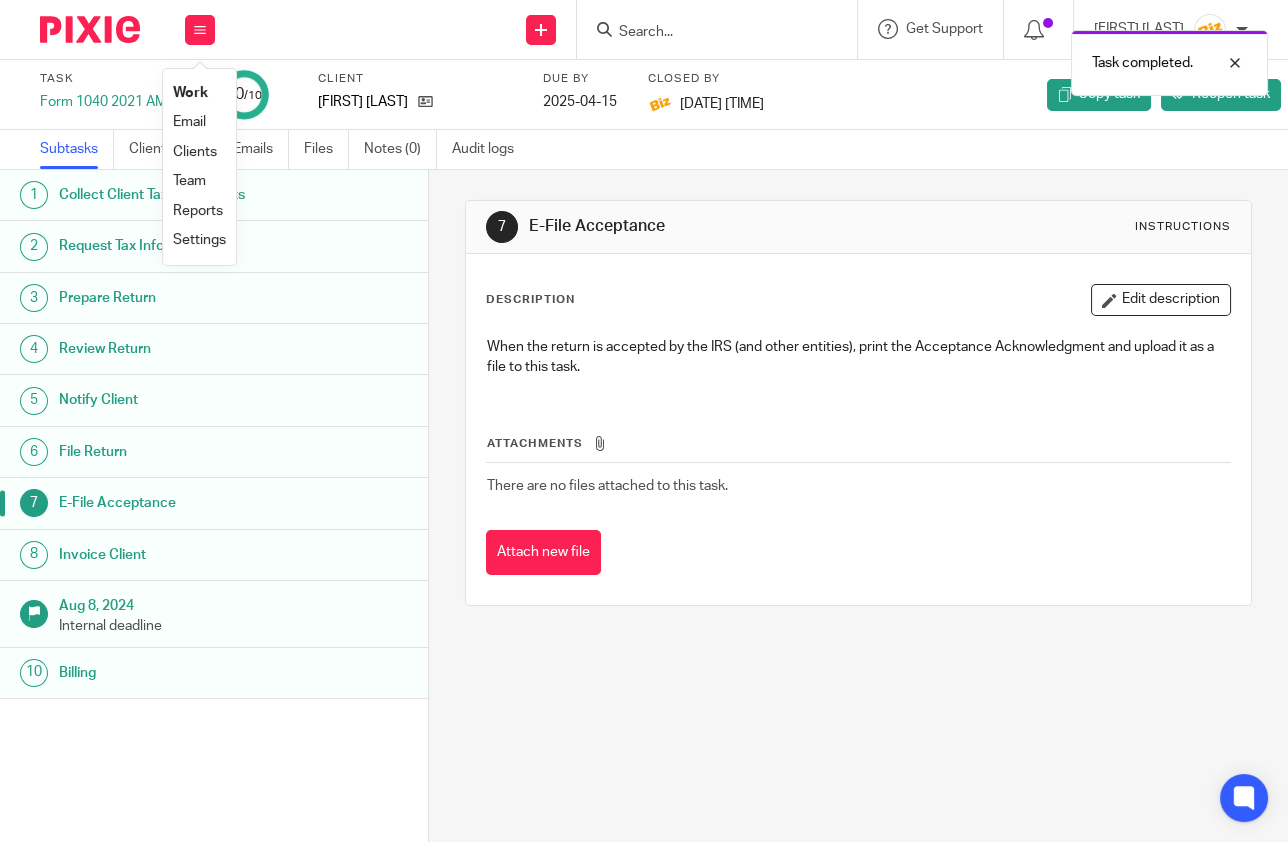 click on "Work" at bounding box center (190, 93) 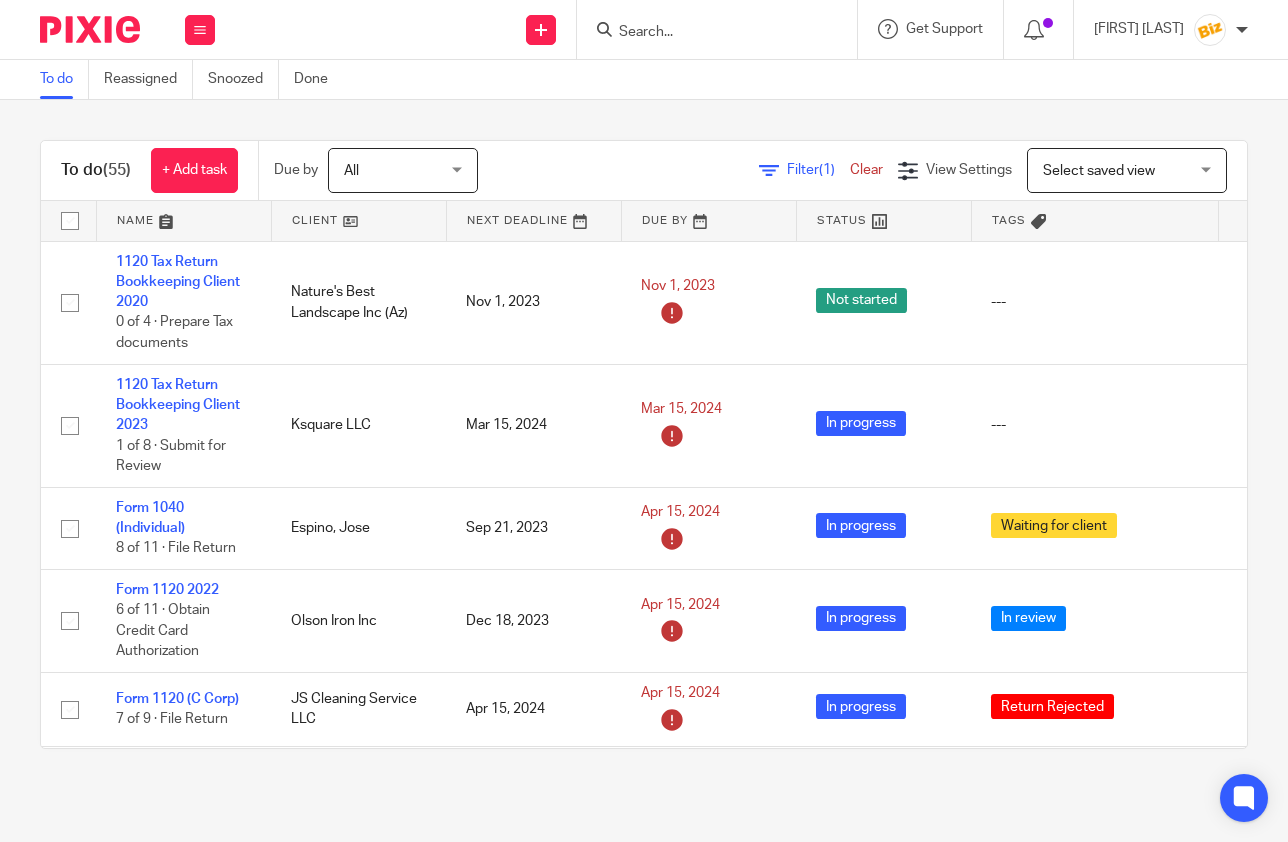 scroll, scrollTop: 0, scrollLeft: 0, axis: both 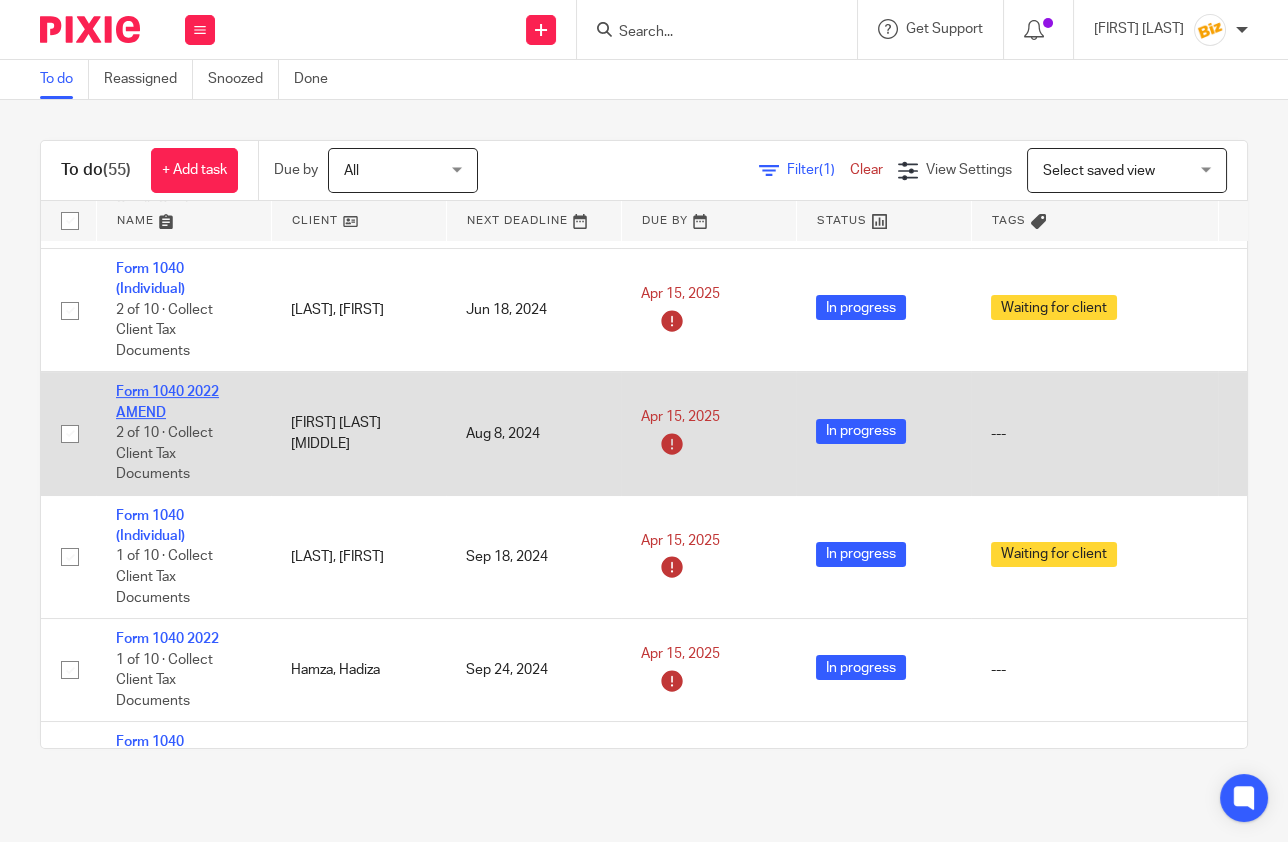 click on "Form 1040 2022 AMEND" at bounding box center (167, 402) 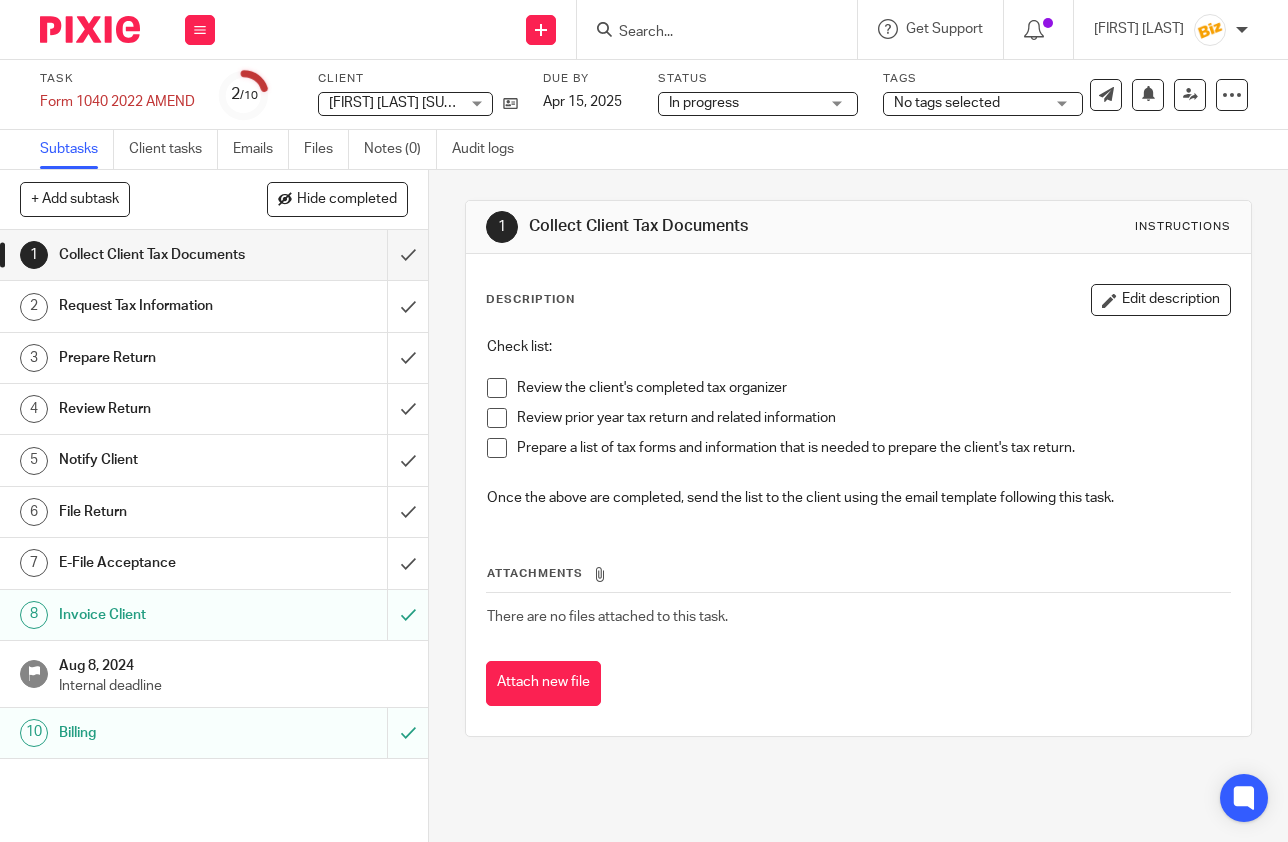 scroll, scrollTop: 0, scrollLeft: 0, axis: both 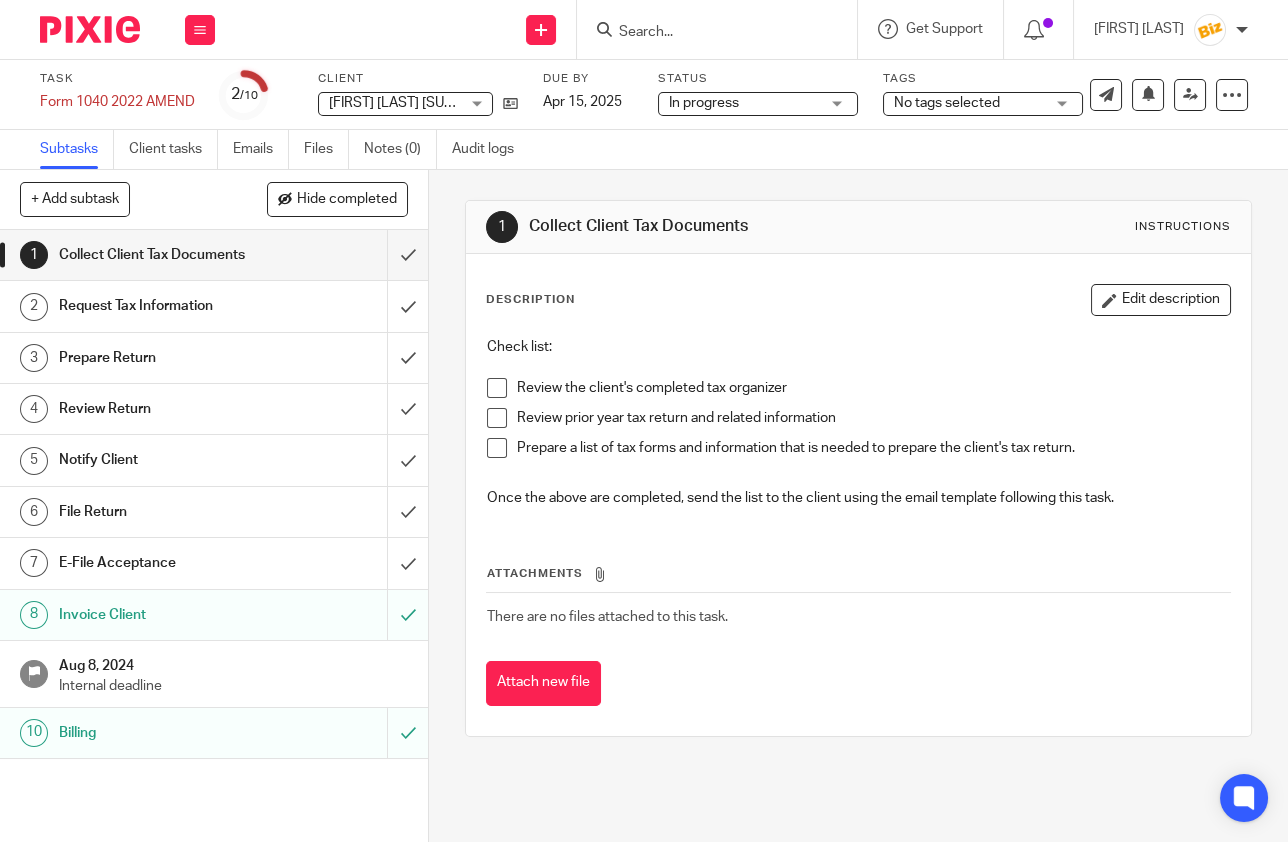 click on "Send new email
Create task
Add client
Request signature
Get Support
Contact via email
Check our documentation
Access the academy
View roadmap" at bounding box center (761, 29) 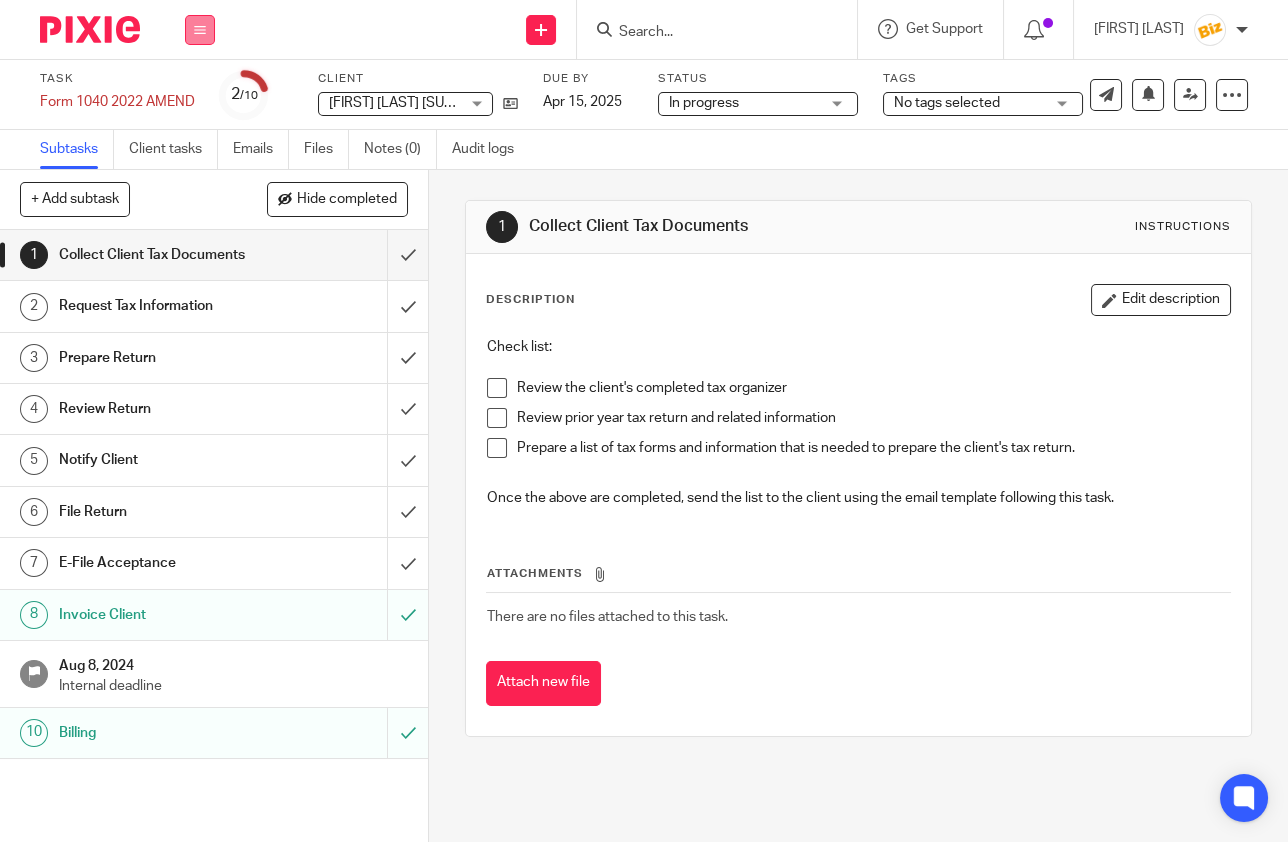 drag, startPoint x: 170, startPoint y: 27, endPoint x: 187, endPoint y: 30, distance: 17.262676 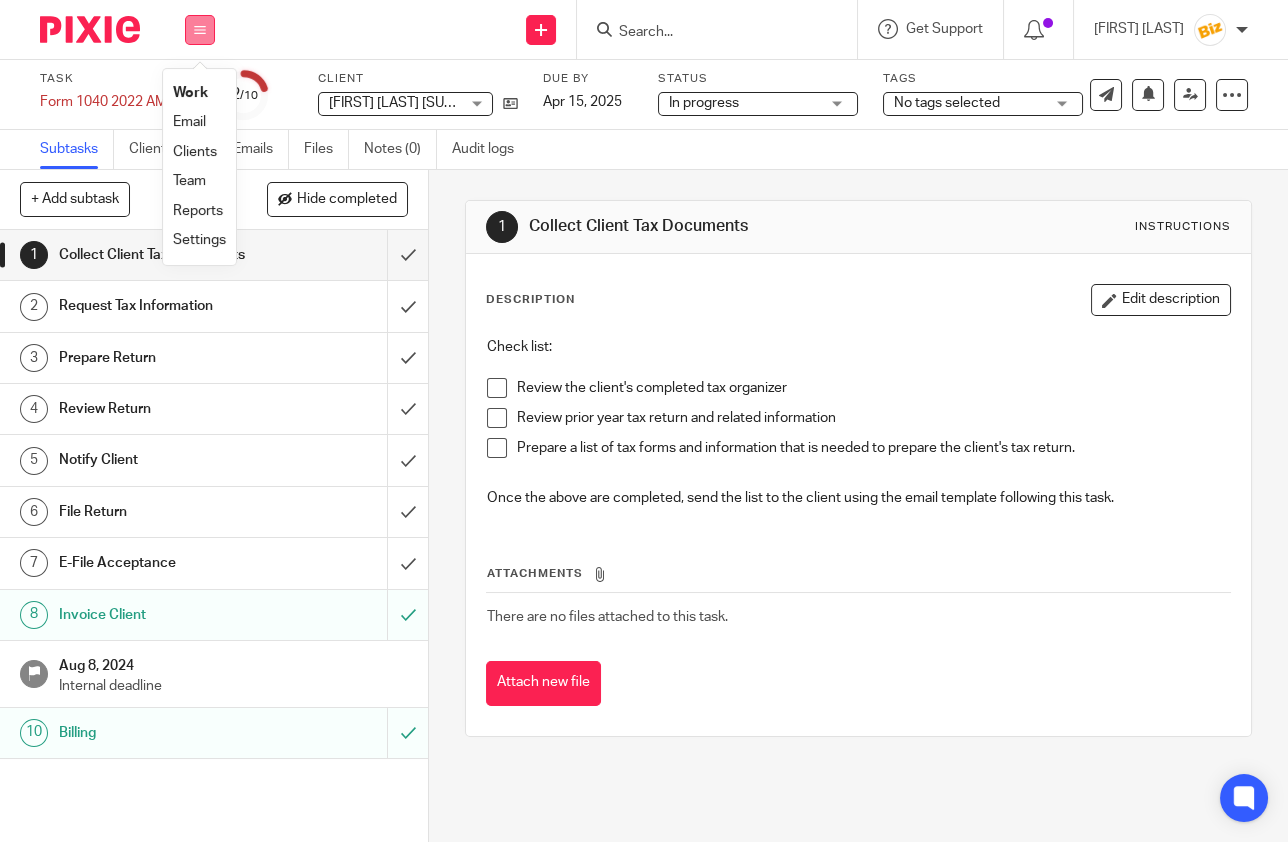 click at bounding box center [200, 30] 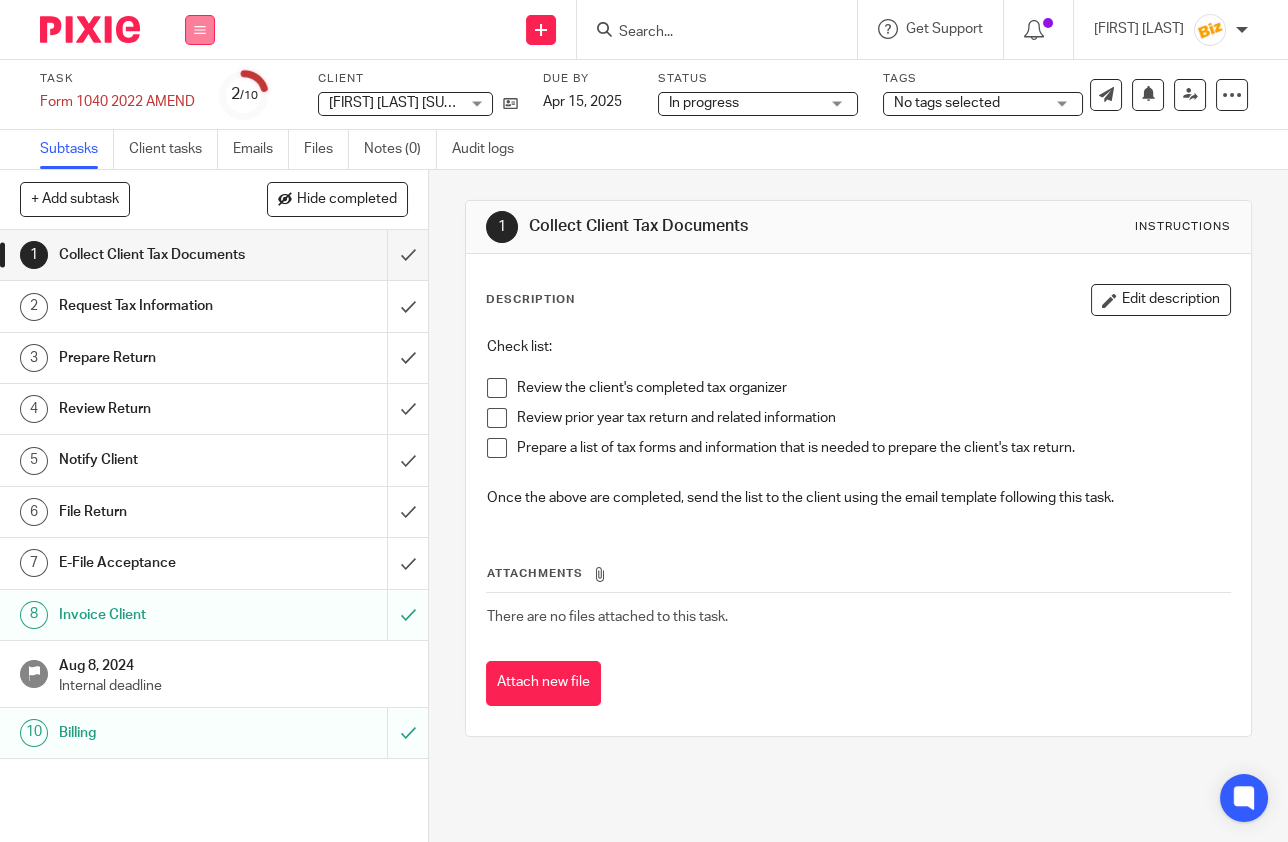 click at bounding box center [200, 30] 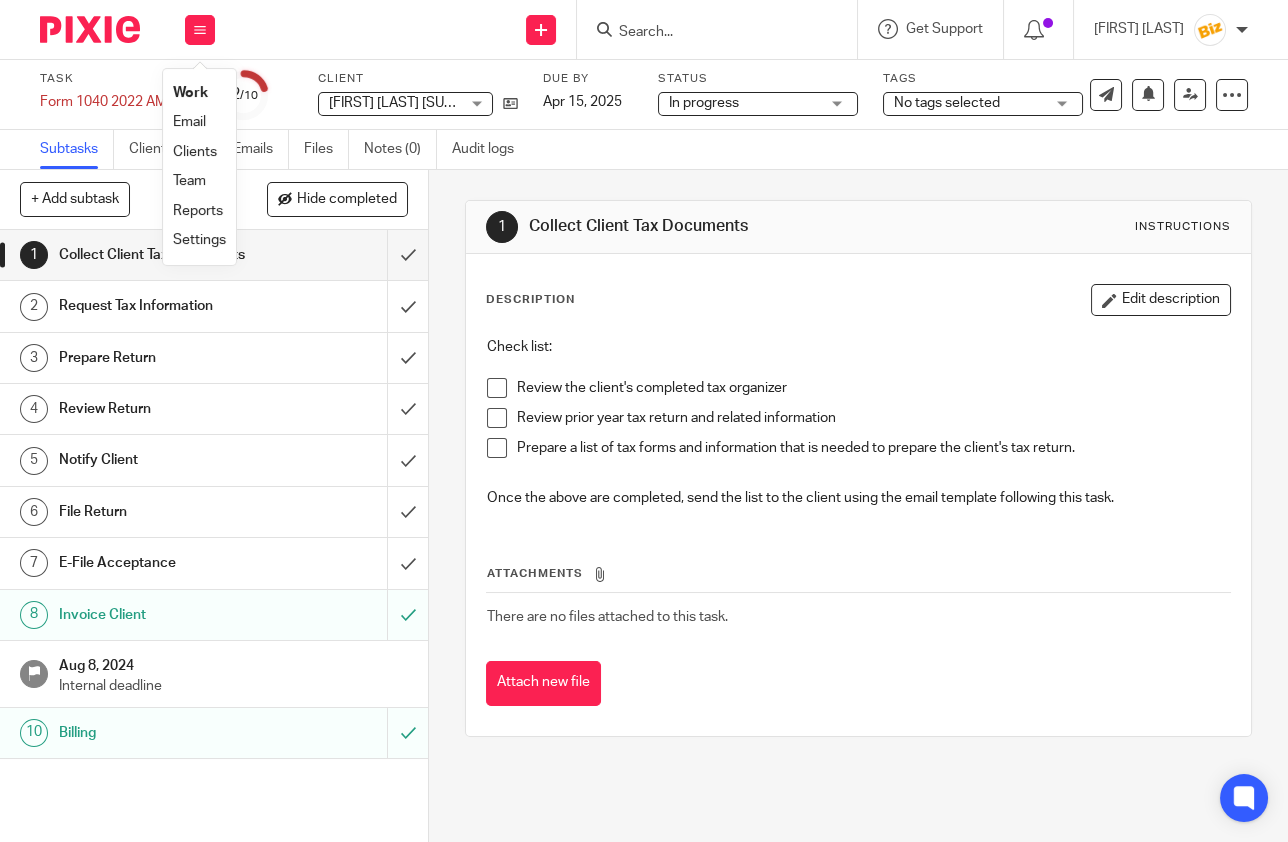 click on "Work" at bounding box center (199, 93) 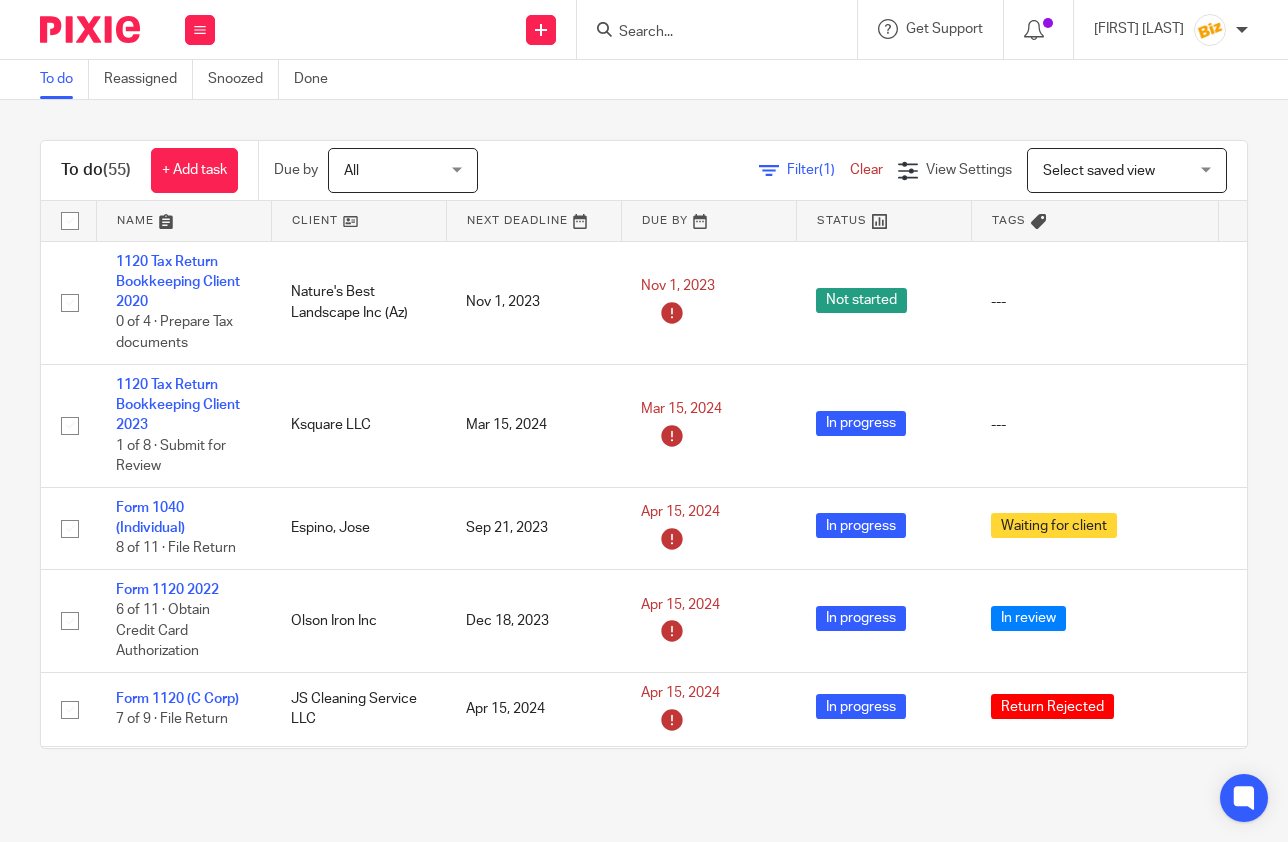 scroll, scrollTop: 0, scrollLeft: 0, axis: both 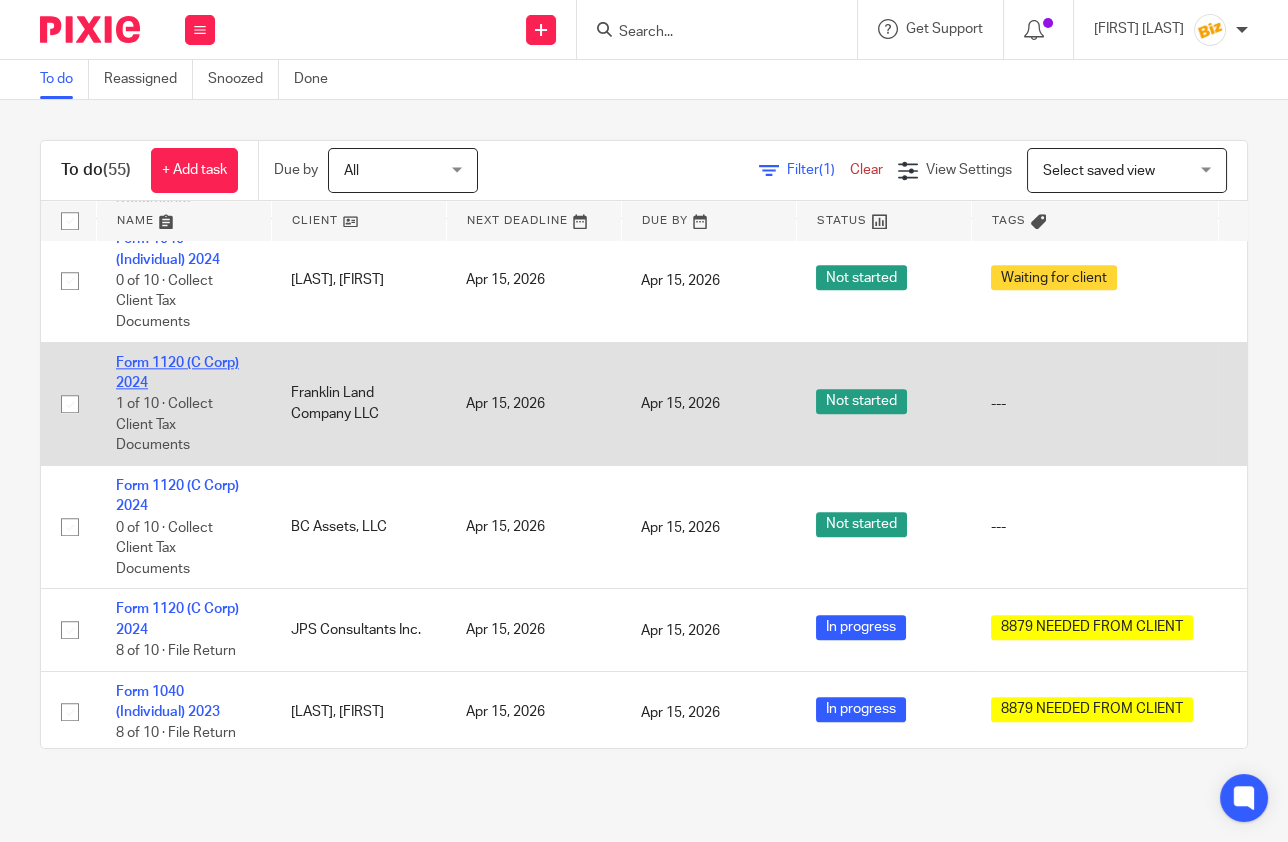 click on "Form 1120 (C Corp) 2024" at bounding box center (177, 373) 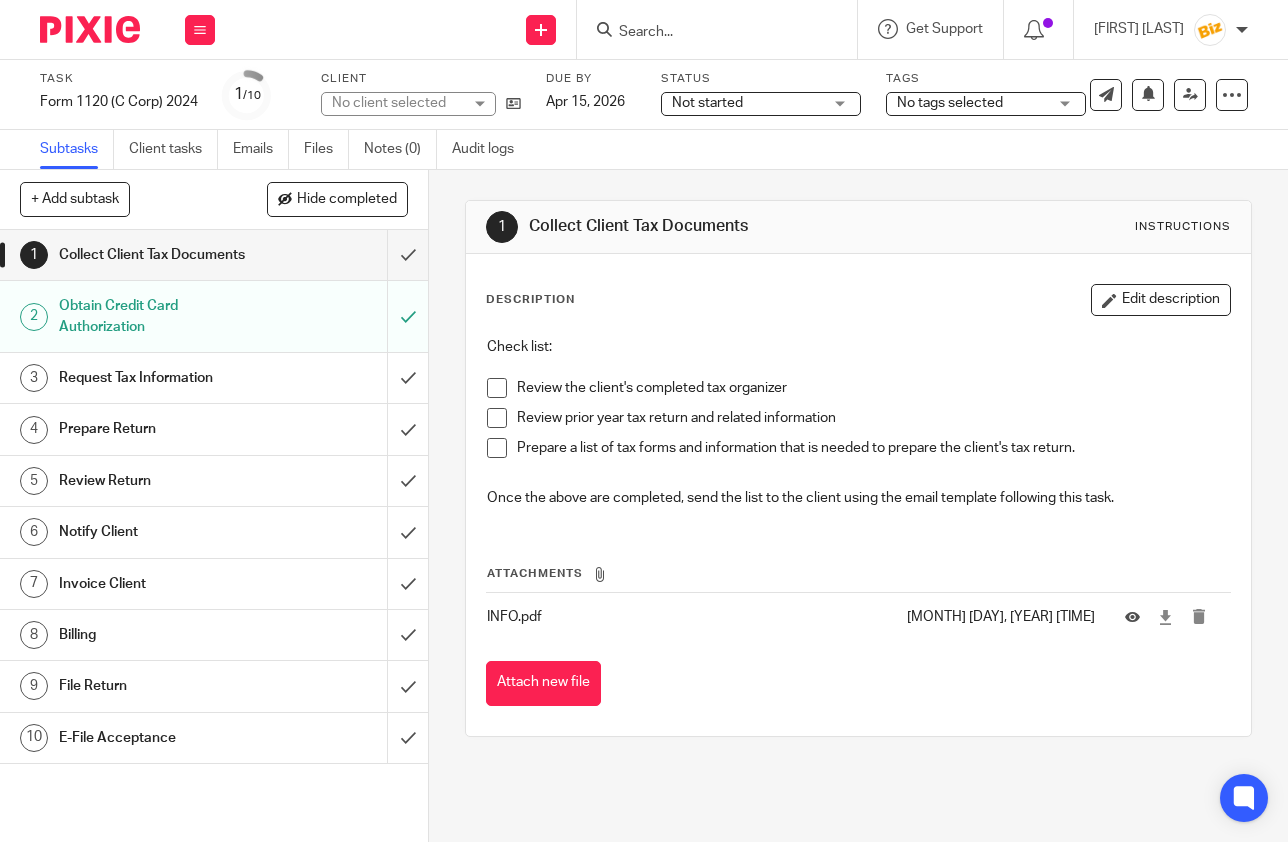 scroll, scrollTop: 0, scrollLeft: 0, axis: both 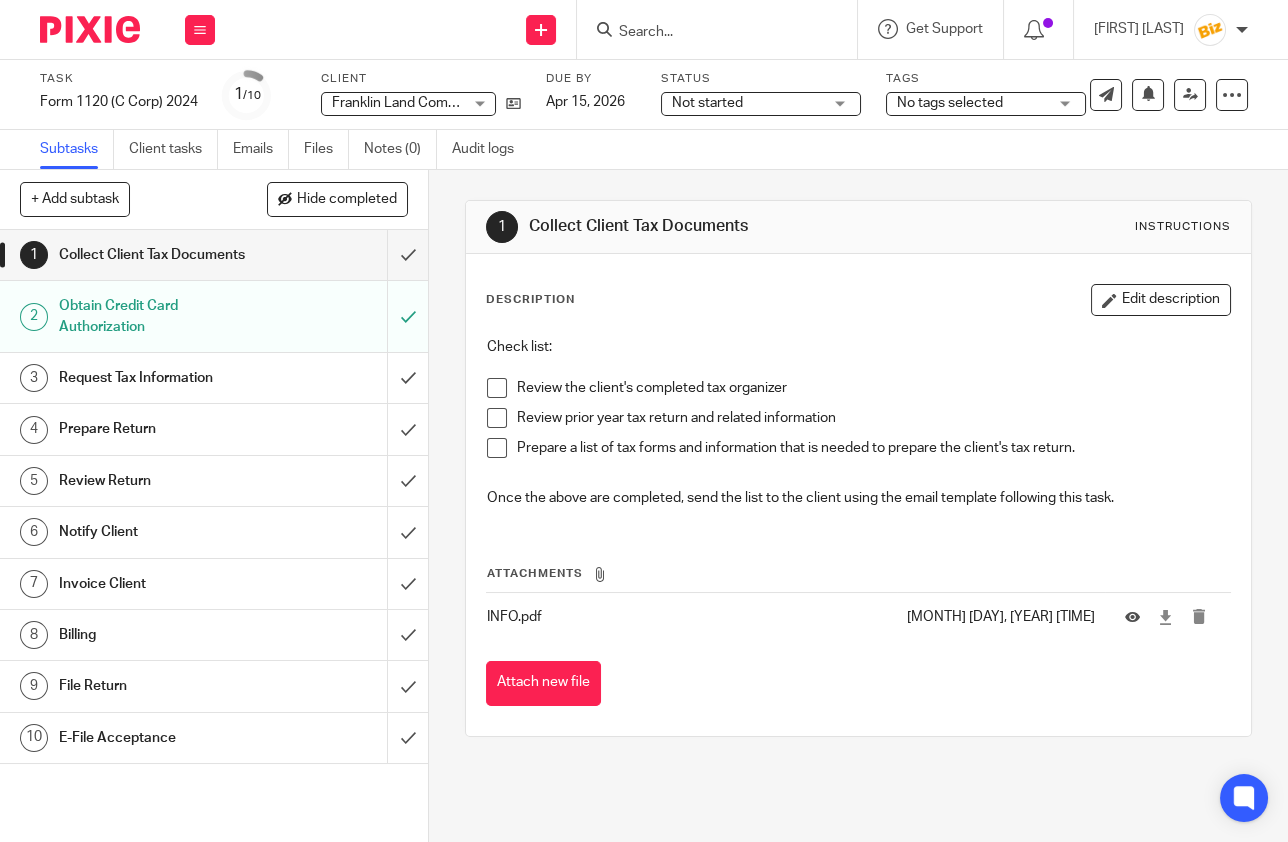 click on "Collect Client Tax Documents" at bounding box center [162, 255] 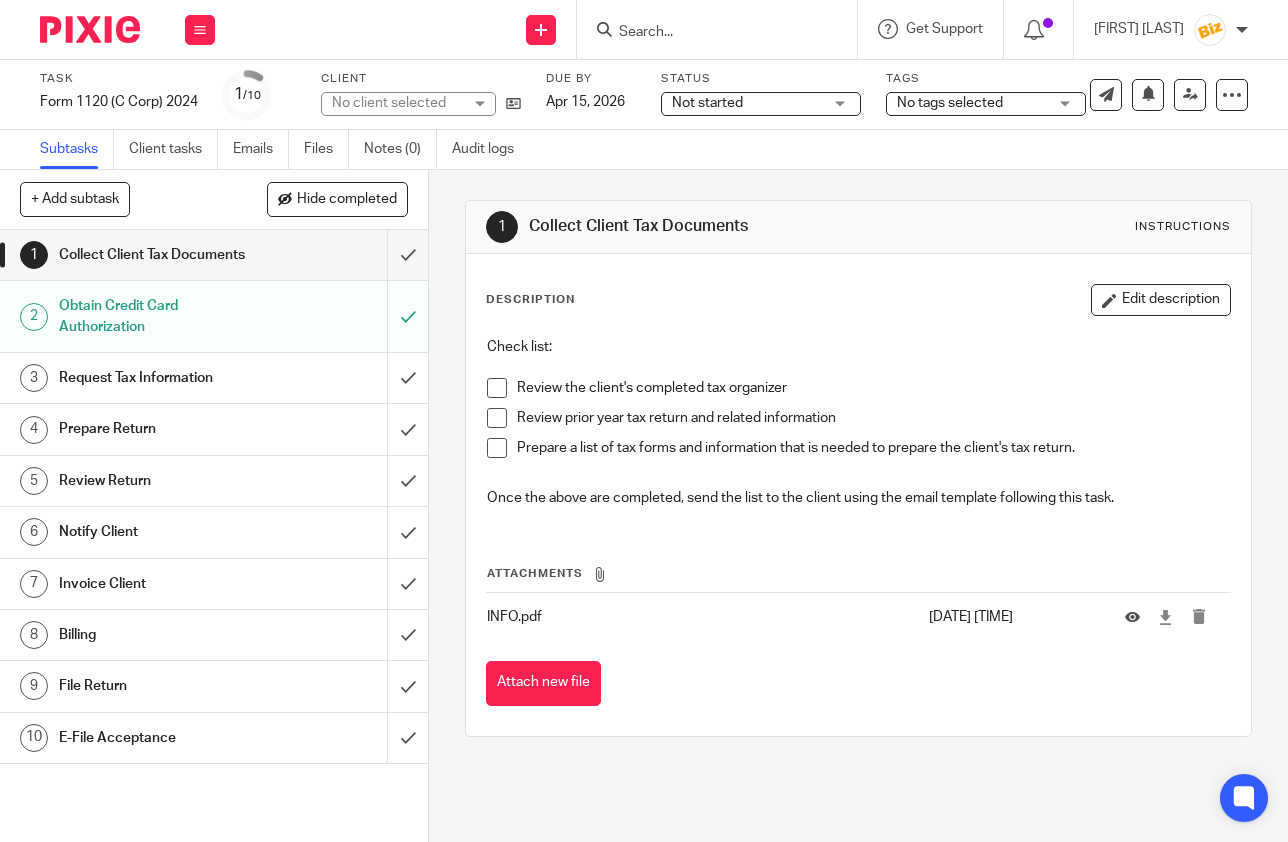 scroll, scrollTop: 0, scrollLeft: 0, axis: both 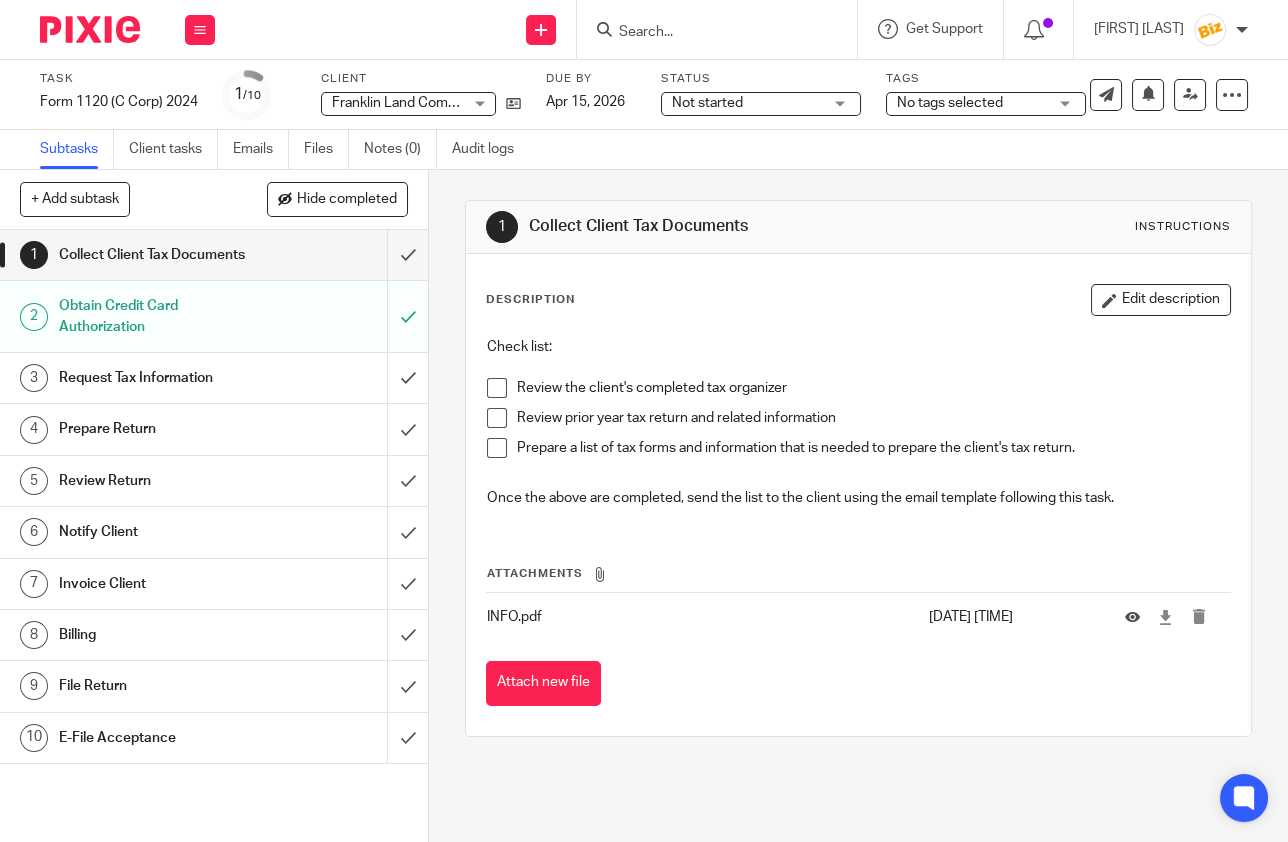 click at bounding box center [707, 33] 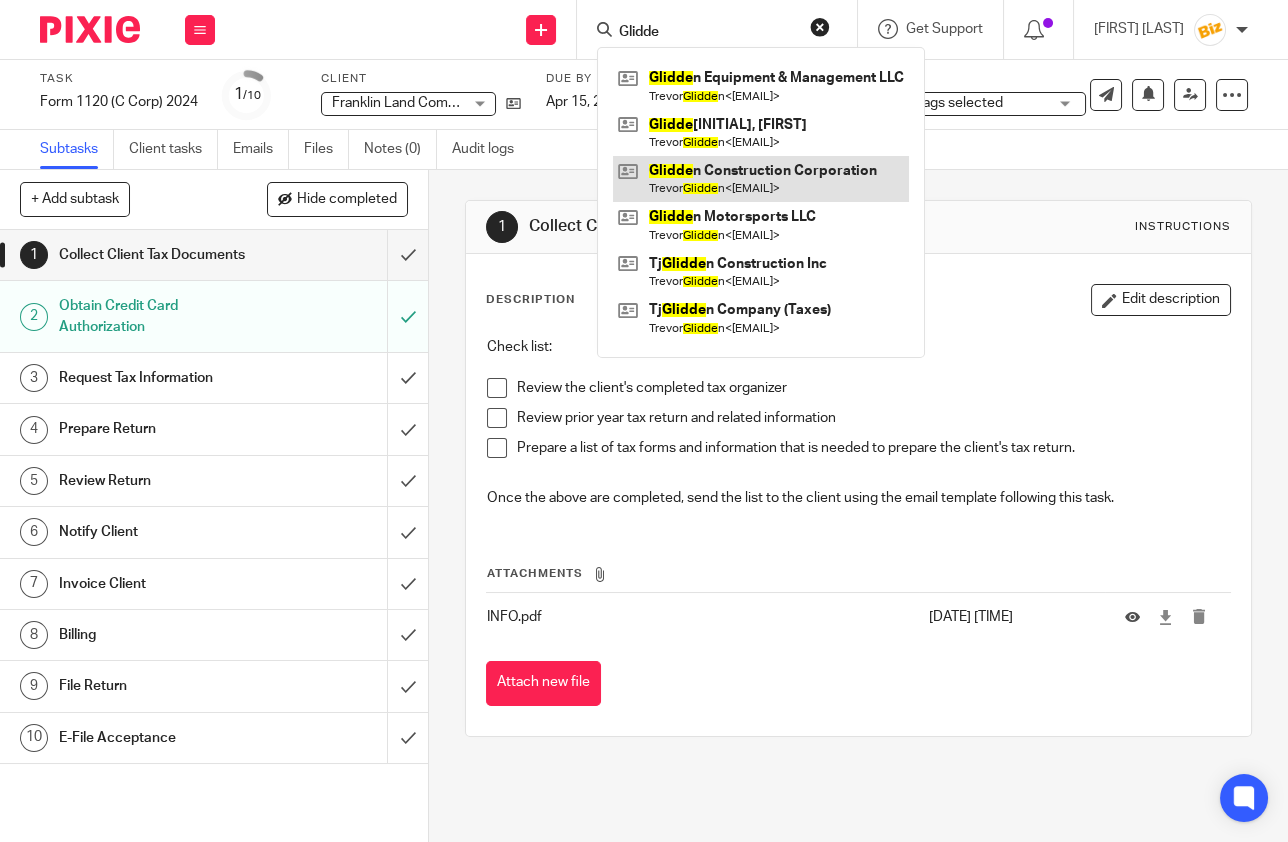 type on "Glidde" 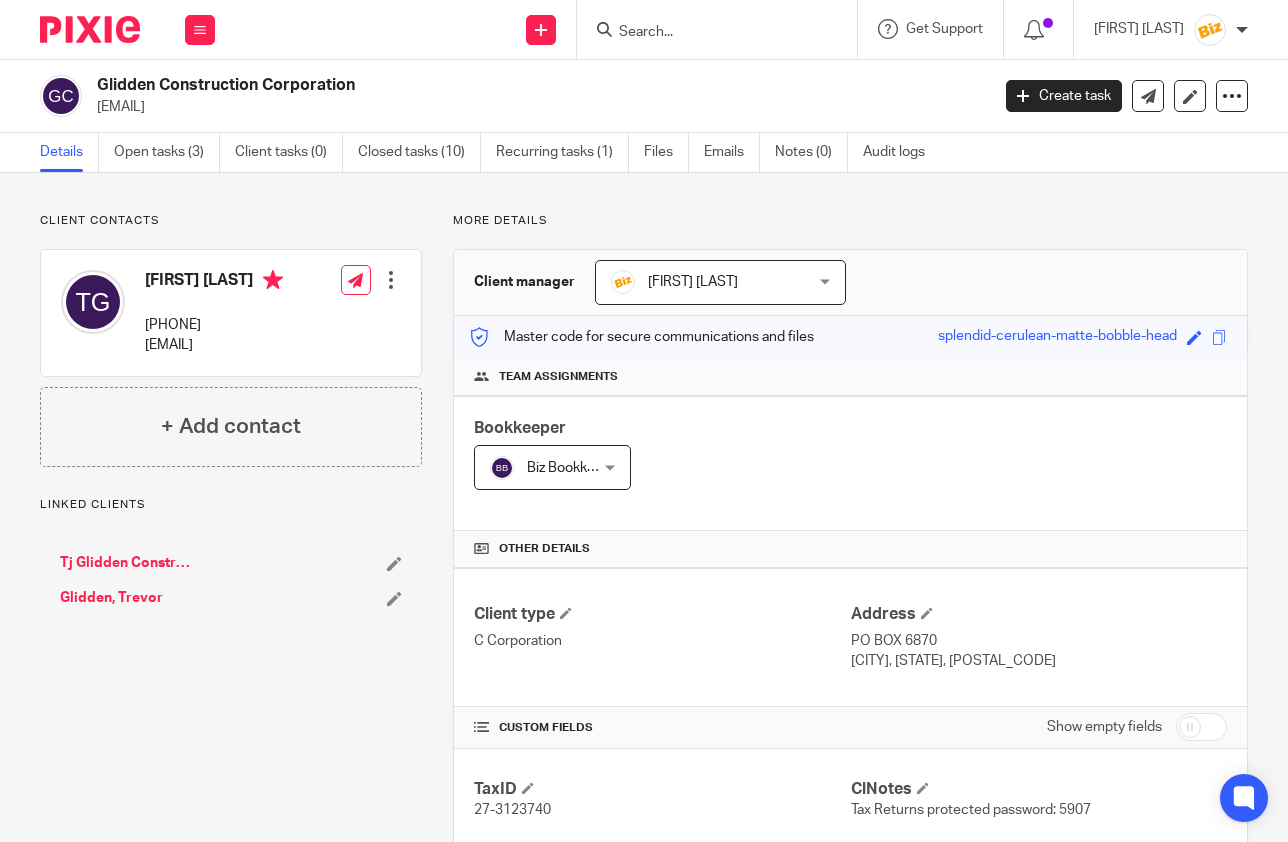 scroll, scrollTop: 0, scrollLeft: 0, axis: both 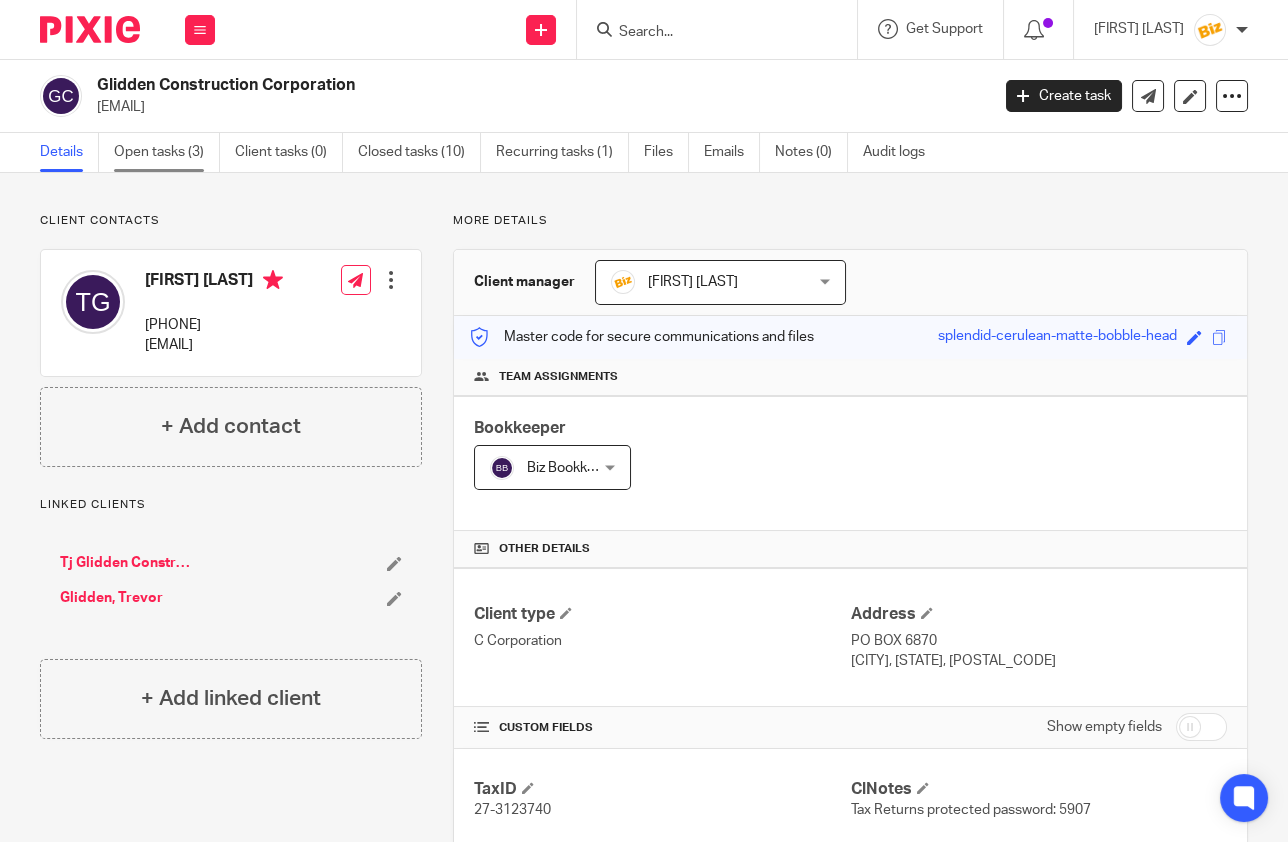 click on "Open tasks (3)" at bounding box center (167, 152) 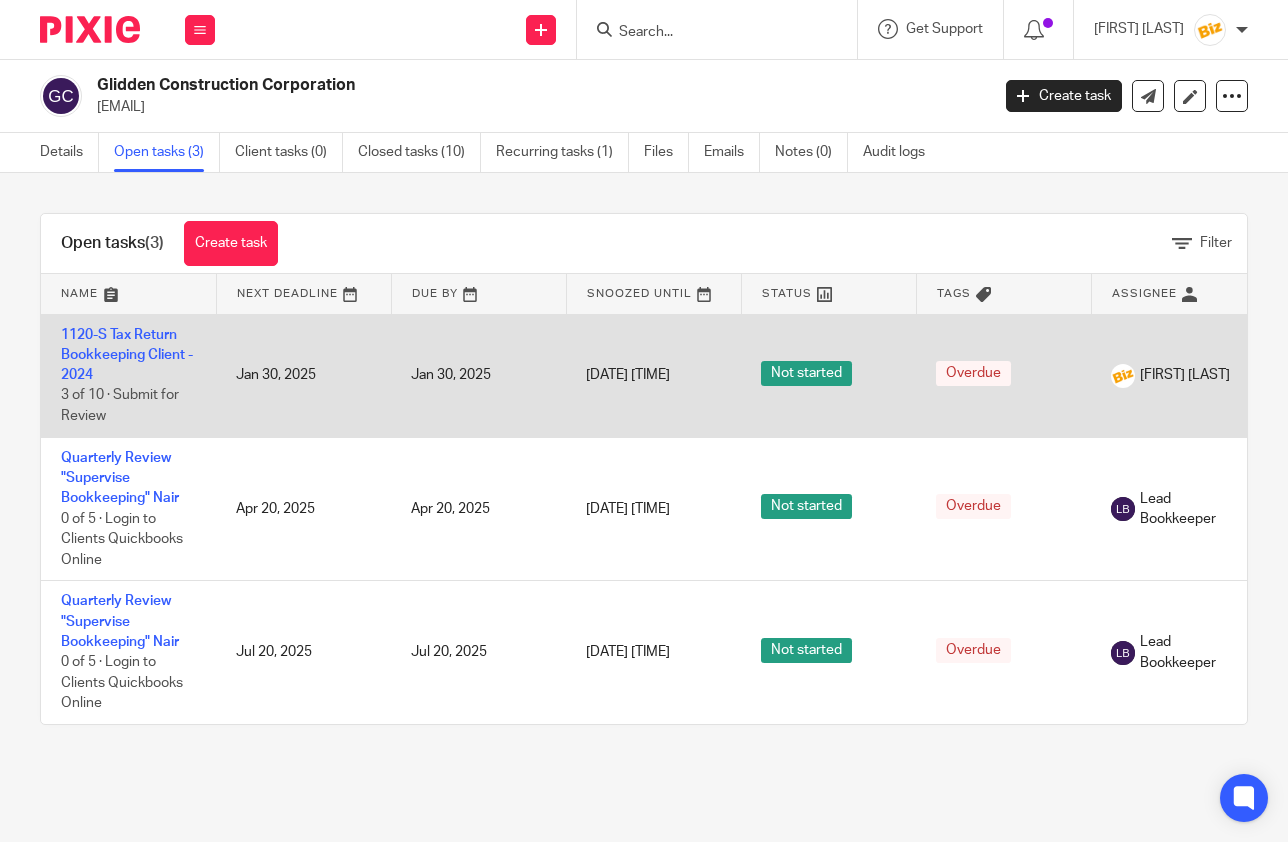 scroll, scrollTop: 0, scrollLeft: 0, axis: both 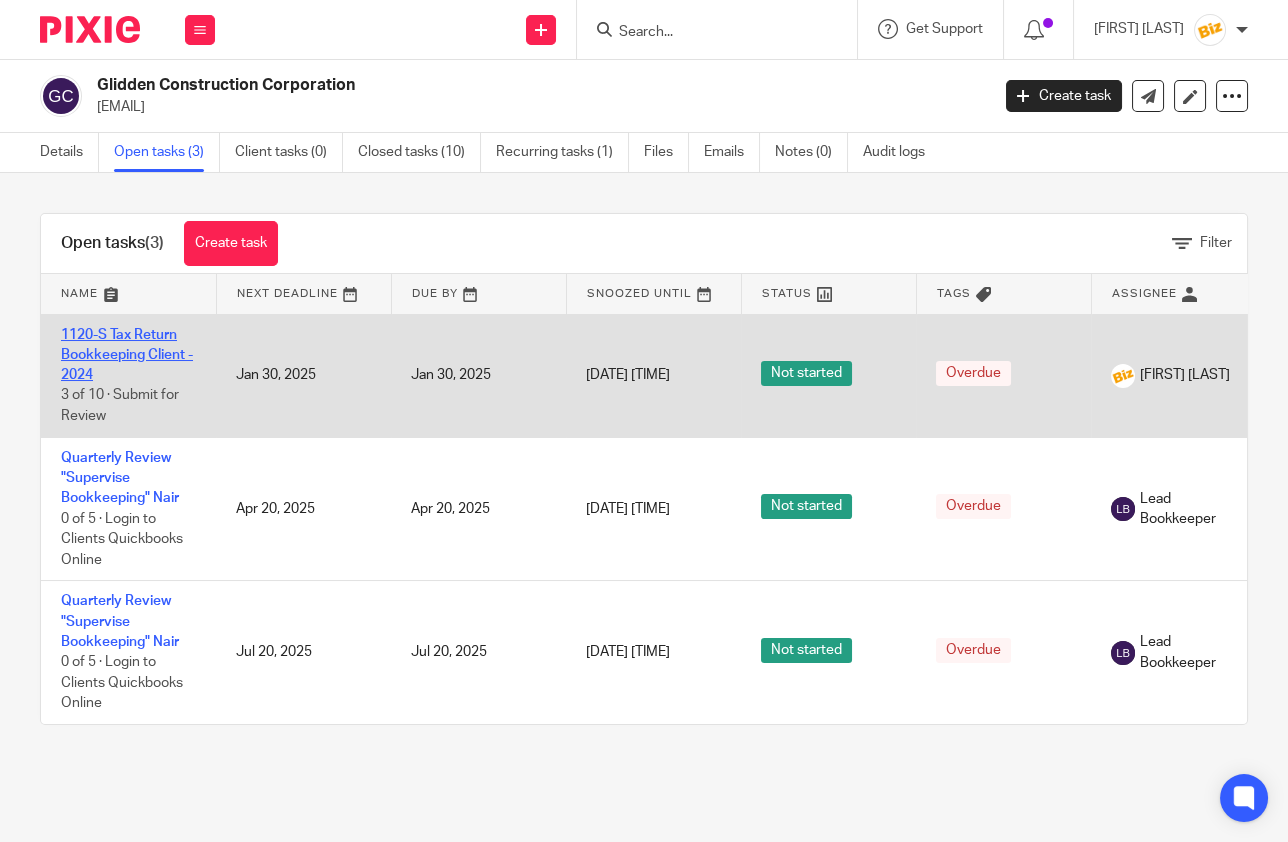 click on "1120-S Tax Return Bookkeeping Client - 2024" at bounding box center (127, 355) 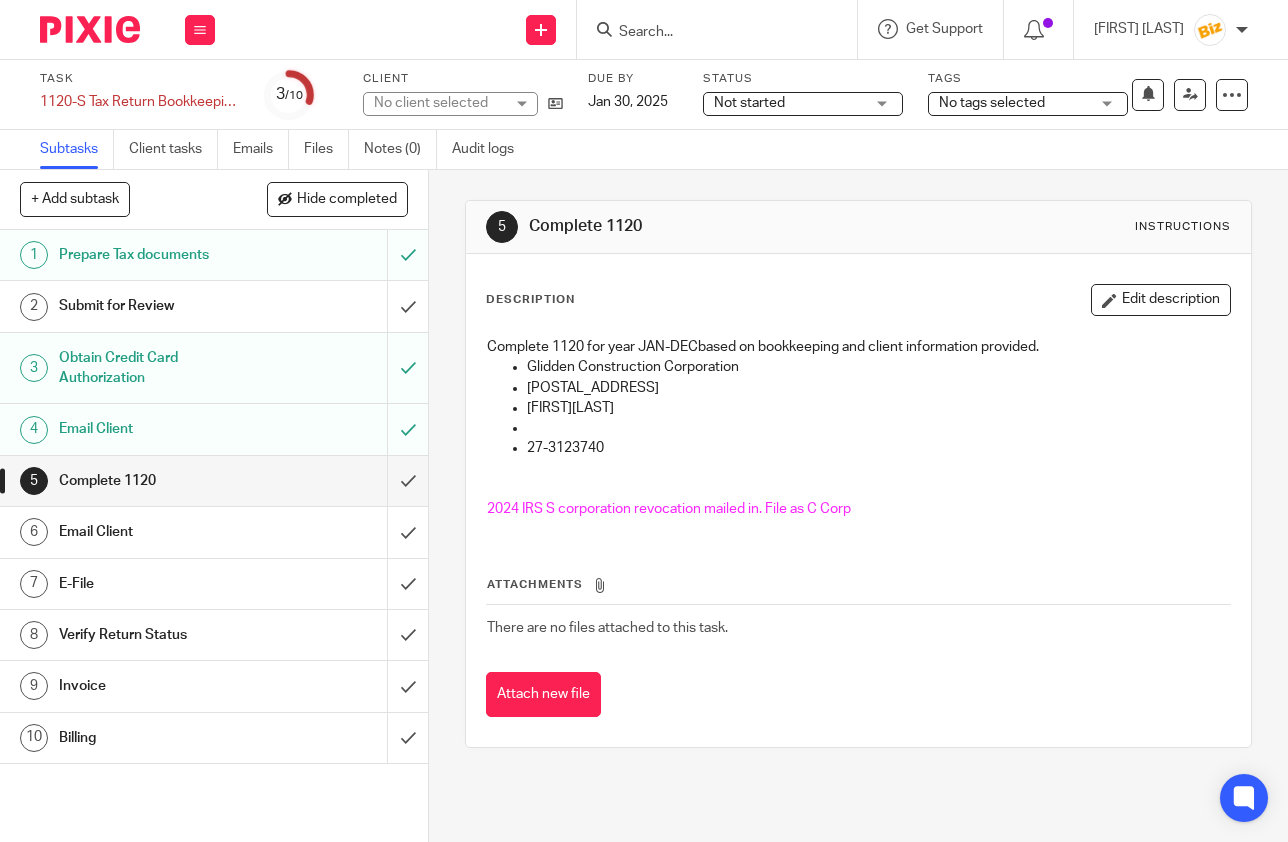 scroll, scrollTop: 0, scrollLeft: 0, axis: both 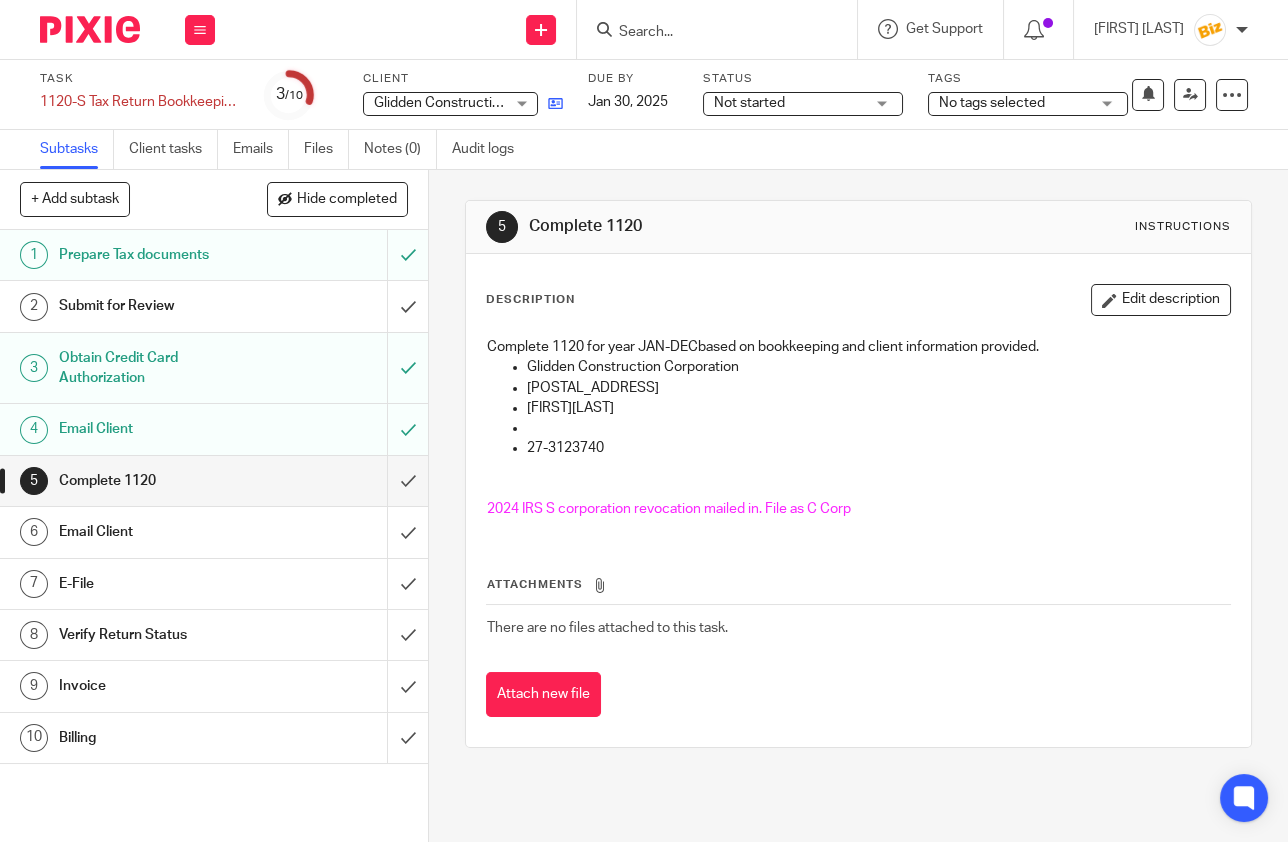 click at bounding box center (555, 103) 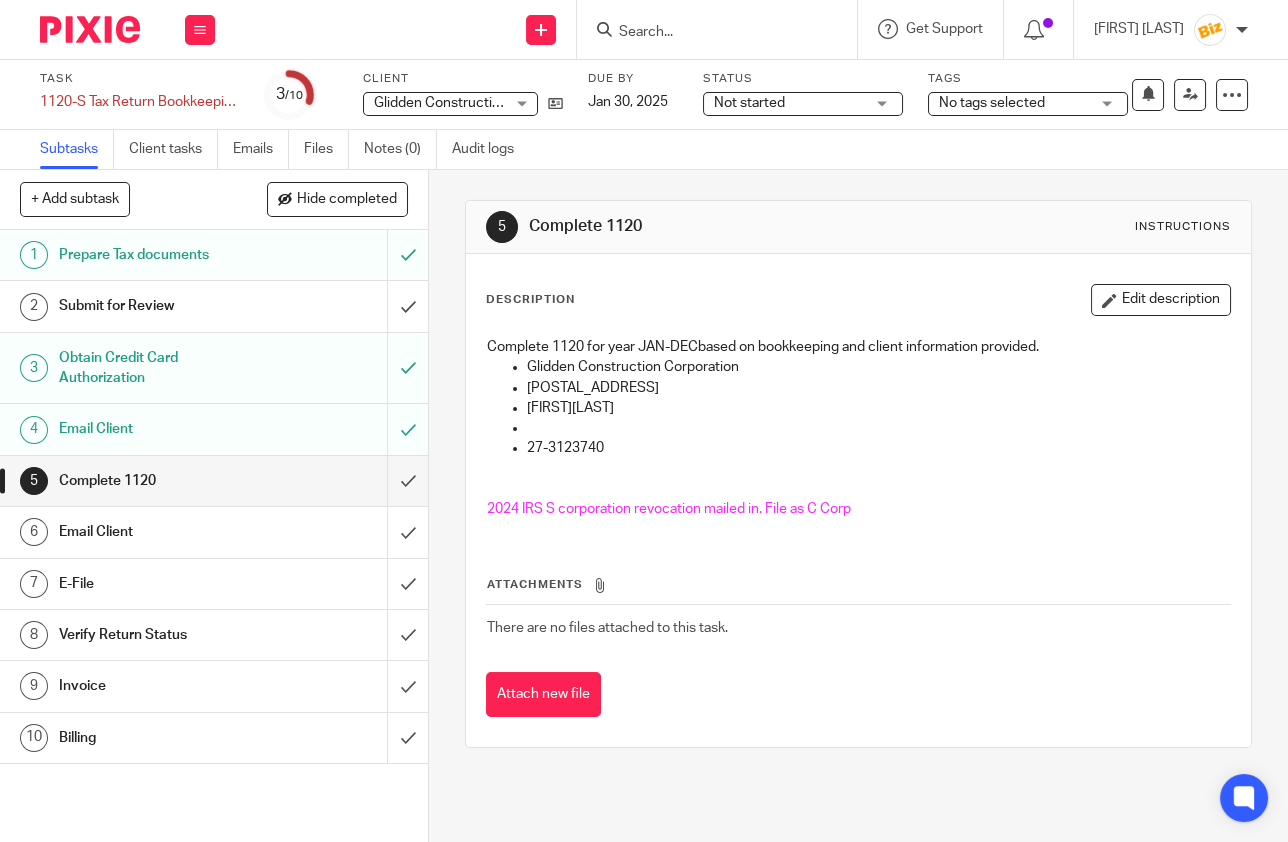 click at bounding box center [707, 33] 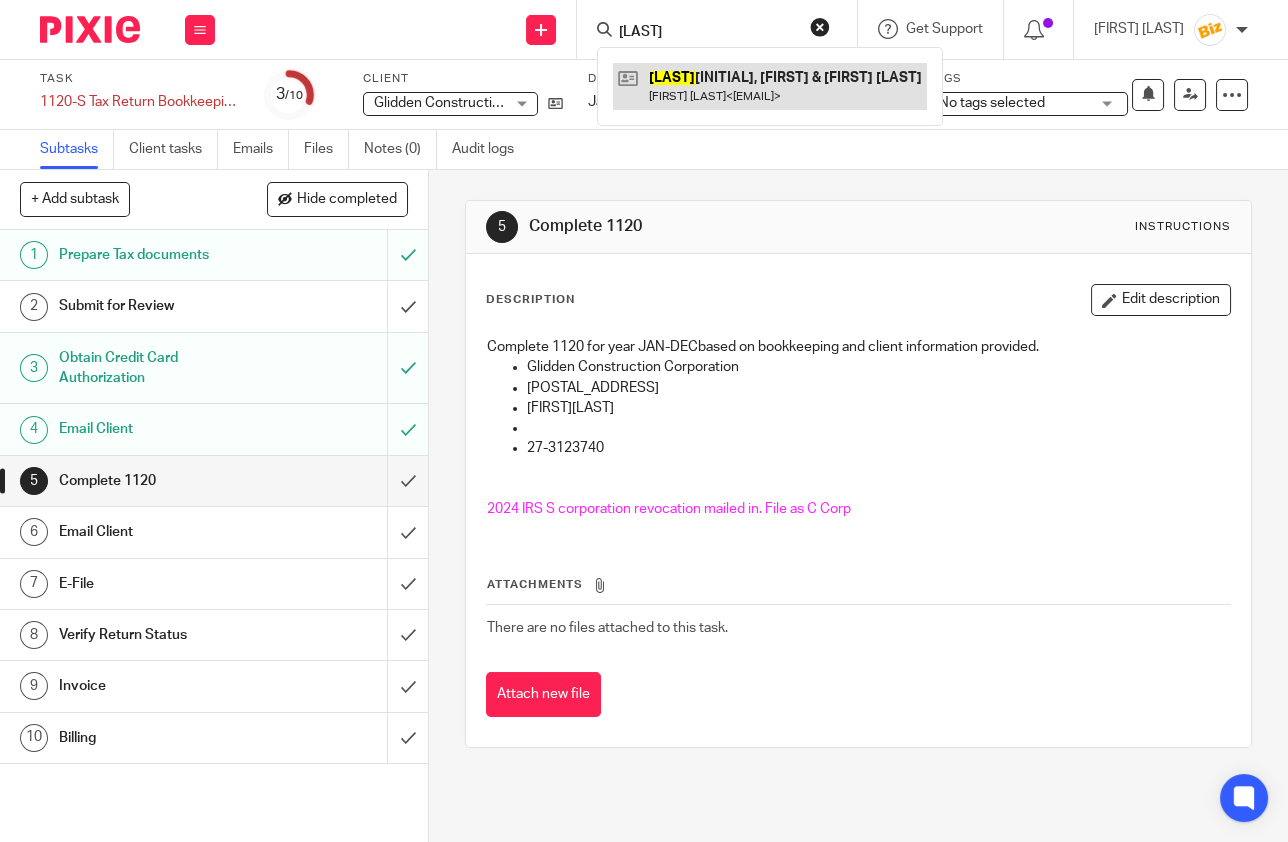 type on "Dumai" 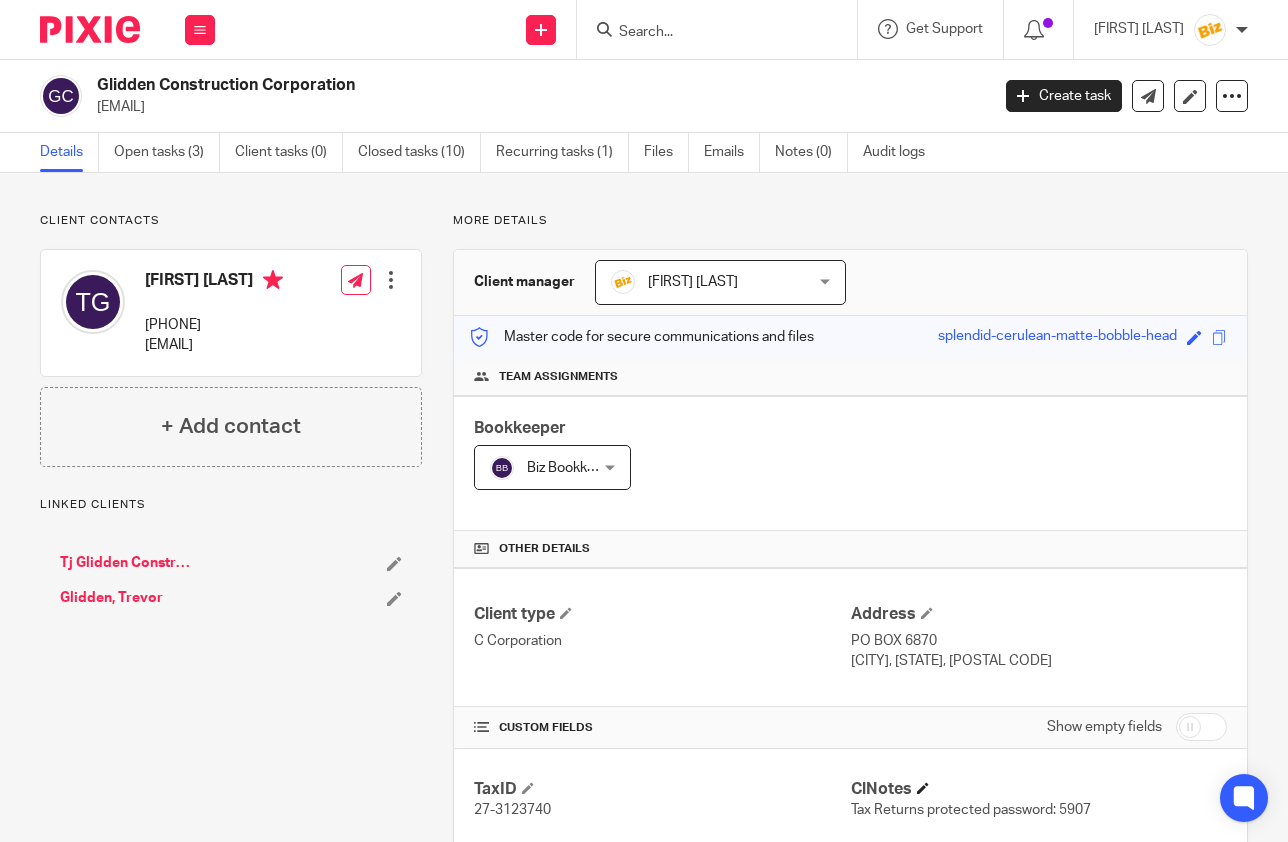 scroll, scrollTop: 0, scrollLeft: 0, axis: both 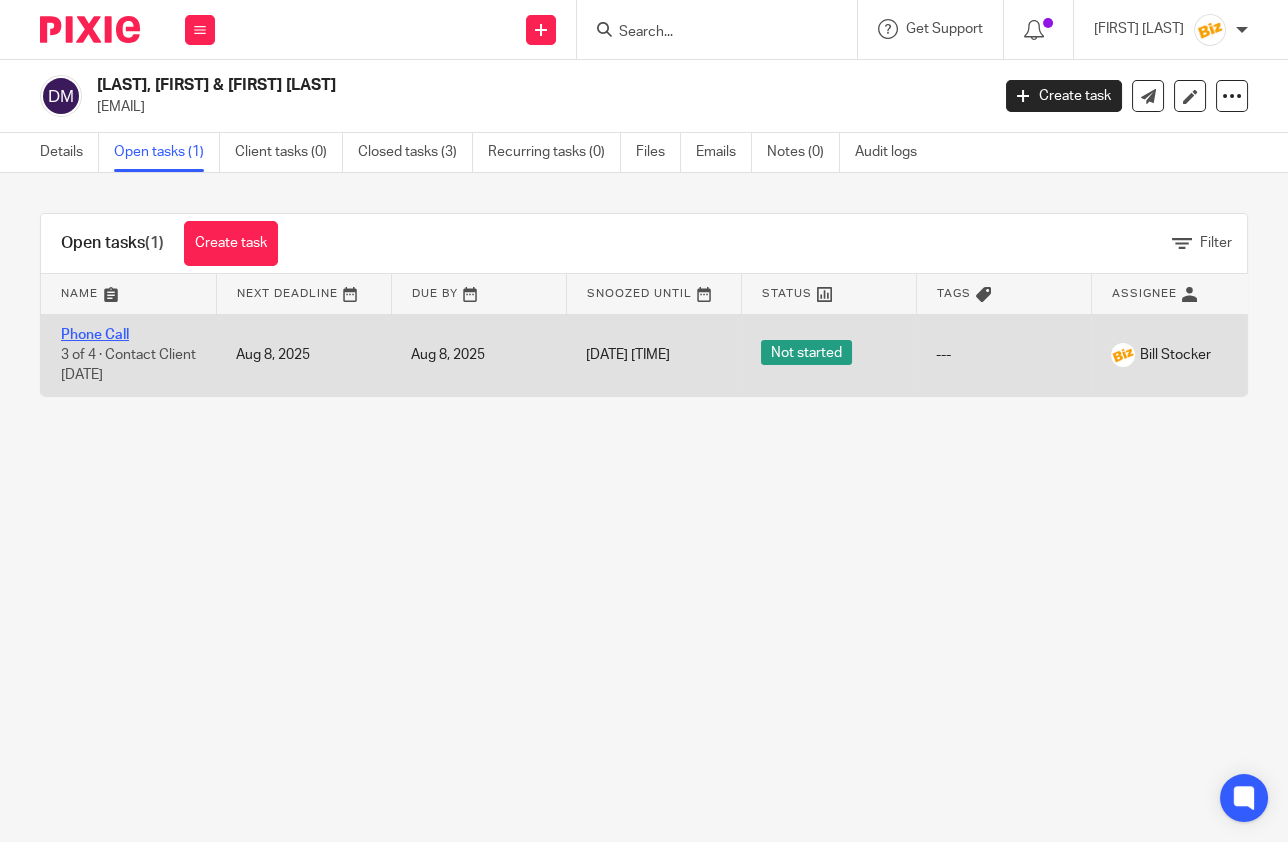 click on "Phone Call" at bounding box center [95, 335] 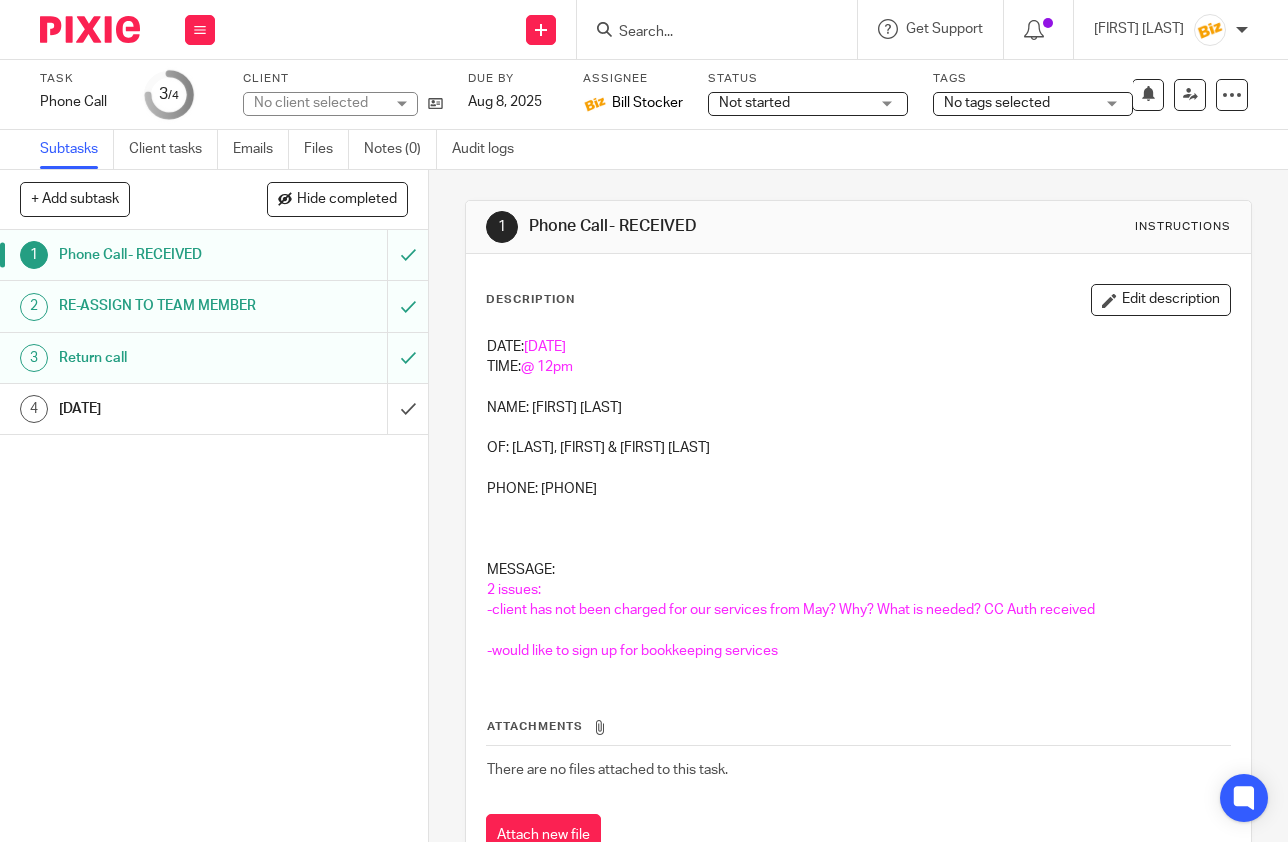 scroll, scrollTop: 0, scrollLeft: 0, axis: both 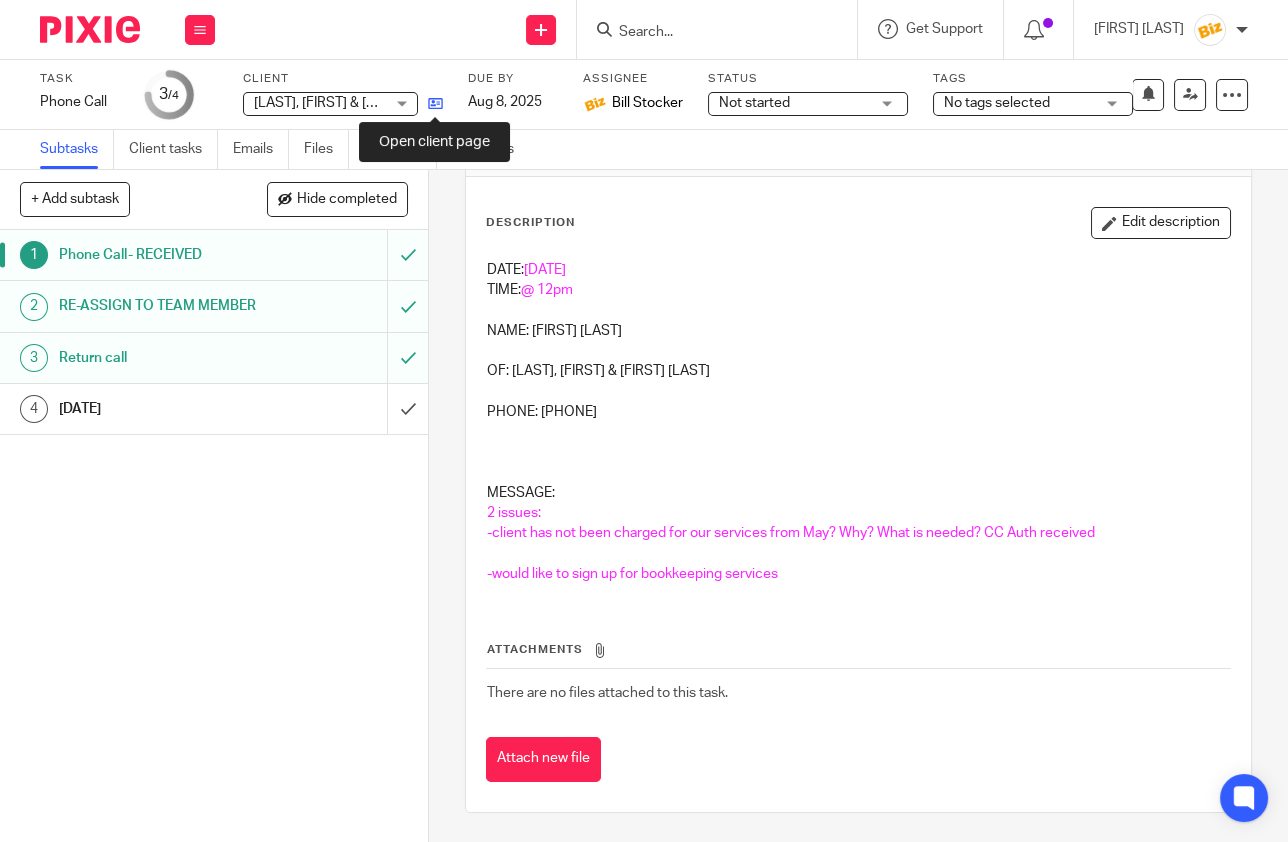 click at bounding box center (435, 103) 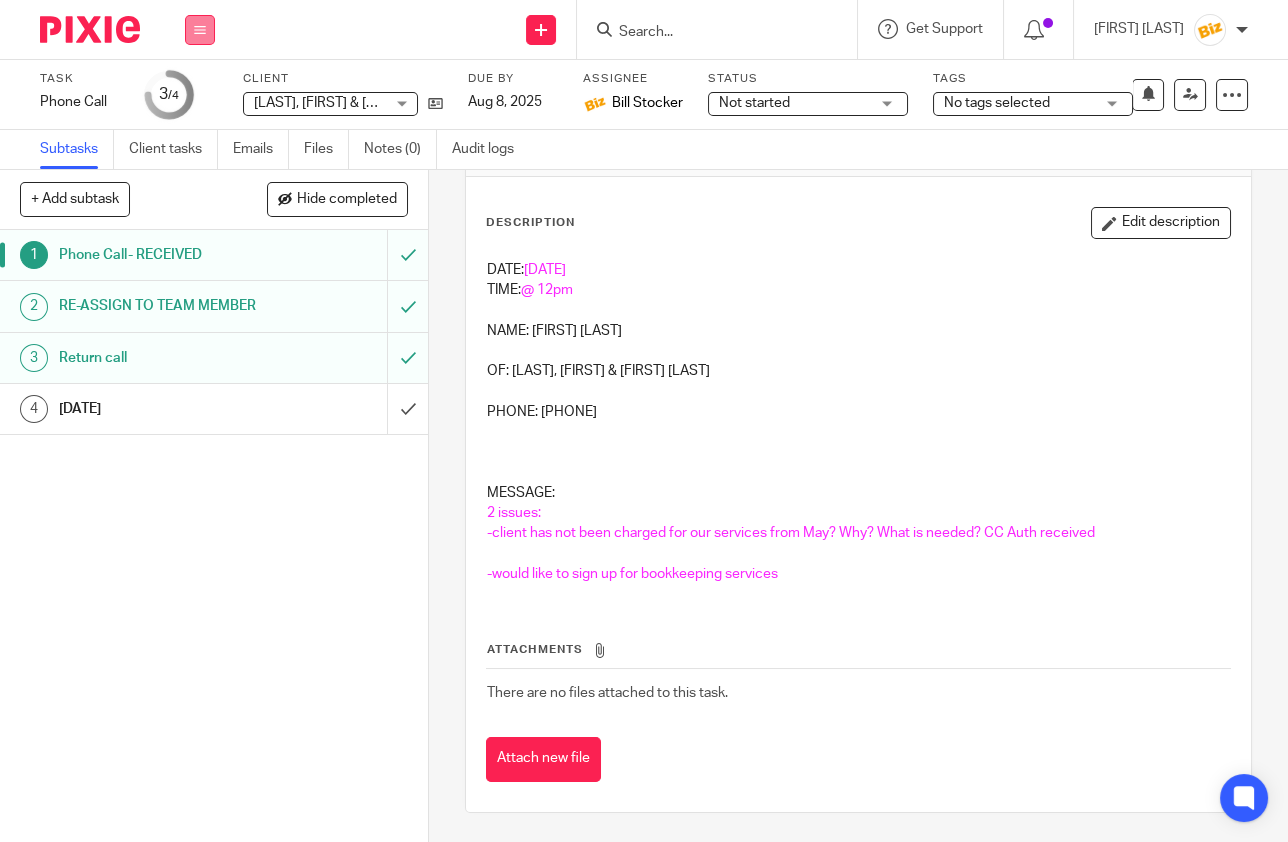 click at bounding box center (200, 30) 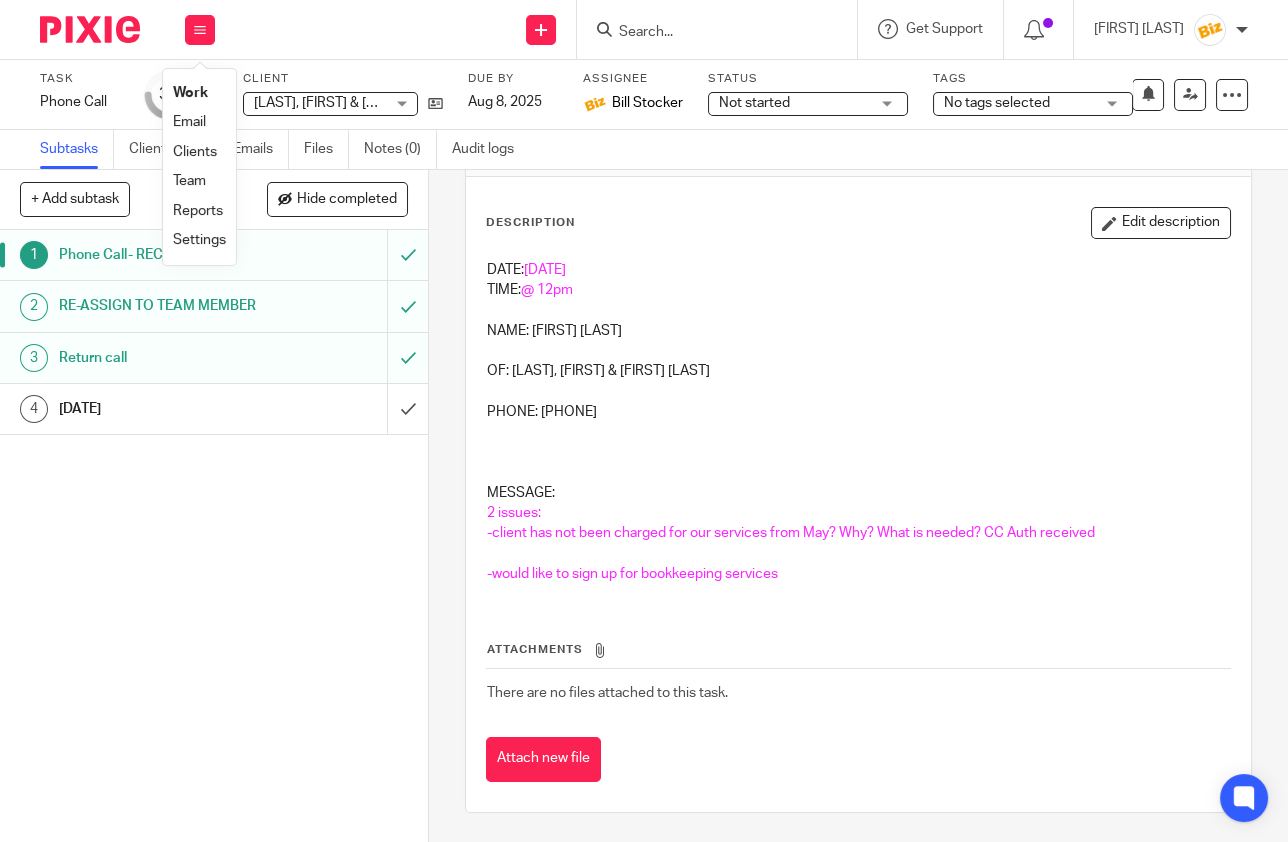 click on "Work" at bounding box center (190, 93) 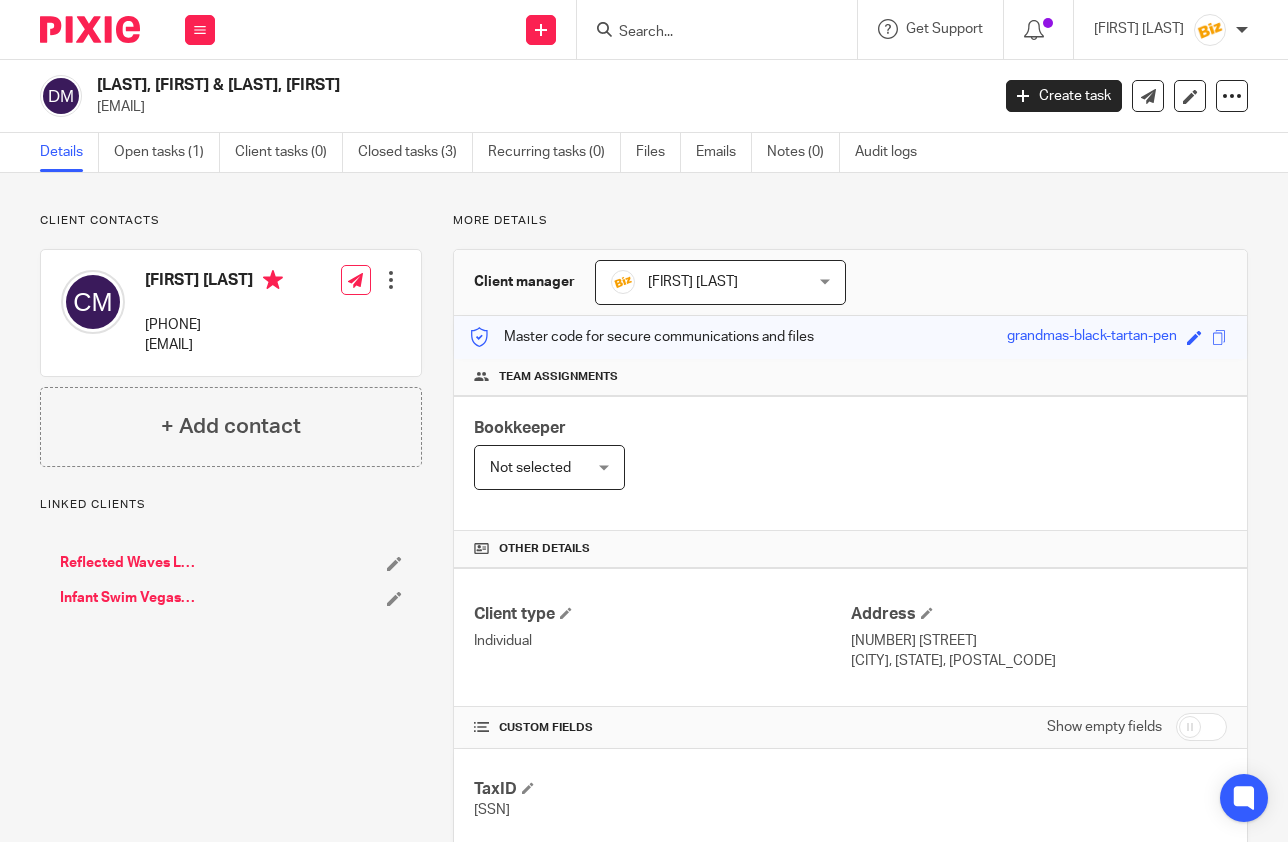 scroll, scrollTop: 0, scrollLeft: 0, axis: both 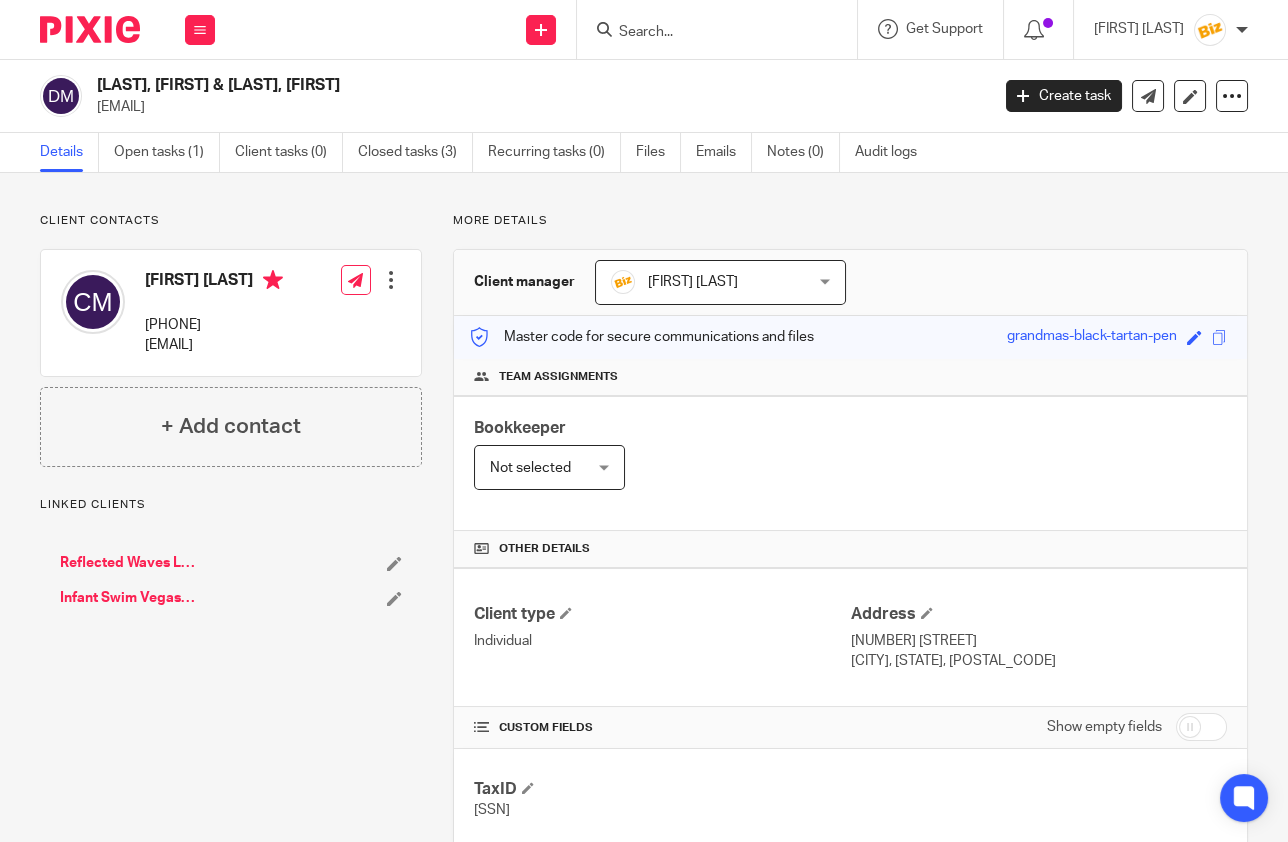 click on "Reflected Waves LLC" at bounding box center [128, 563] 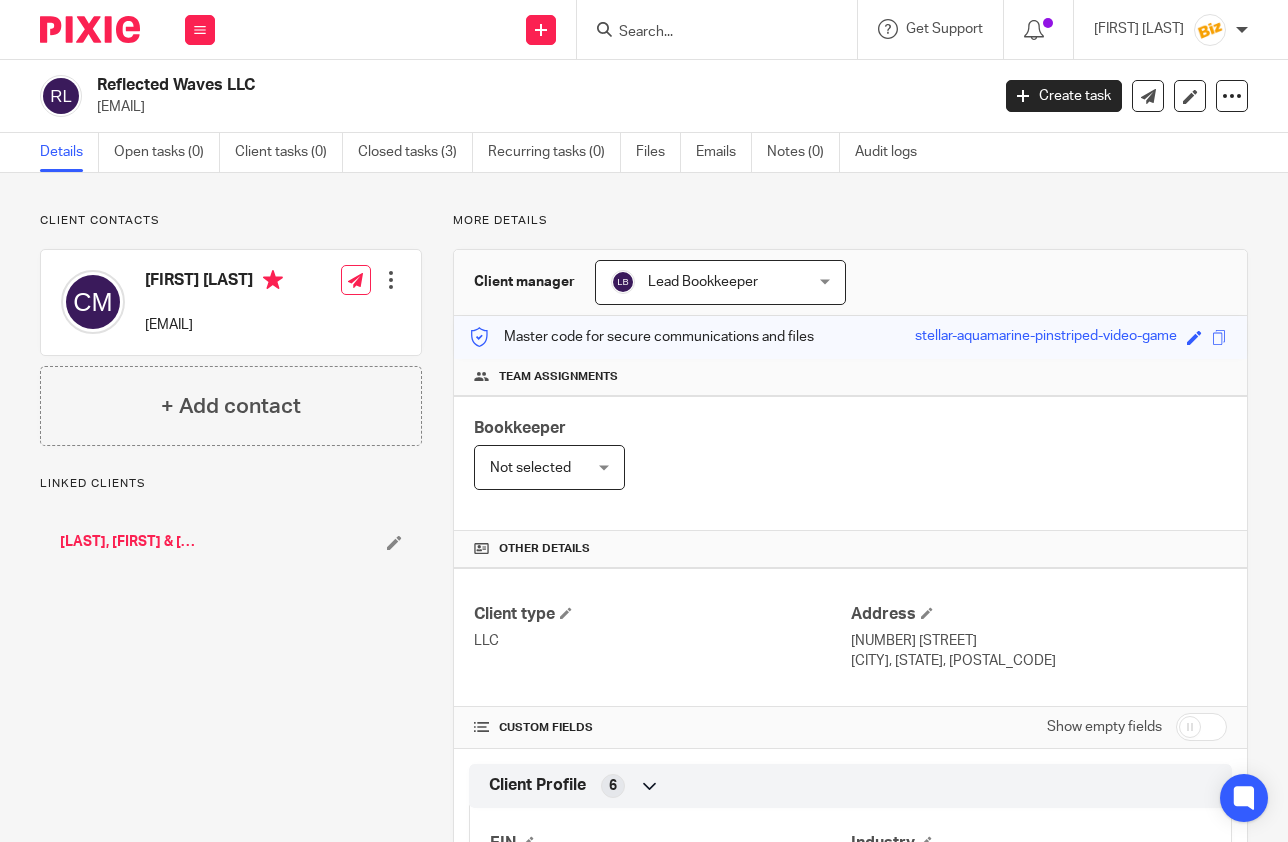 scroll, scrollTop: 0, scrollLeft: 0, axis: both 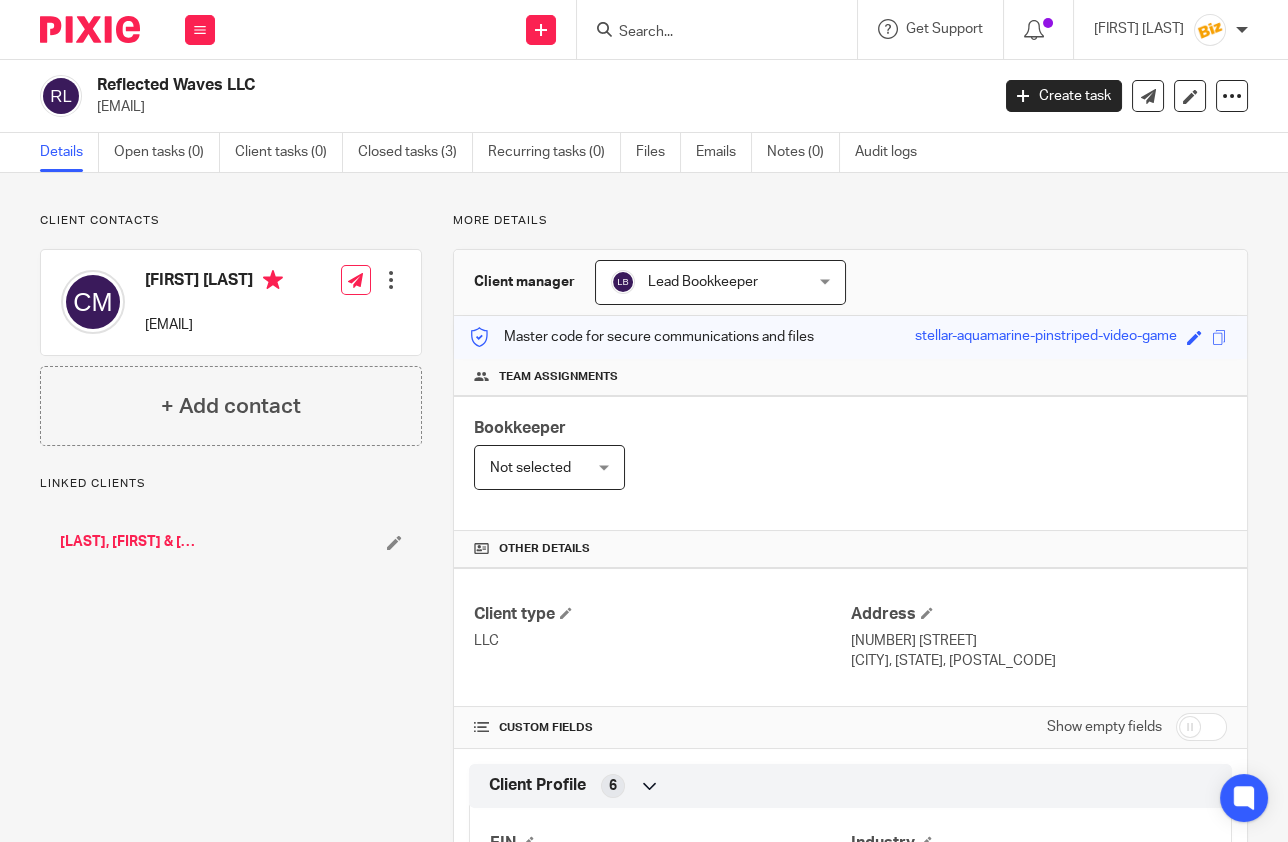 click on "Closed tasks (3)" at bounding box center (415, 152) 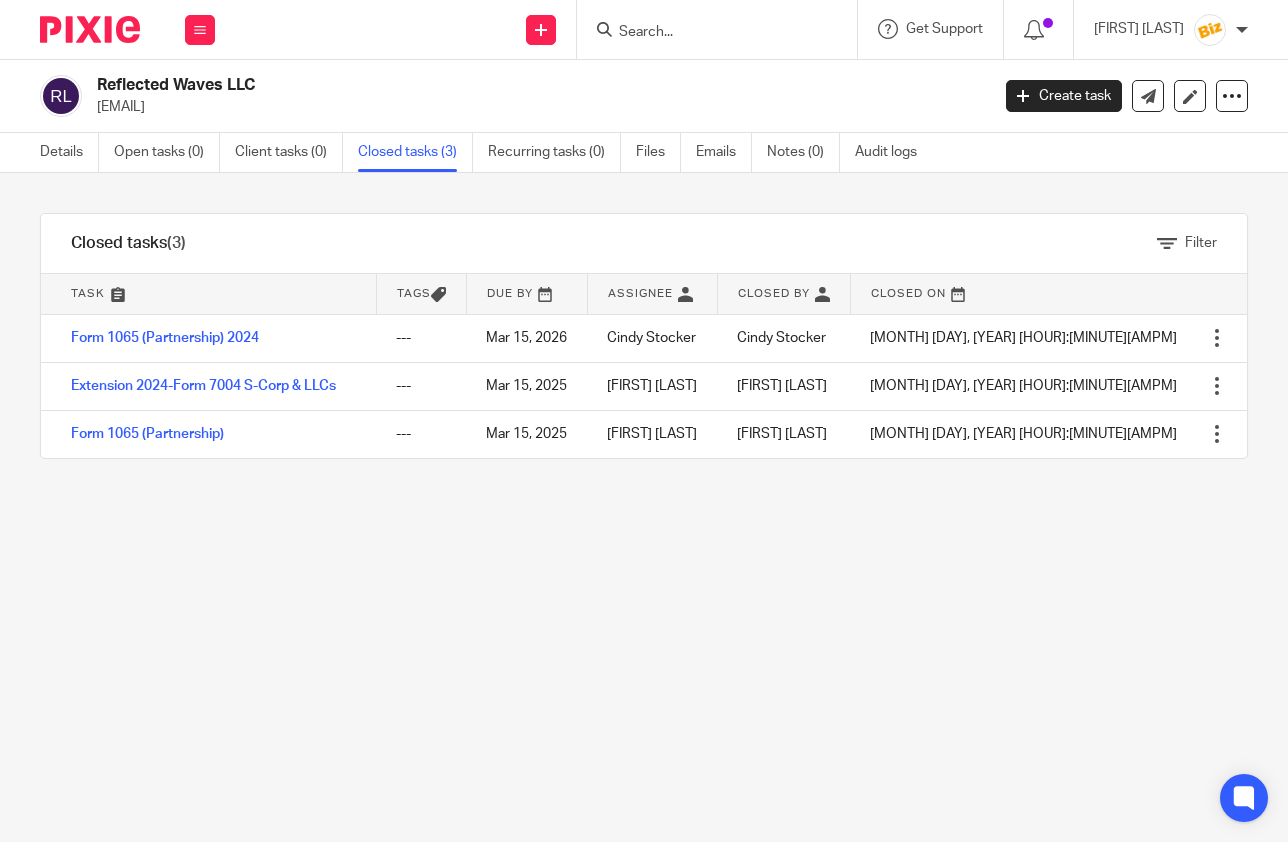 scroll, scrollTop: 0, scrollLeft: 0, axis: both 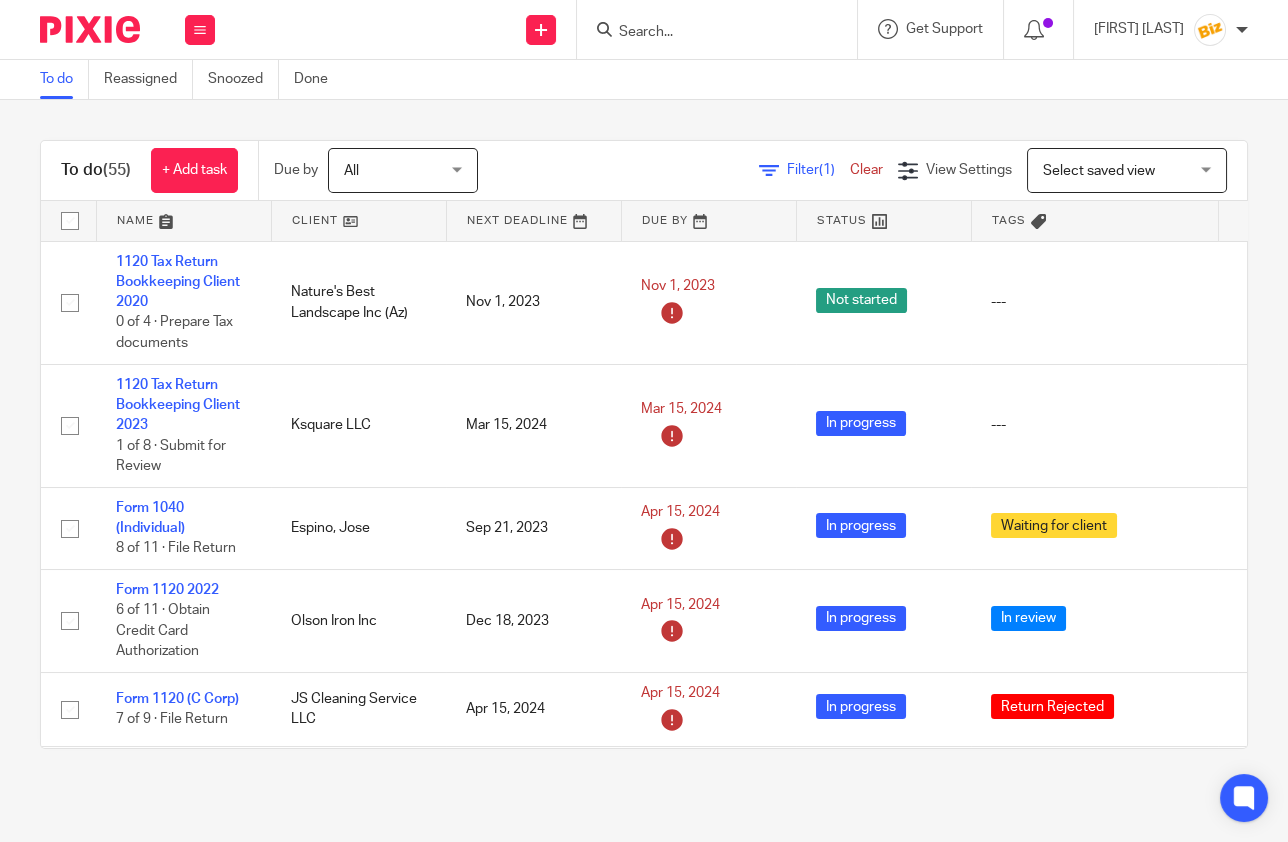 click at bounding box center [707, 33] 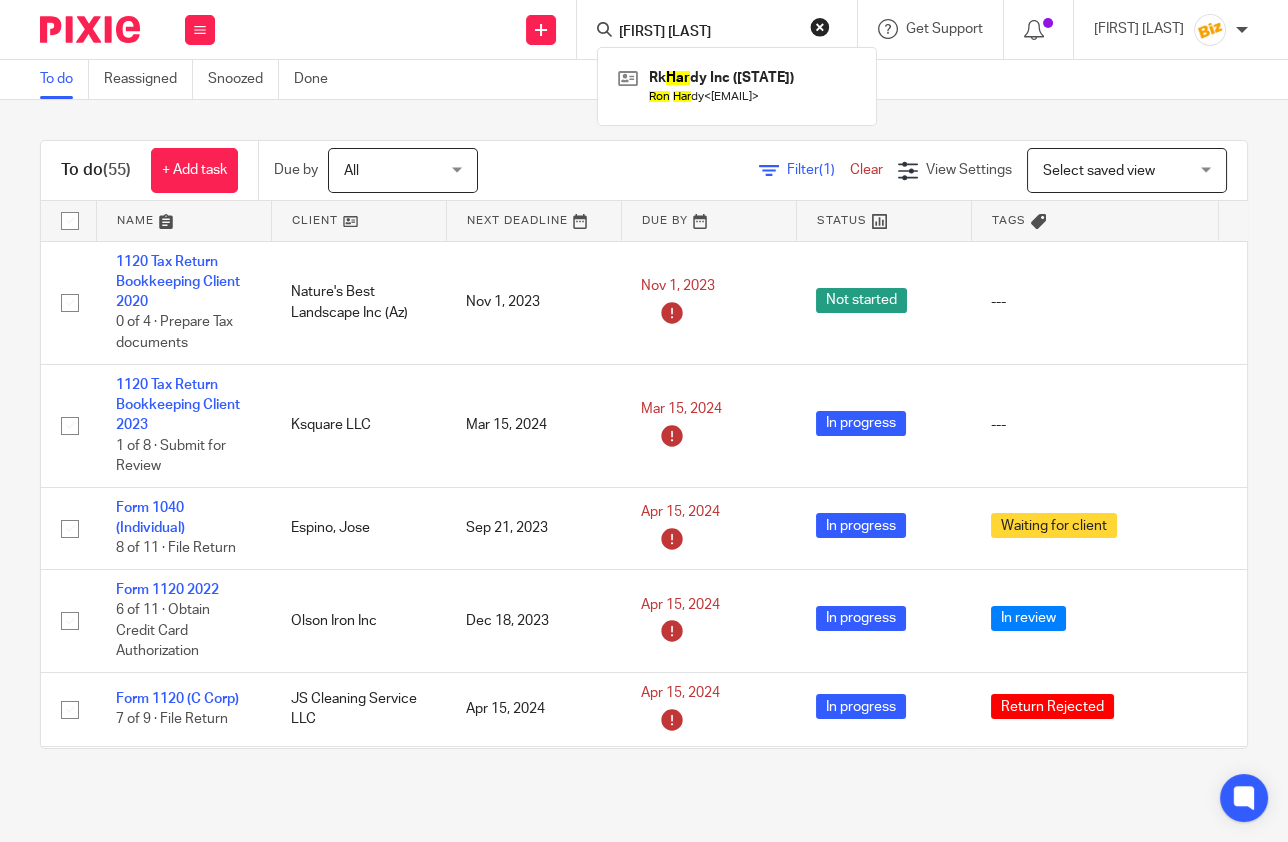 drag, startPoint x: 666, startPoint y: 29, endPoint x: 559, endPoint y: 31, distance: 107.01869 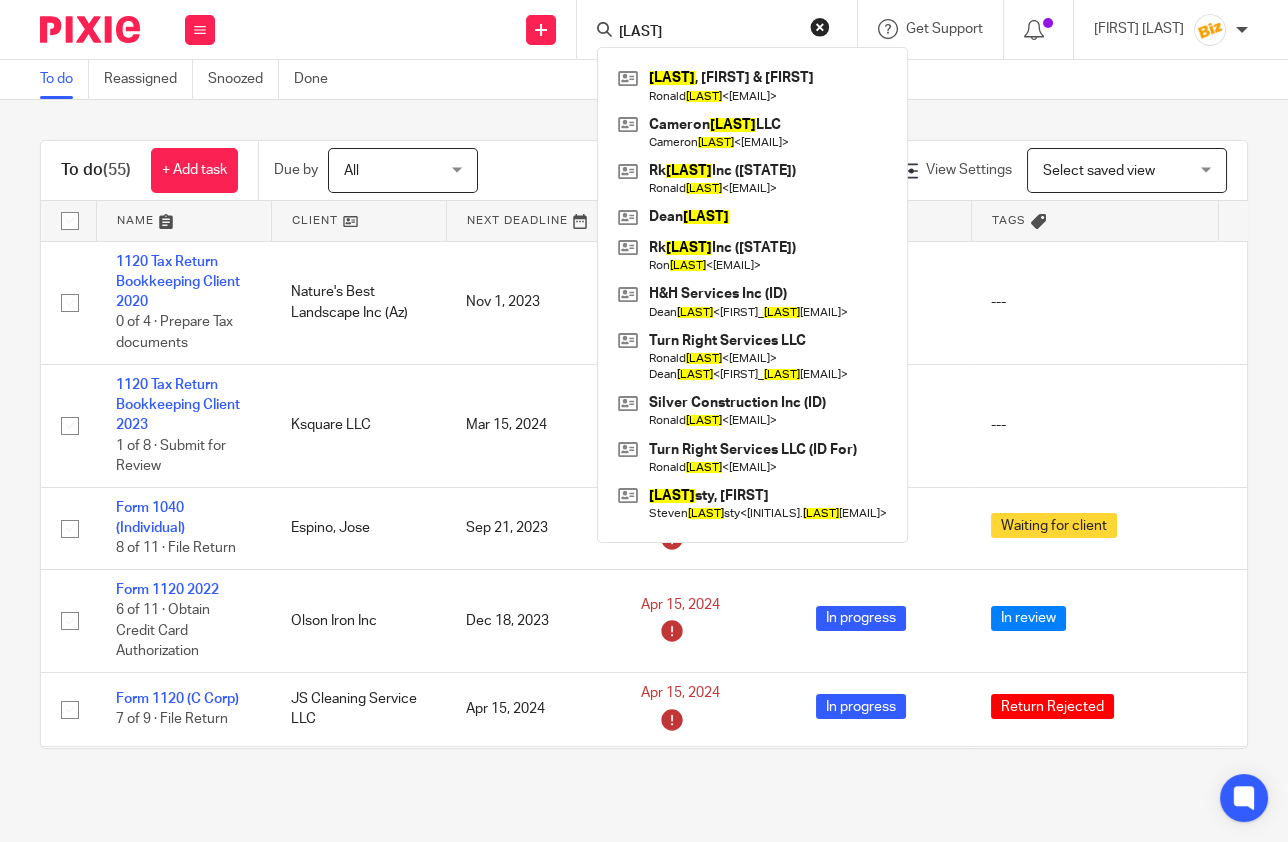 type on "hardy" 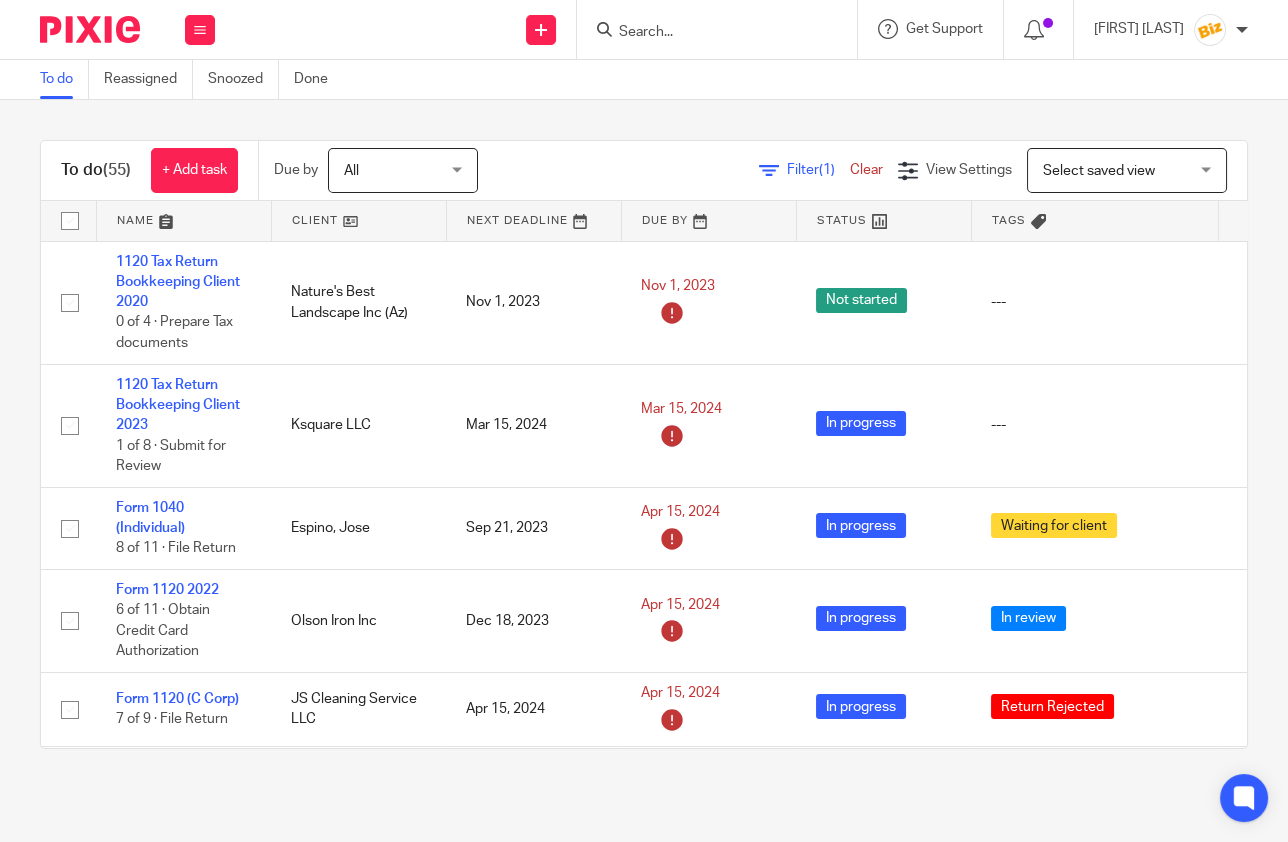 click on "To do
Reassigned
Snoozed
Done" at bounding box center (644, 80) 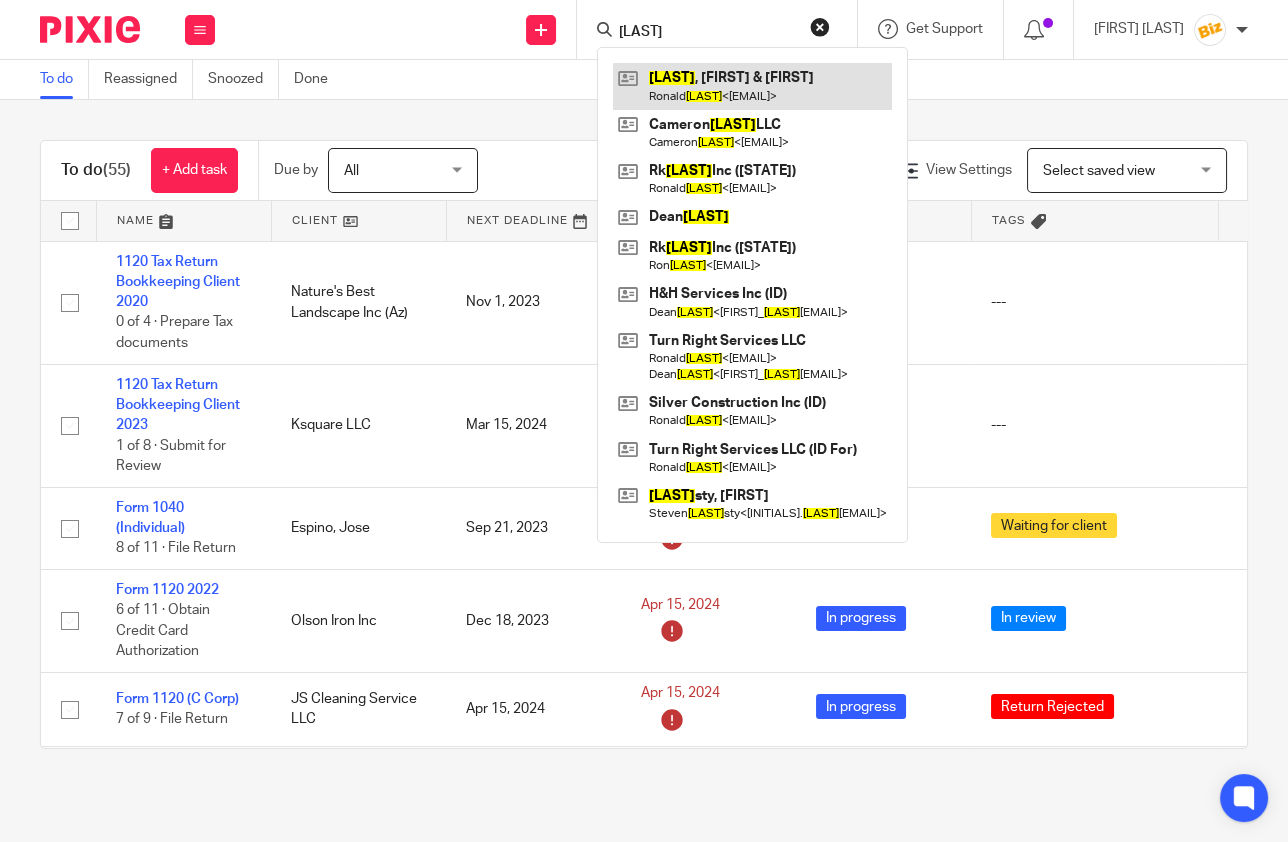type on "hardy" 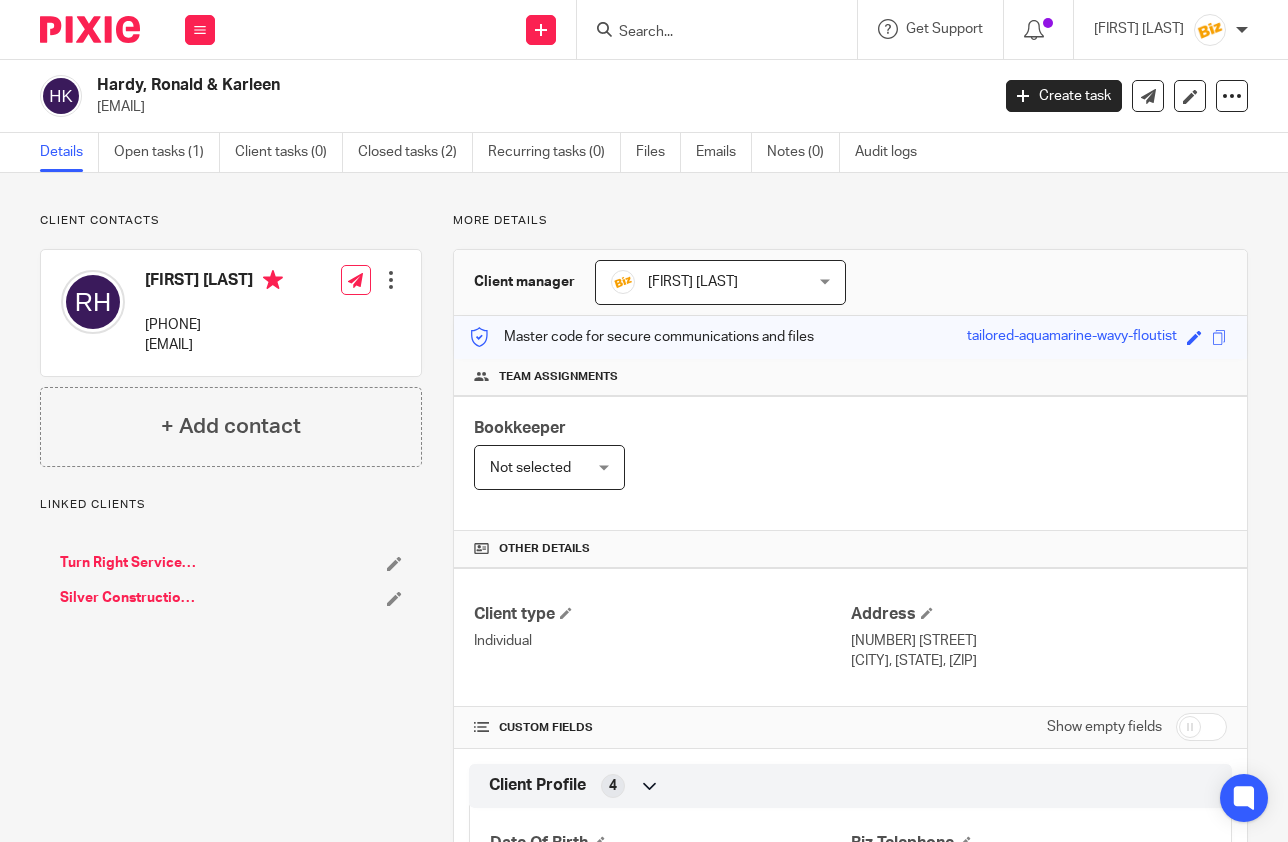 scroll, scrollTop: 0, scrollLeft: 0, axis: both 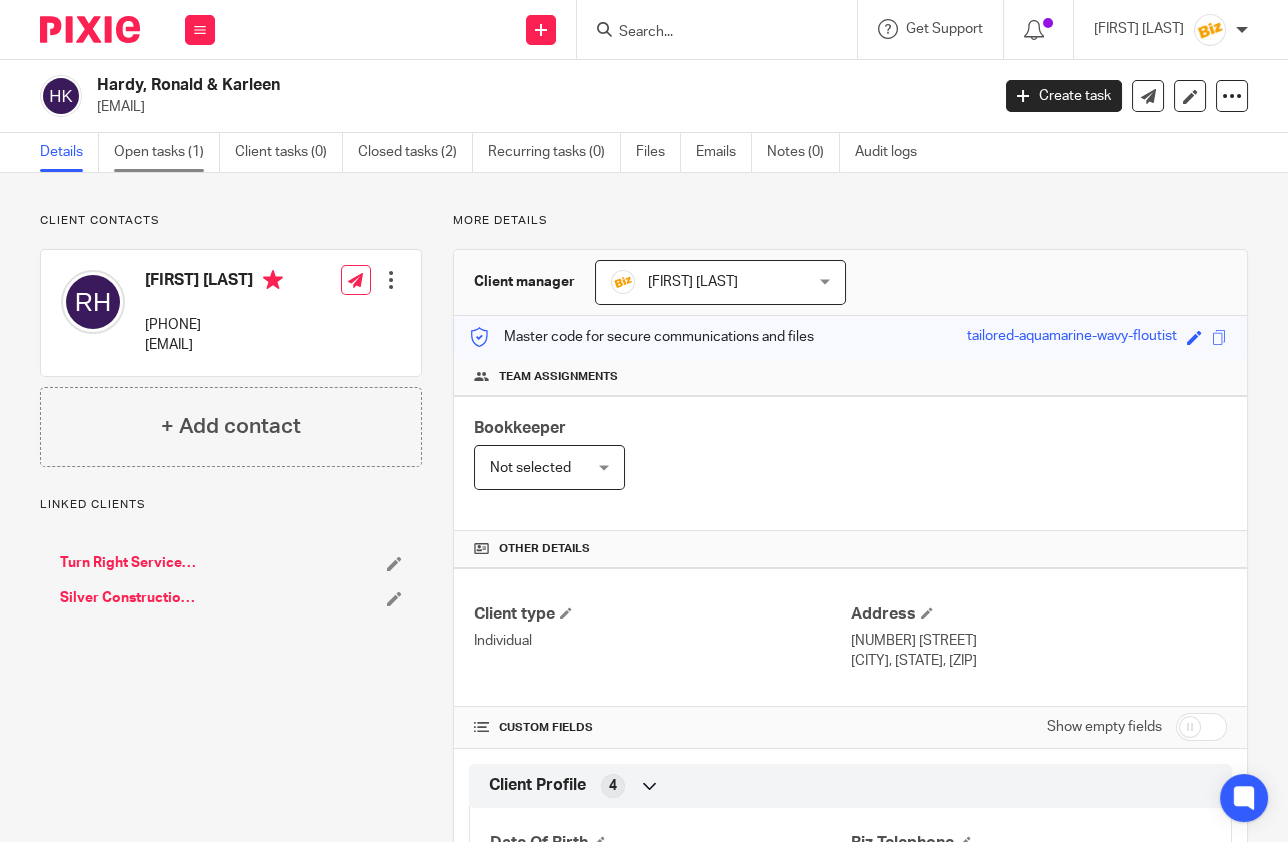 click on "Open tasks (1)" at bounding box center (167, 152) 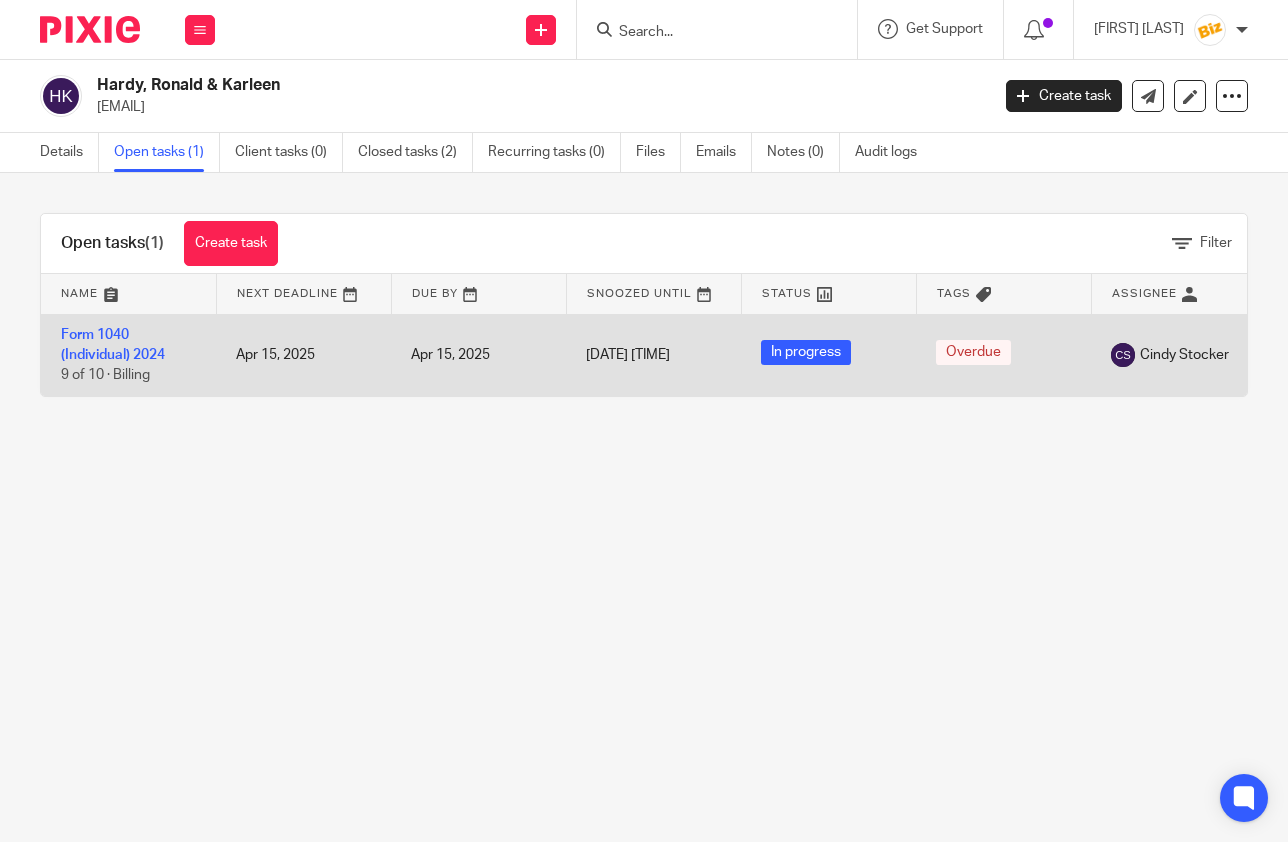 scroll, scrollTop: 0, scrollLeft: 0, axis: both 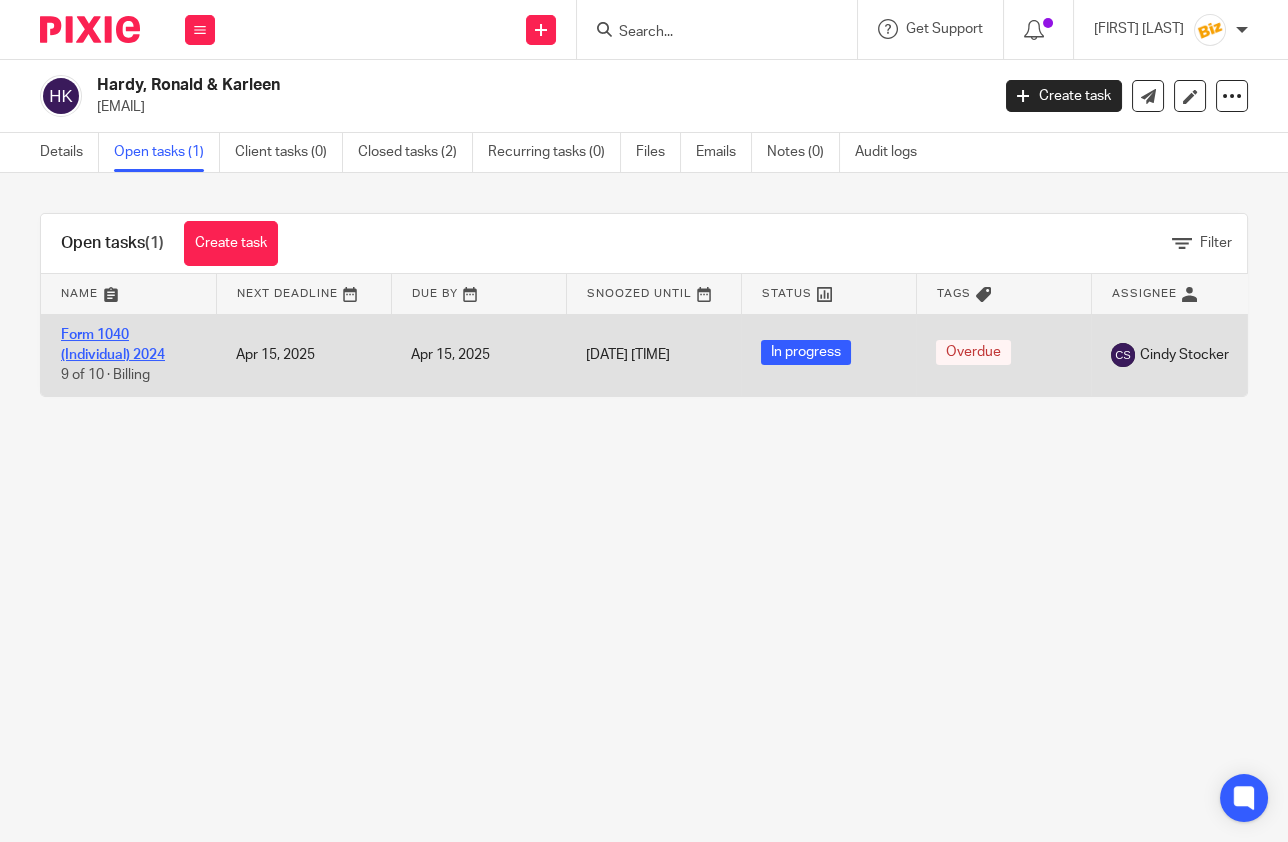click on "Form 1040 (Individual) 2024" at bounding box center (113, 345) 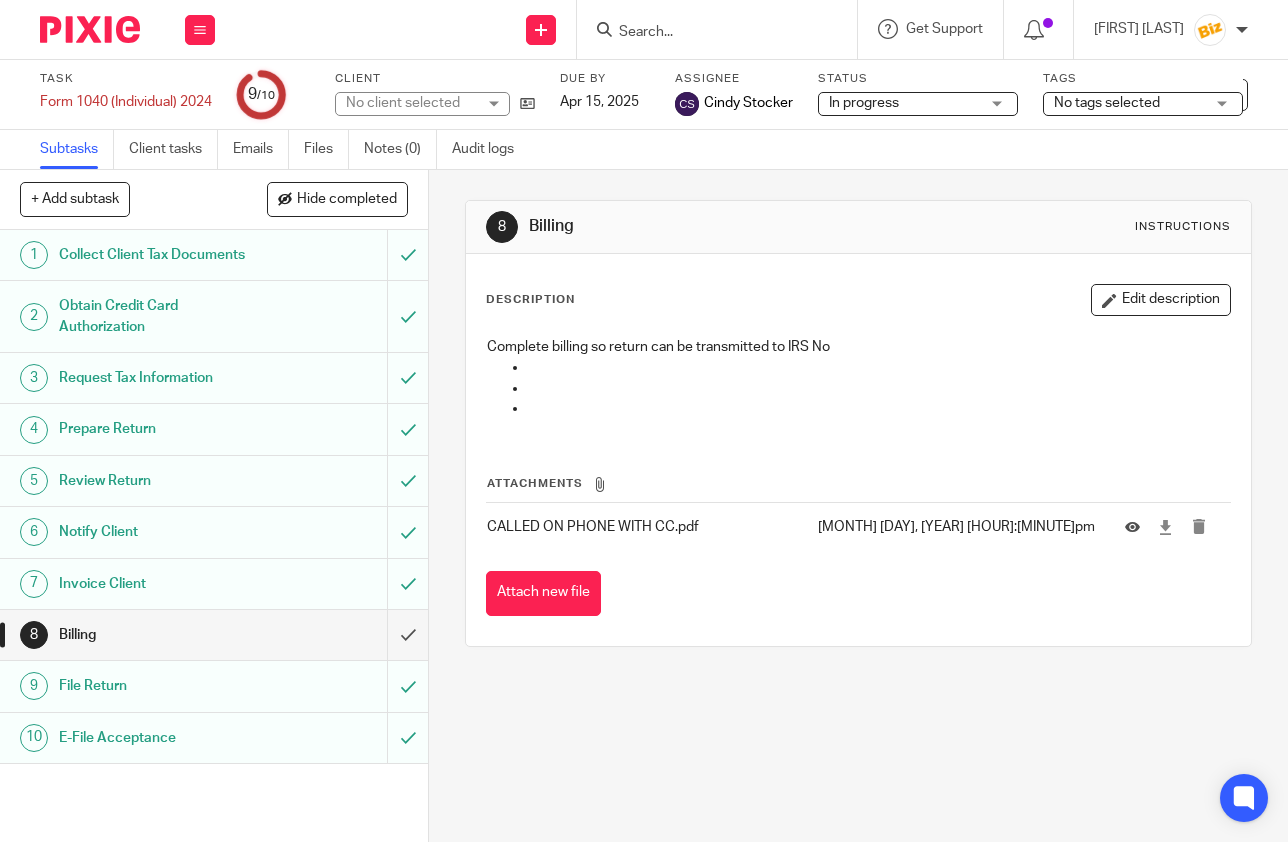 scroll, scrollTop: 0, scrollLeft: 0, axis: both 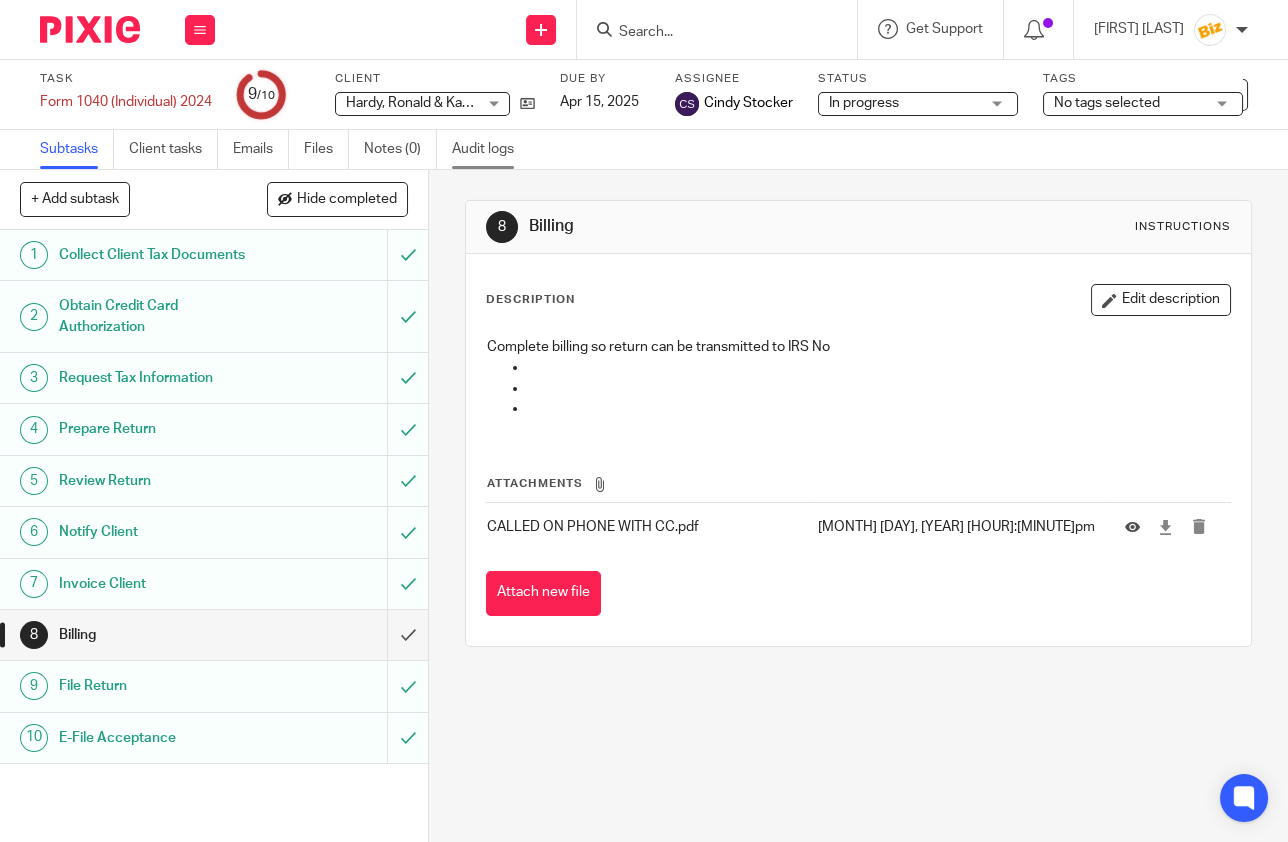 click on "Audit logs" at bounding box center (490, 149) 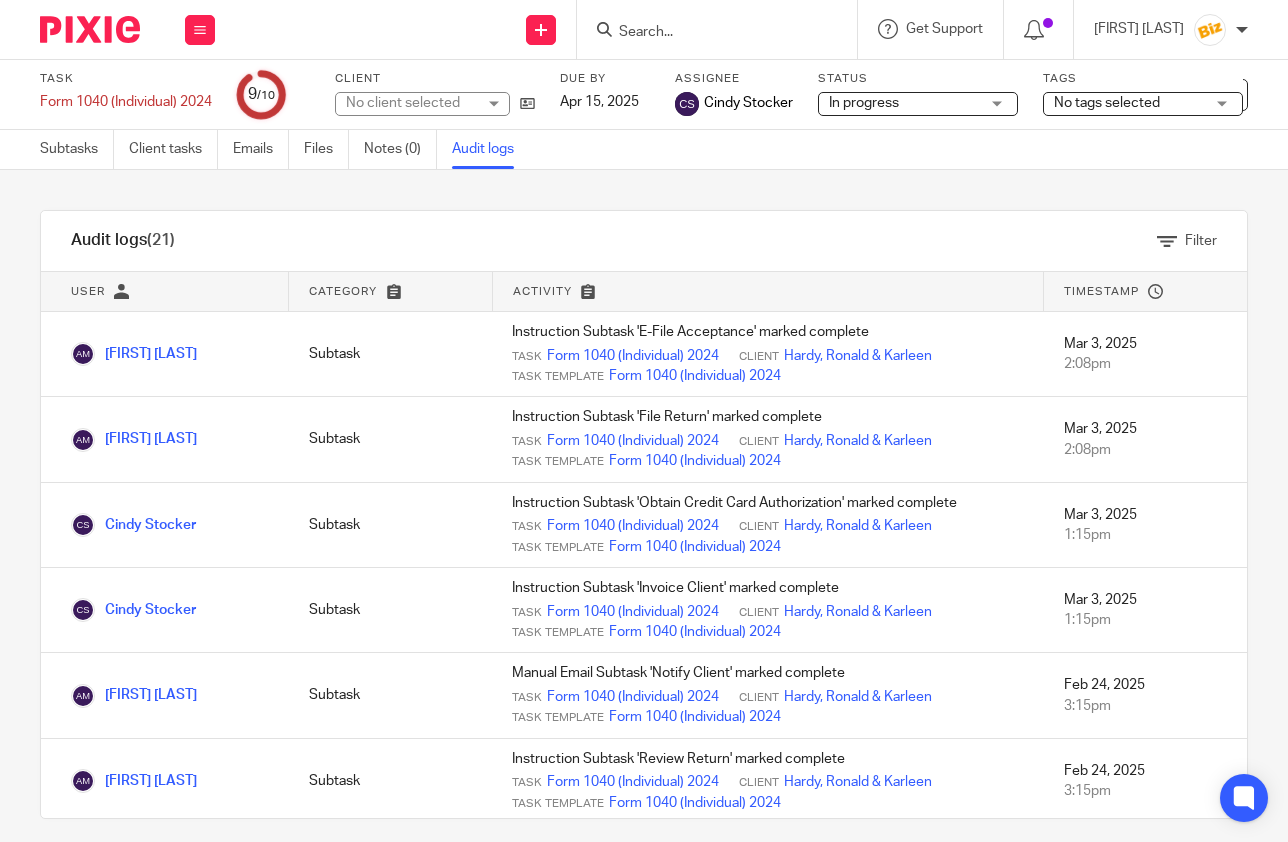 scroll, scrollTop: 0, scrollLeft: 0, axis: both 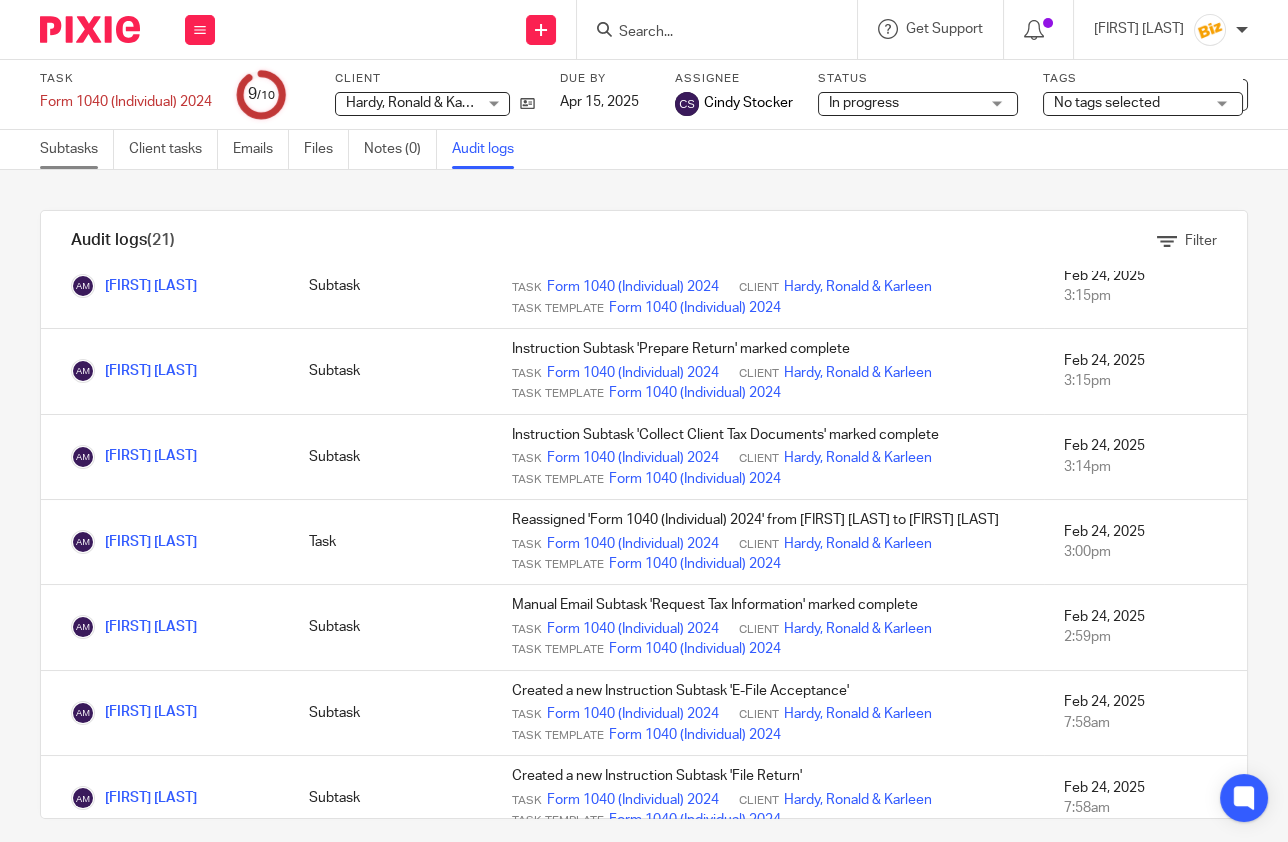 click on "Subtasks" at bounding box center (77, 149) 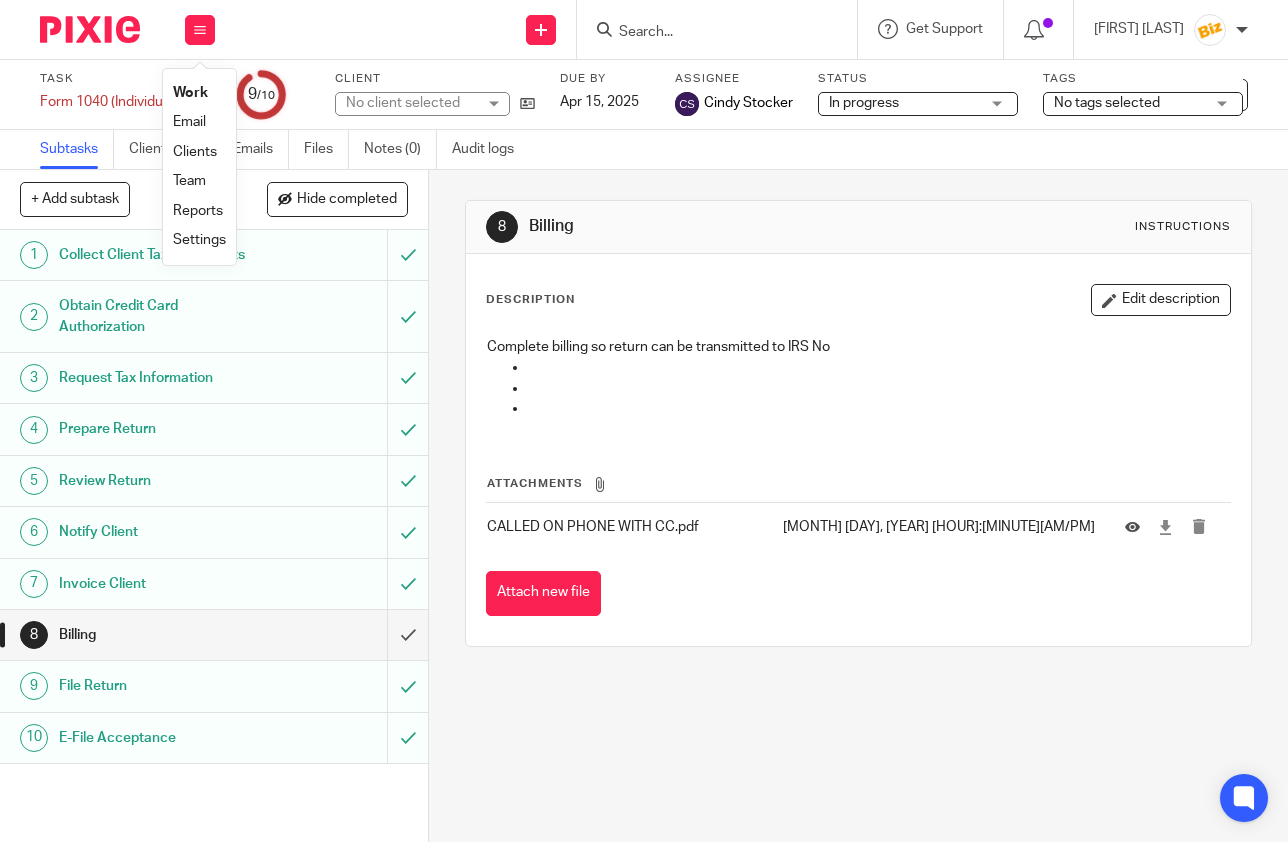scroll, scrollTop: 0, scrollLeft: 0, axis: both 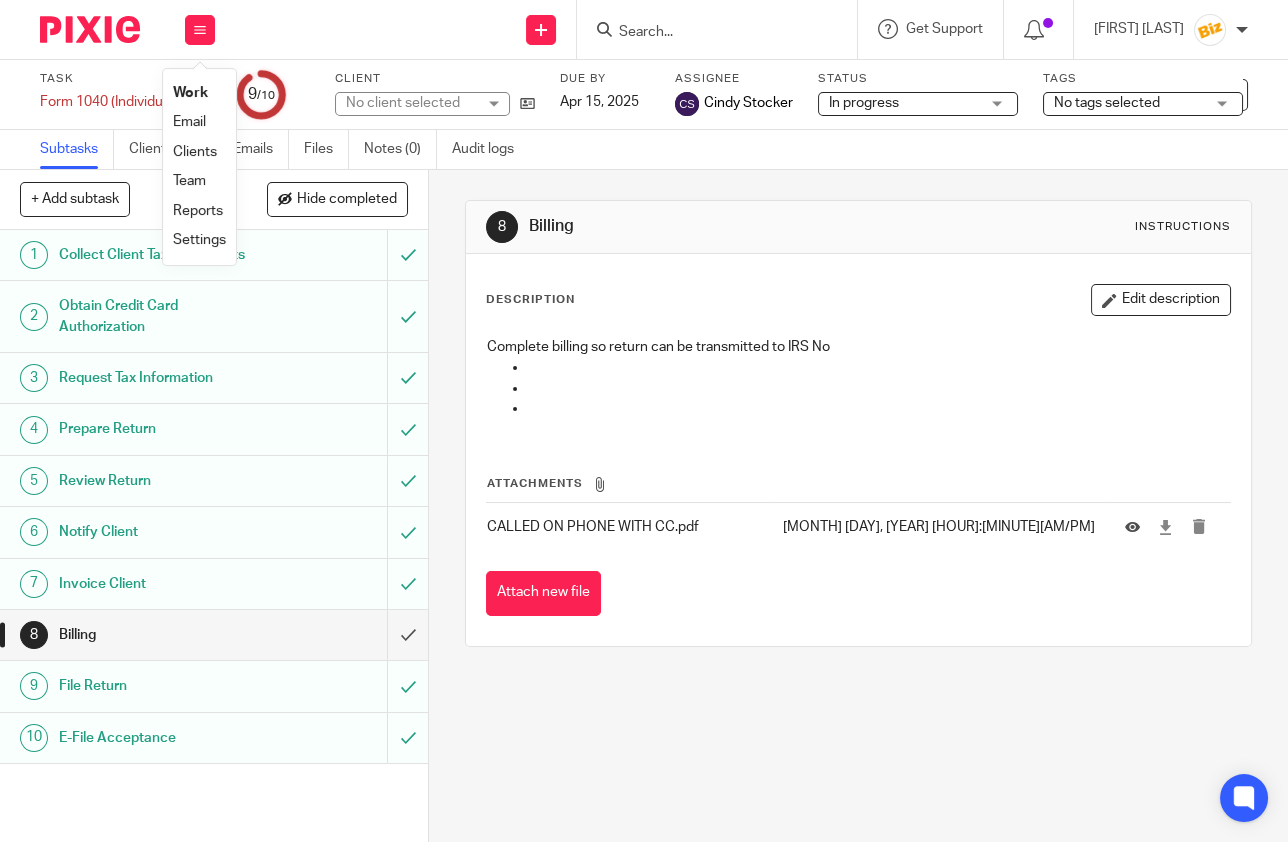 click on "Work" at bounding box center (190, 93) 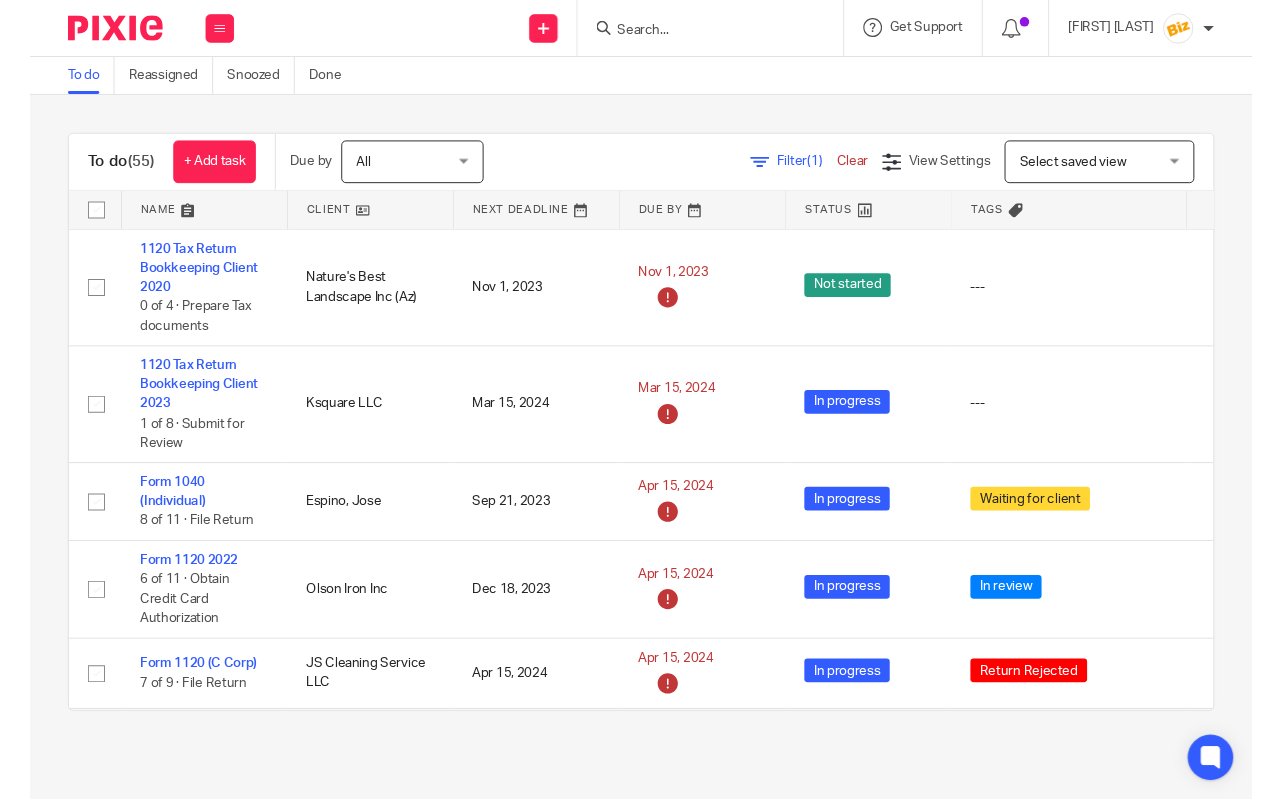 scroll, scrollTop: 0, scrollLeft: 0, axis: both 